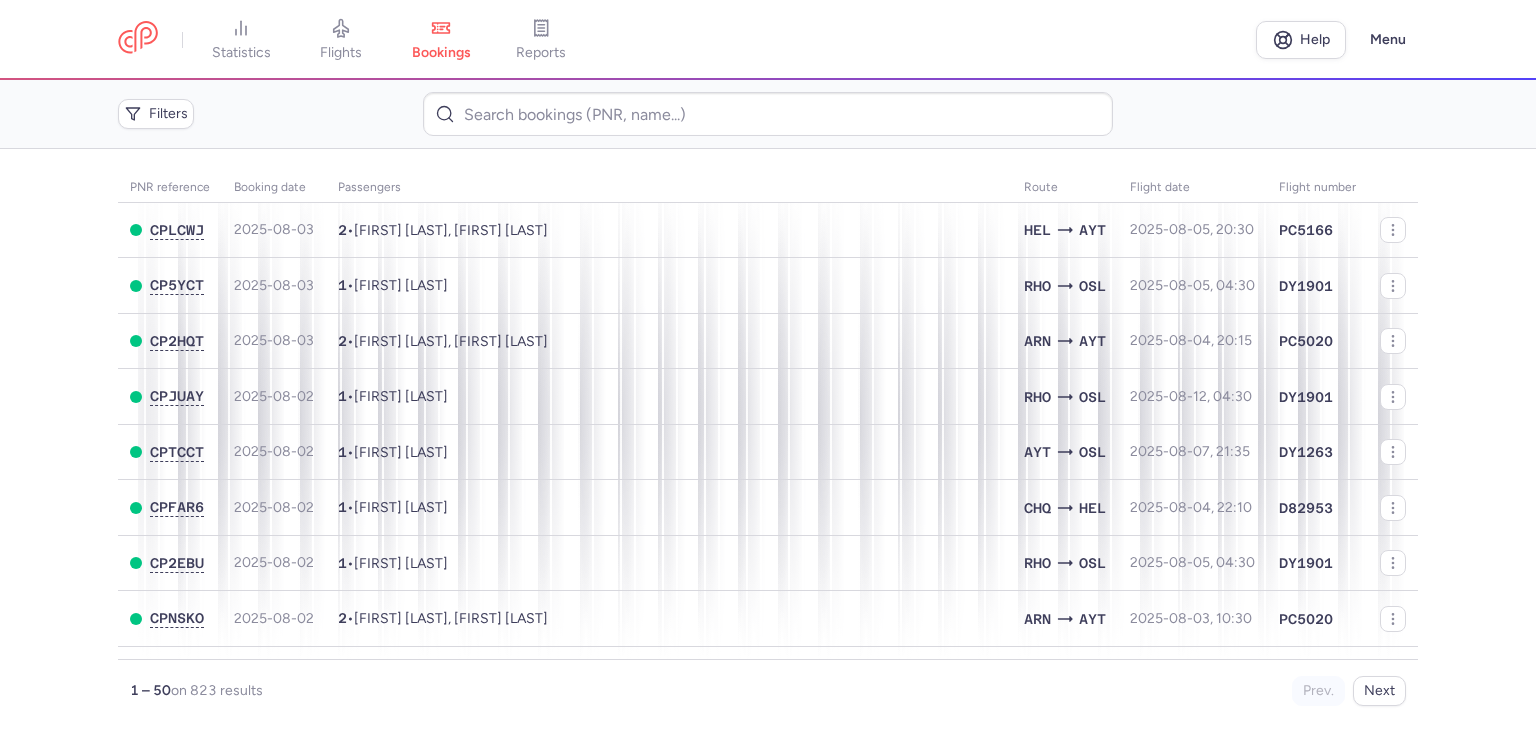scroll, scrollTop: 0, scrollLeft: 0, axis: both 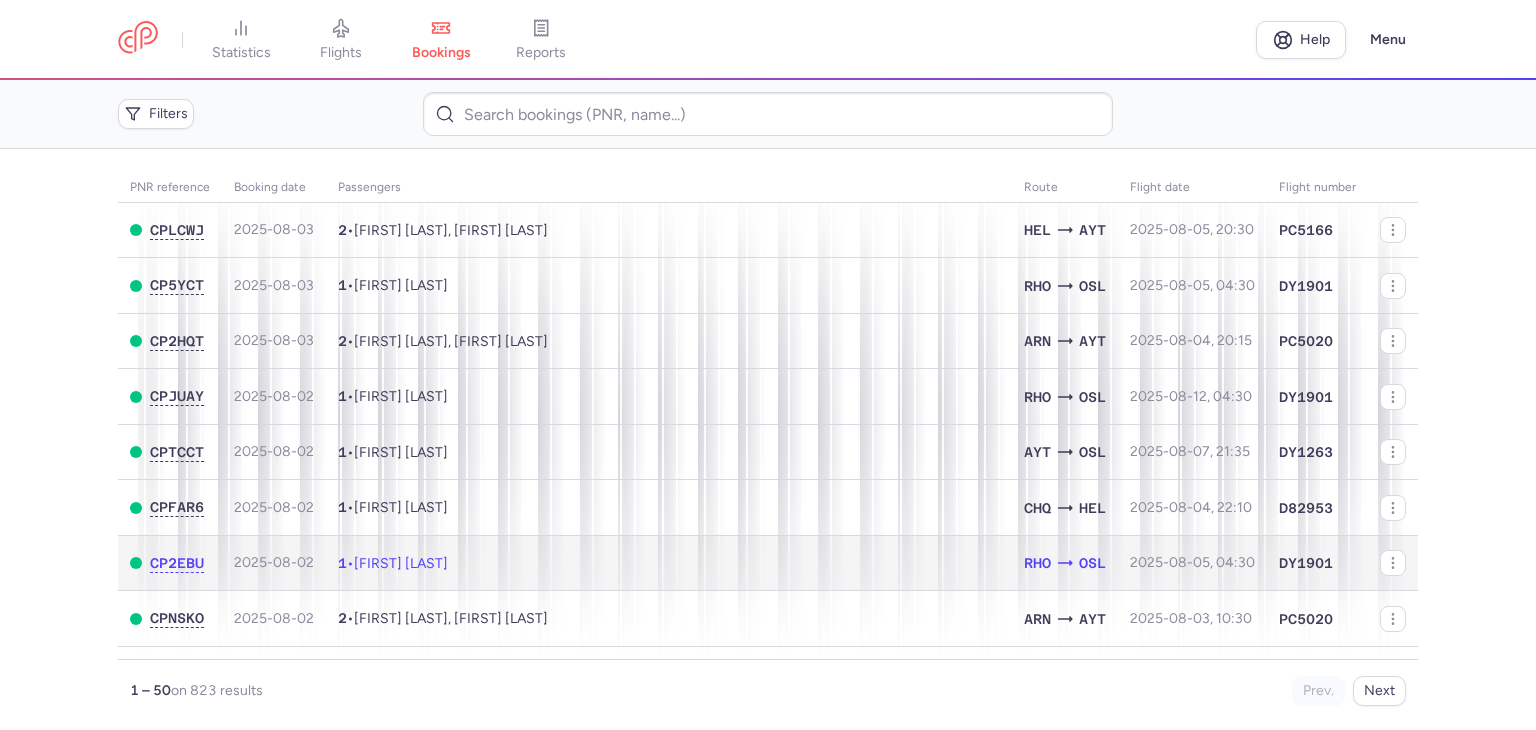 click on "1  •  Saghir AHMAD" 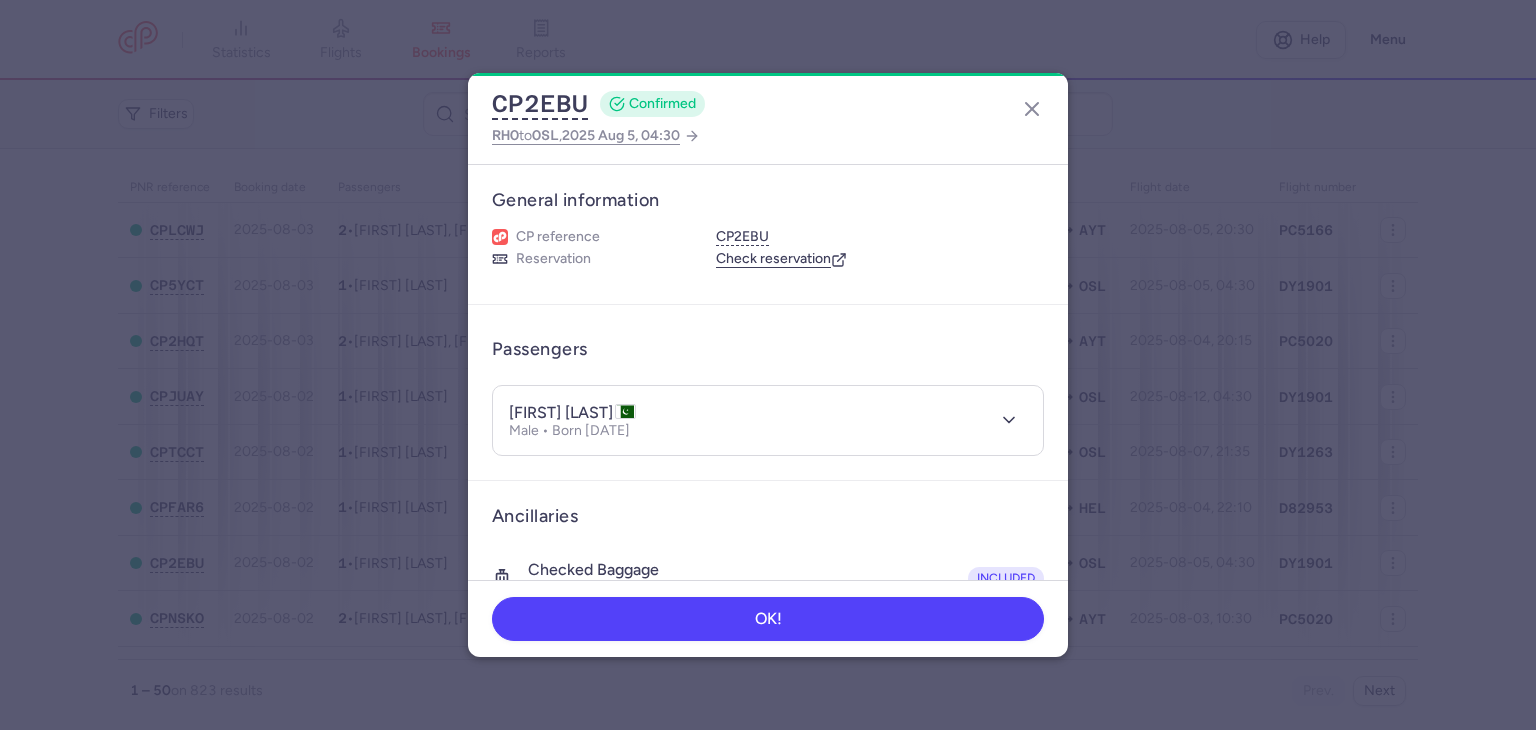type 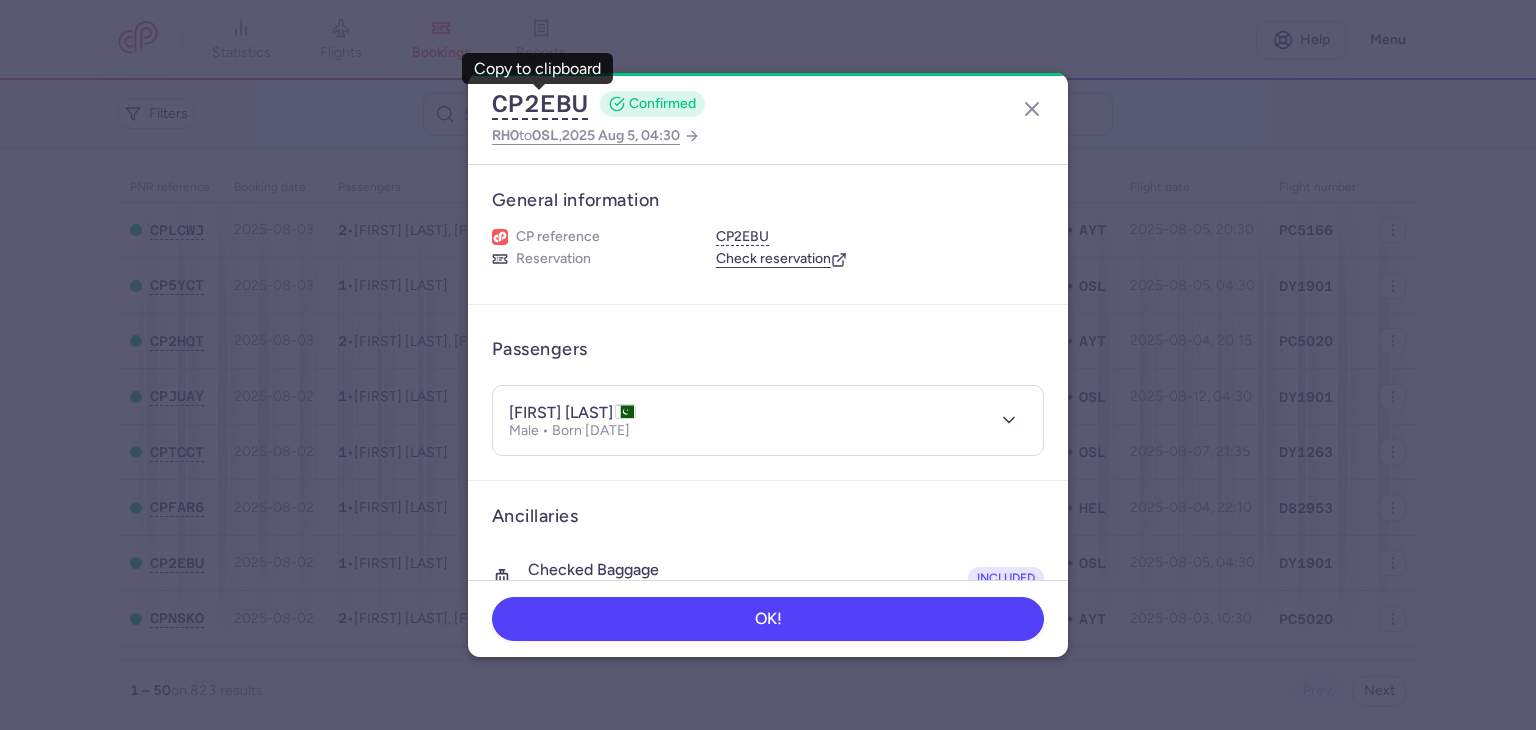 drag, startPoint x: 992, startPoint y: 407, endPoint x: 1011, endPoint y: 391, distance: 24.839485 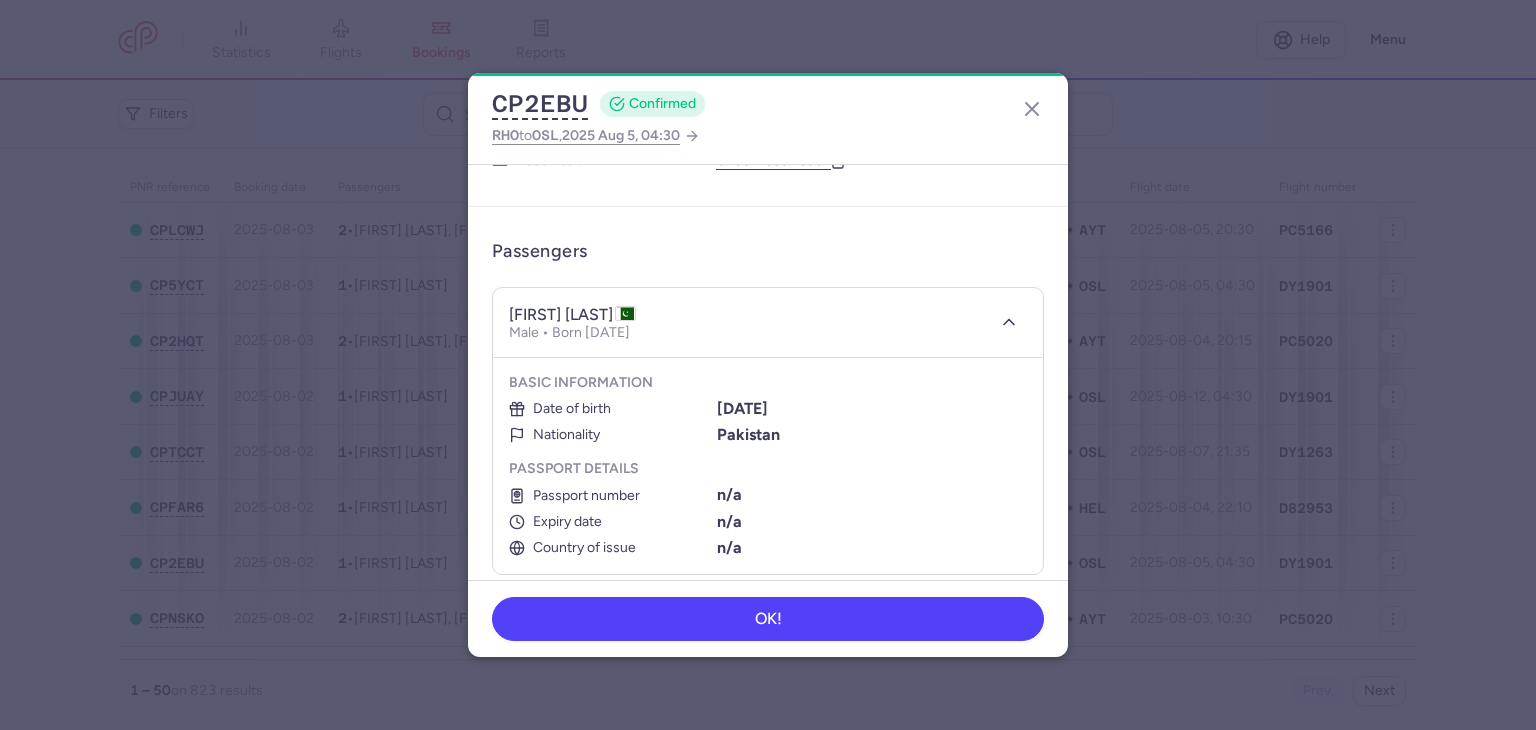 scroll, scrollTop: 120, scrollLeft: 0, axis: vertical 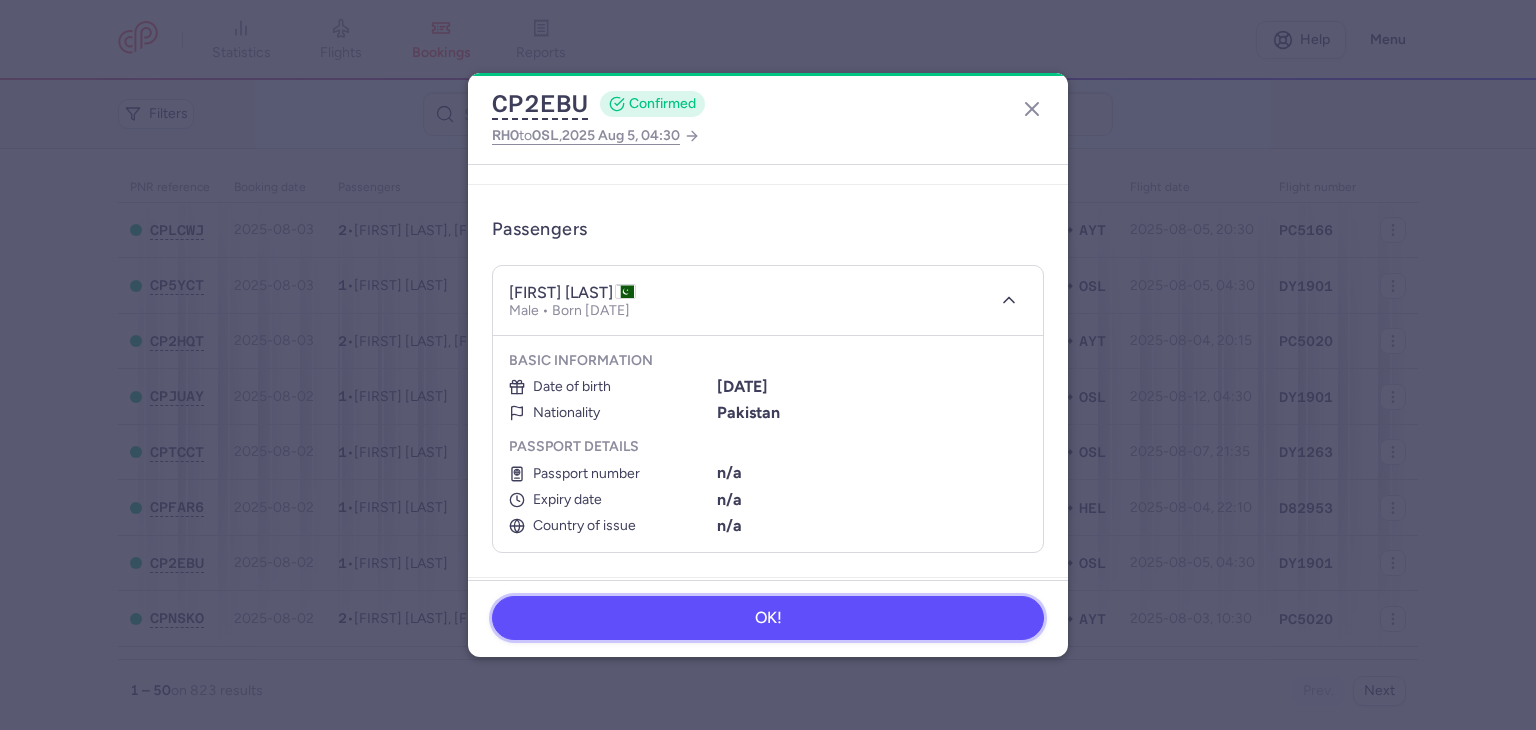 click on "OK!" at bounding box center [768, 618] 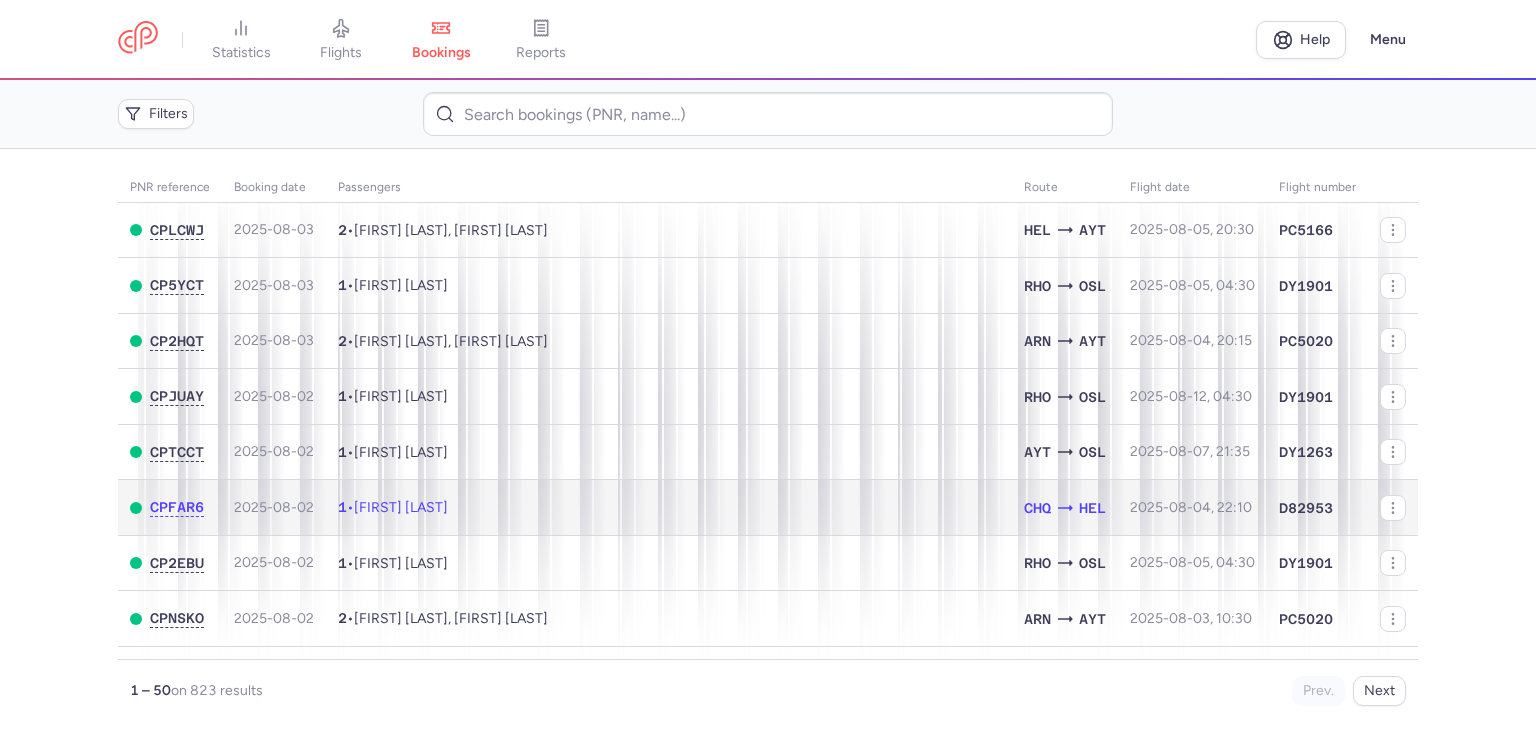 click on "1  •  Fredrik KROGARS" 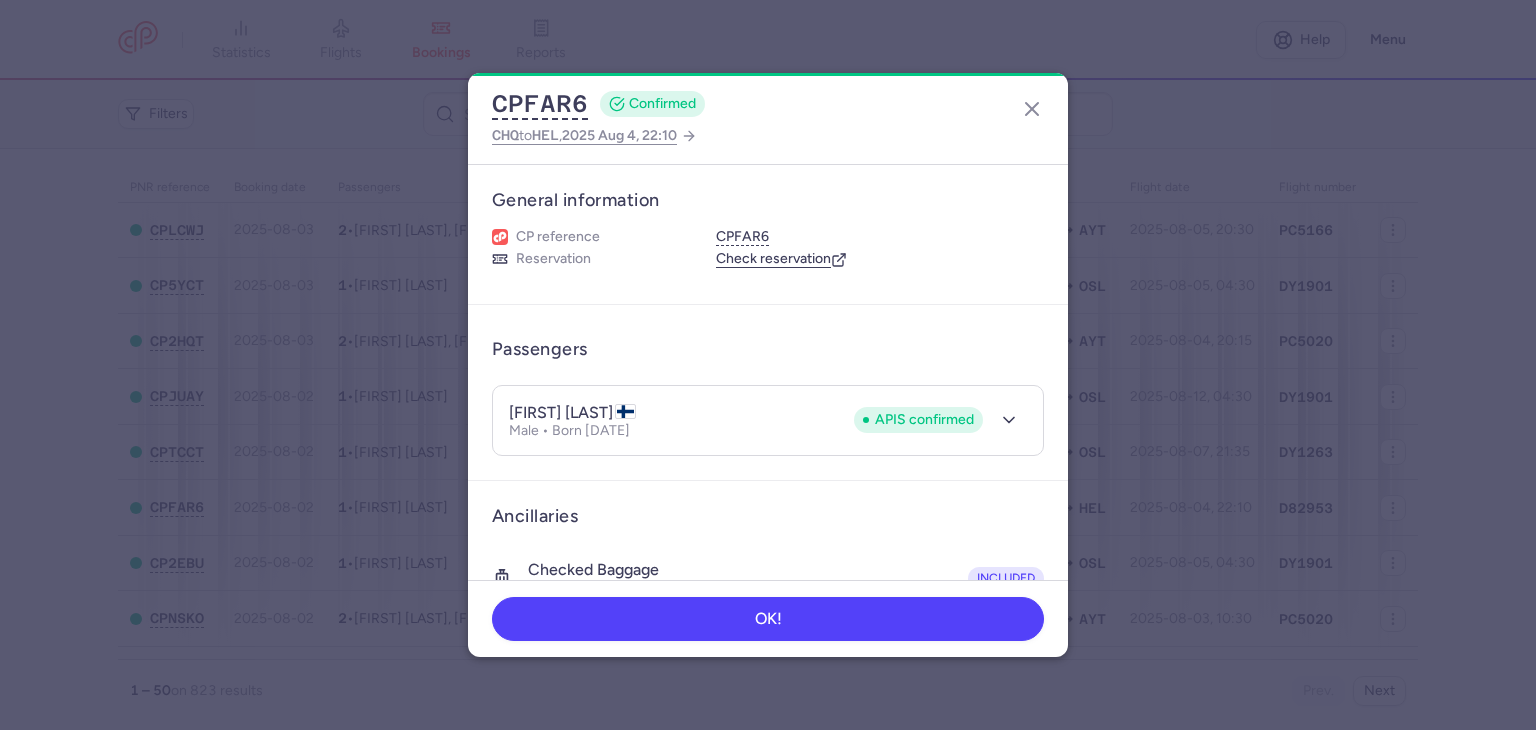 type 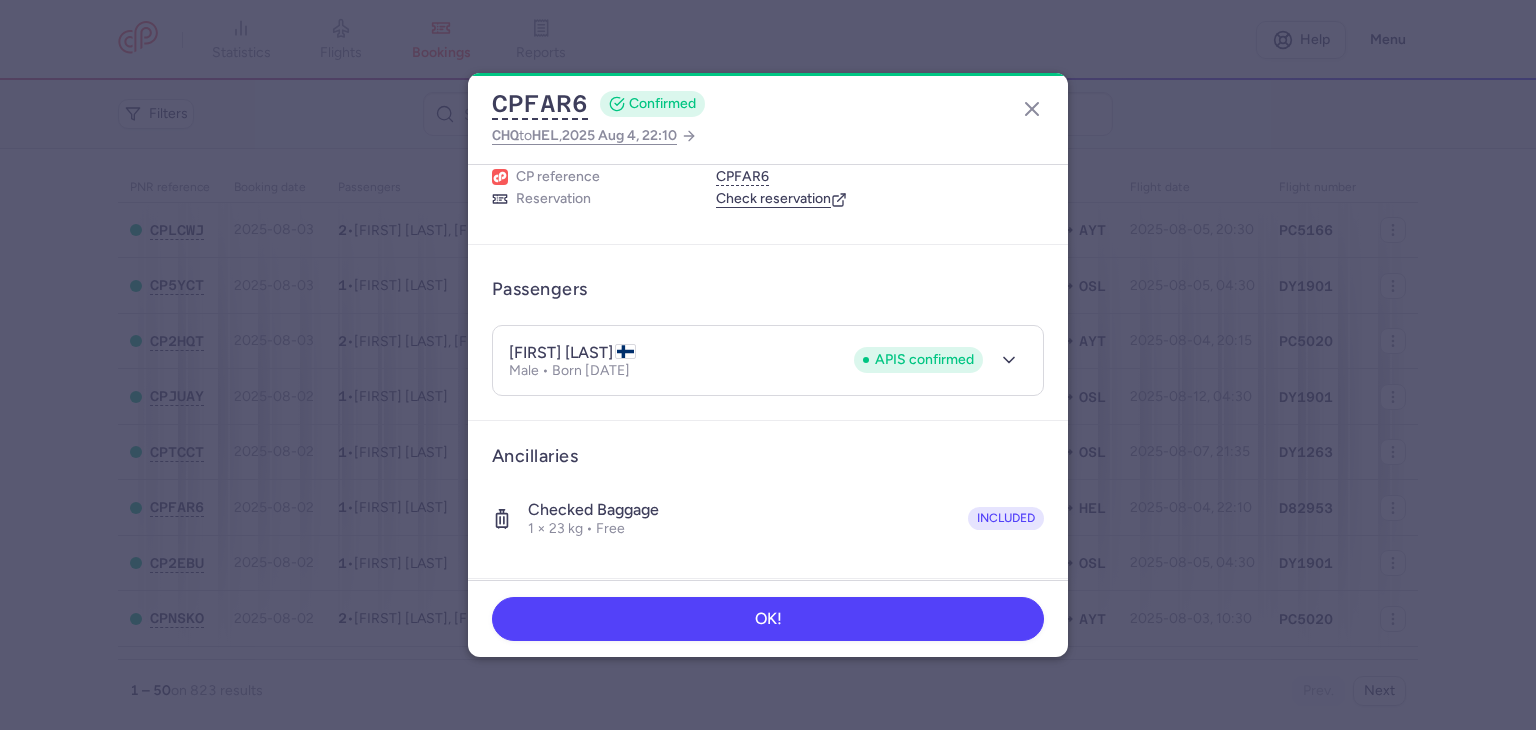scroll, scrollTop: 62, scrollLeft: 0, axis: vertical 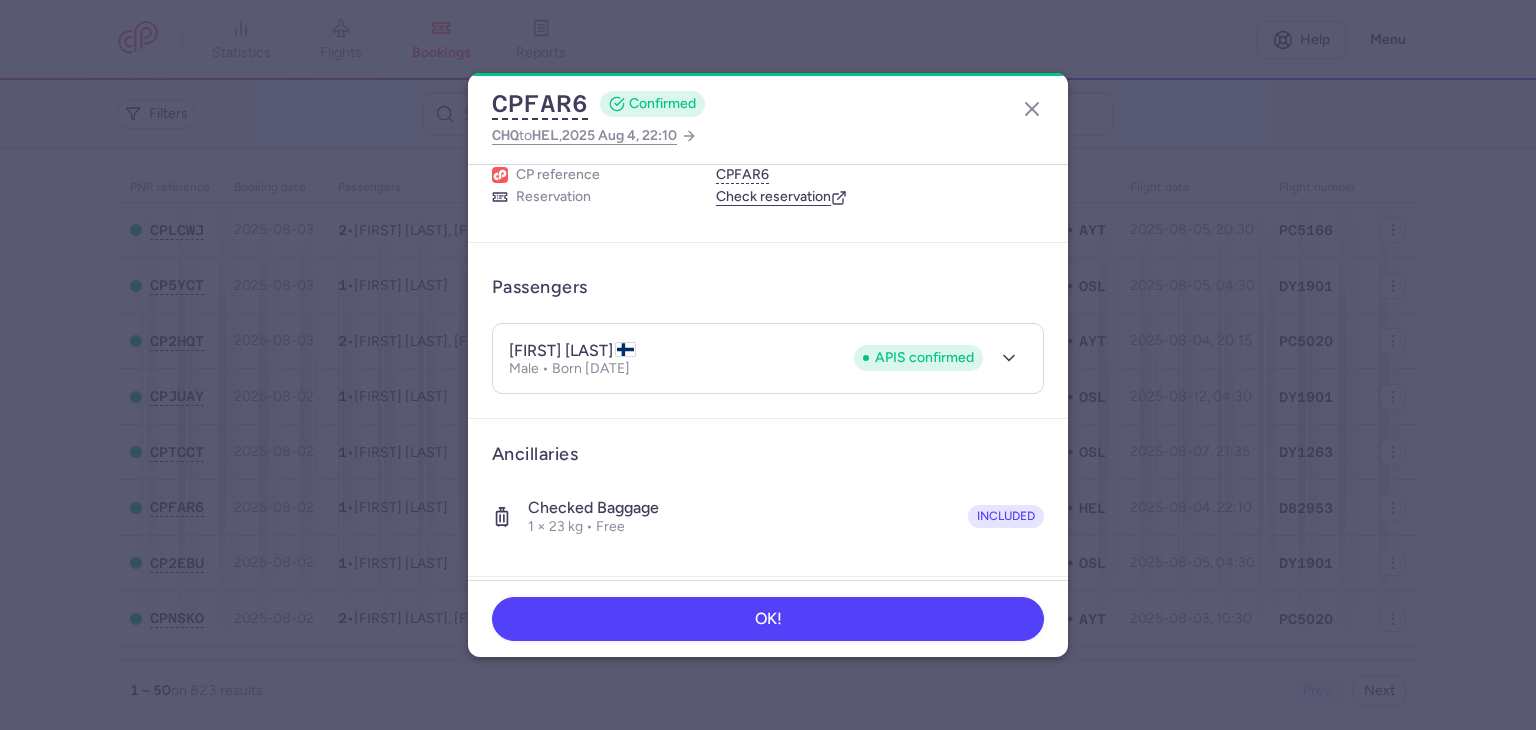 click on "fredrik KROGARS  APIS confirmed Male • Born 26/09/1966 APIS confirmed" at bounding box center (768, 358) 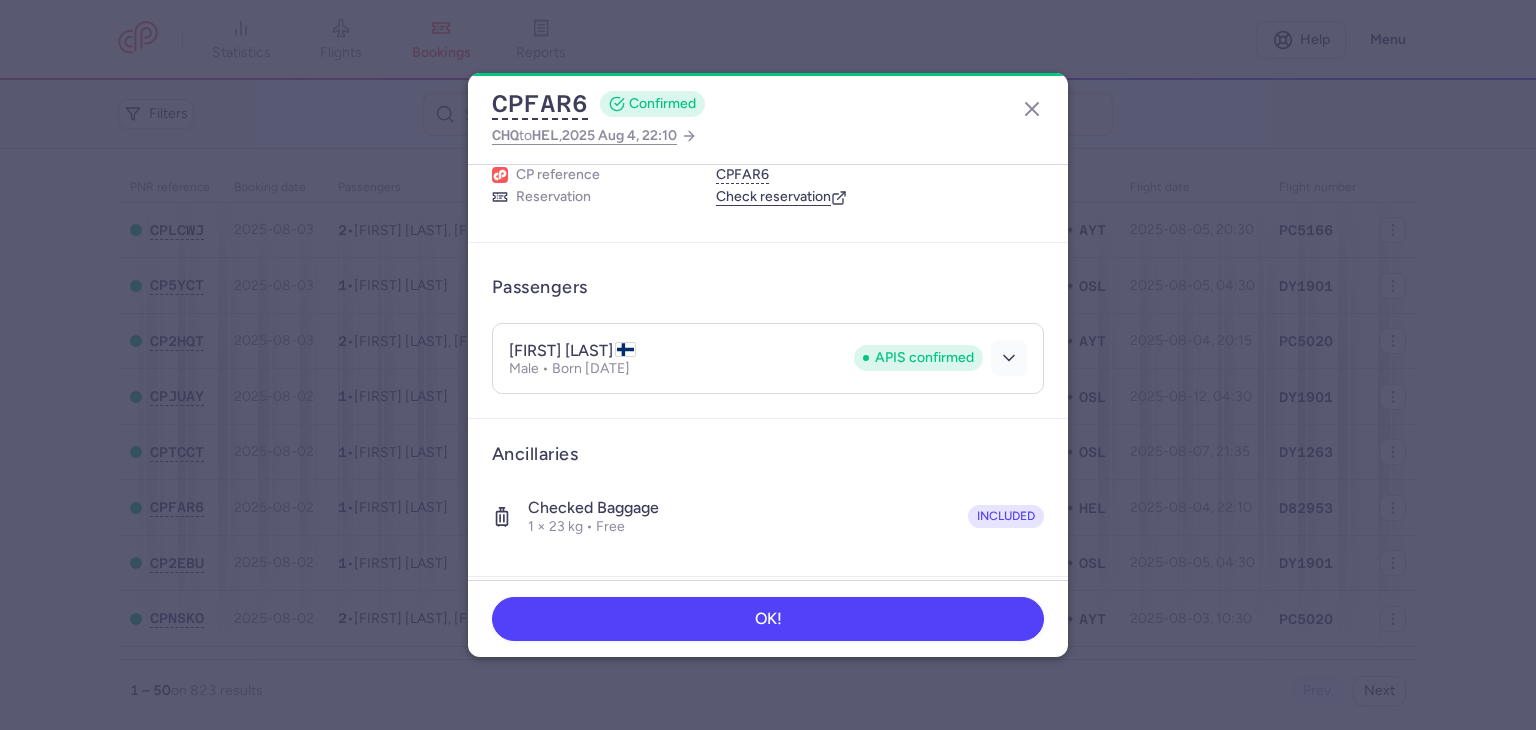 click at bounding box center [1009, 358] 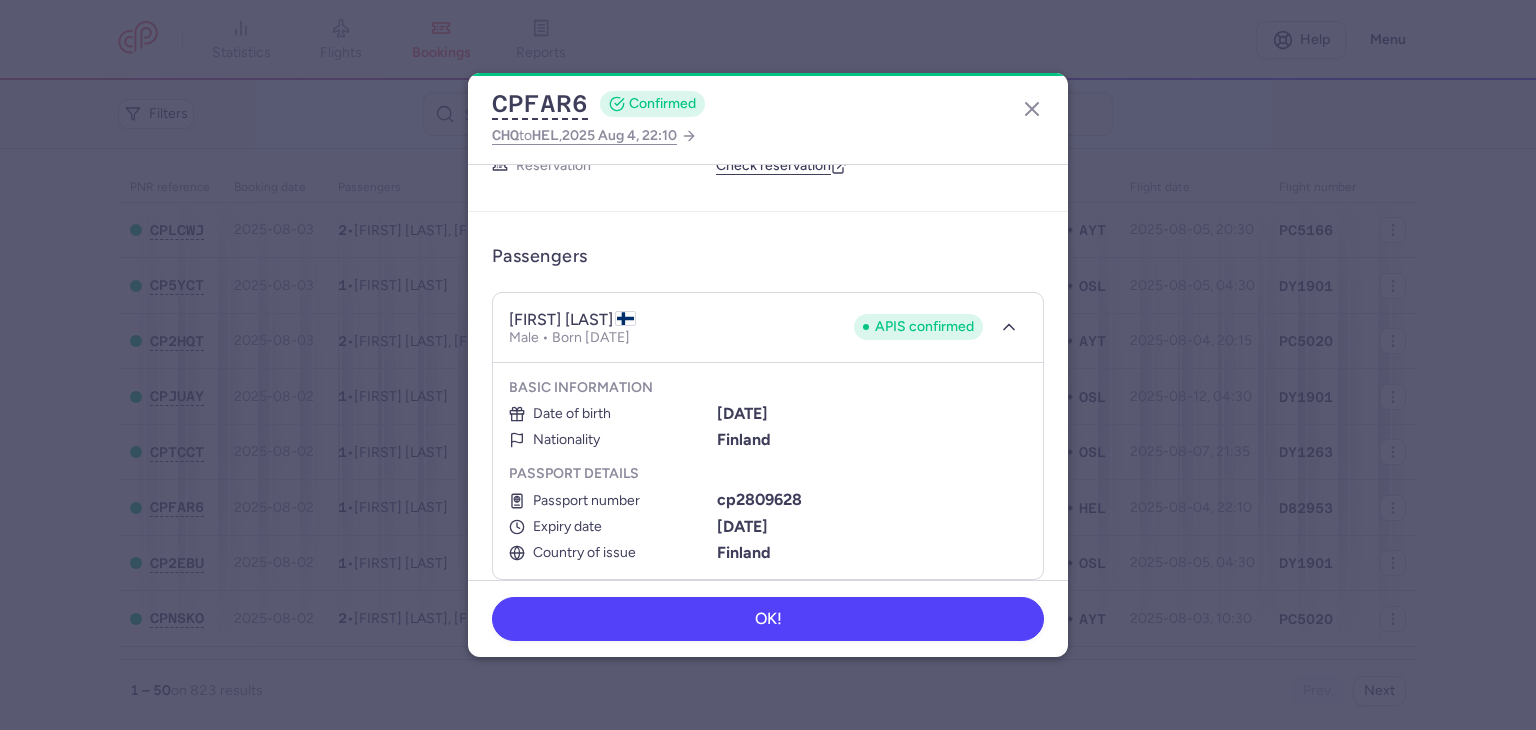 scroll, scrollTop: 176, scrollLeft: 0, axis: vertical 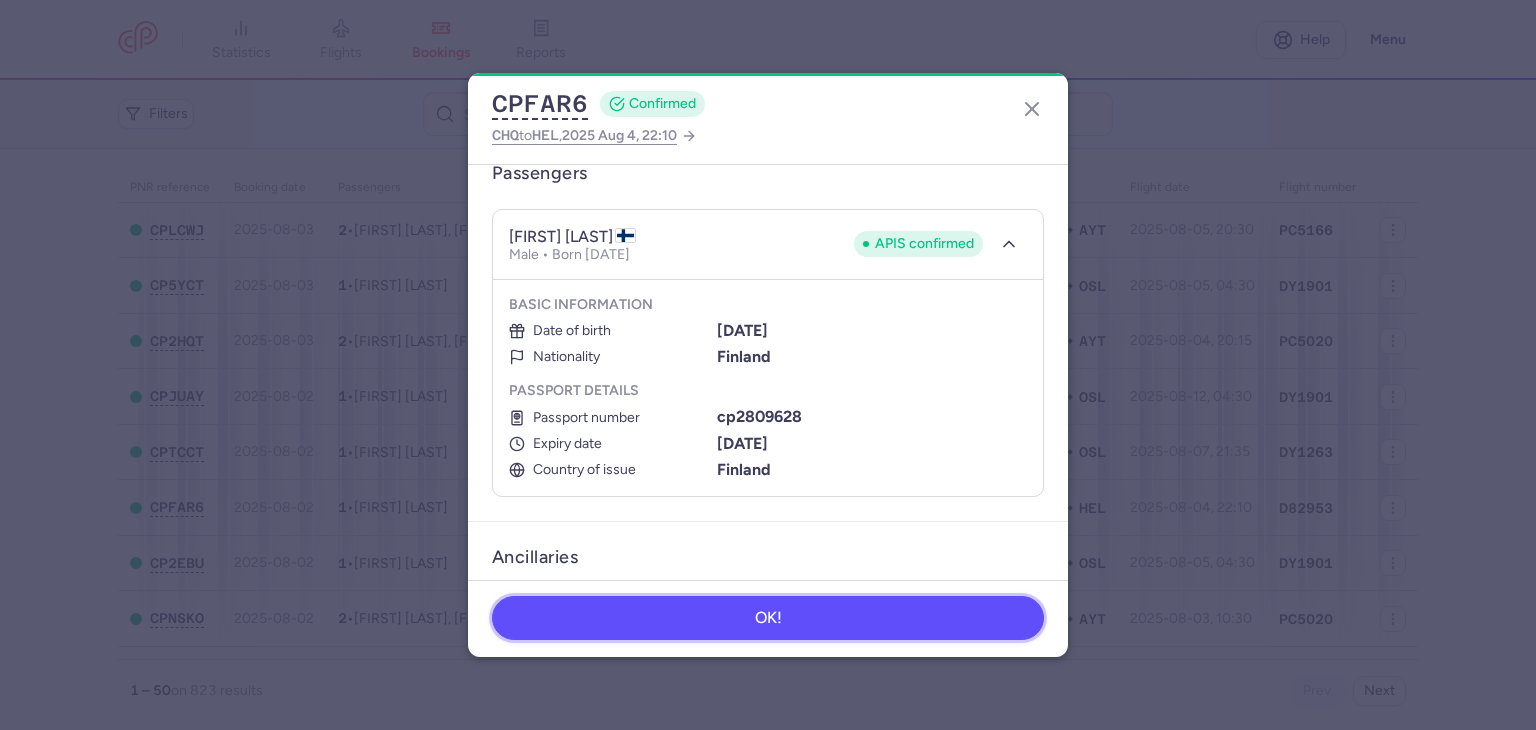 click on "OK!" at bounding box center [768, 618] 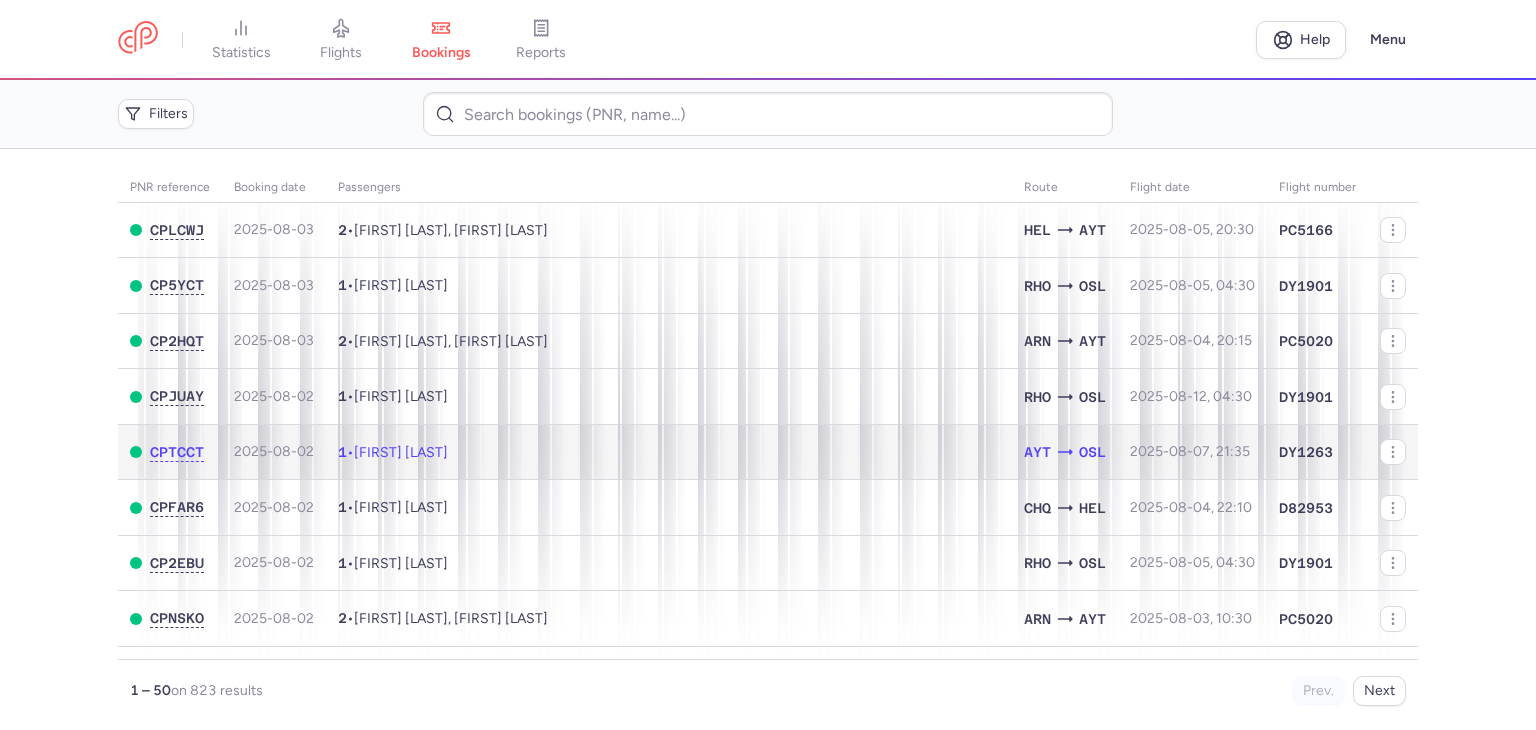 click on "1  •  Ali Akbar IFTIKHAR" 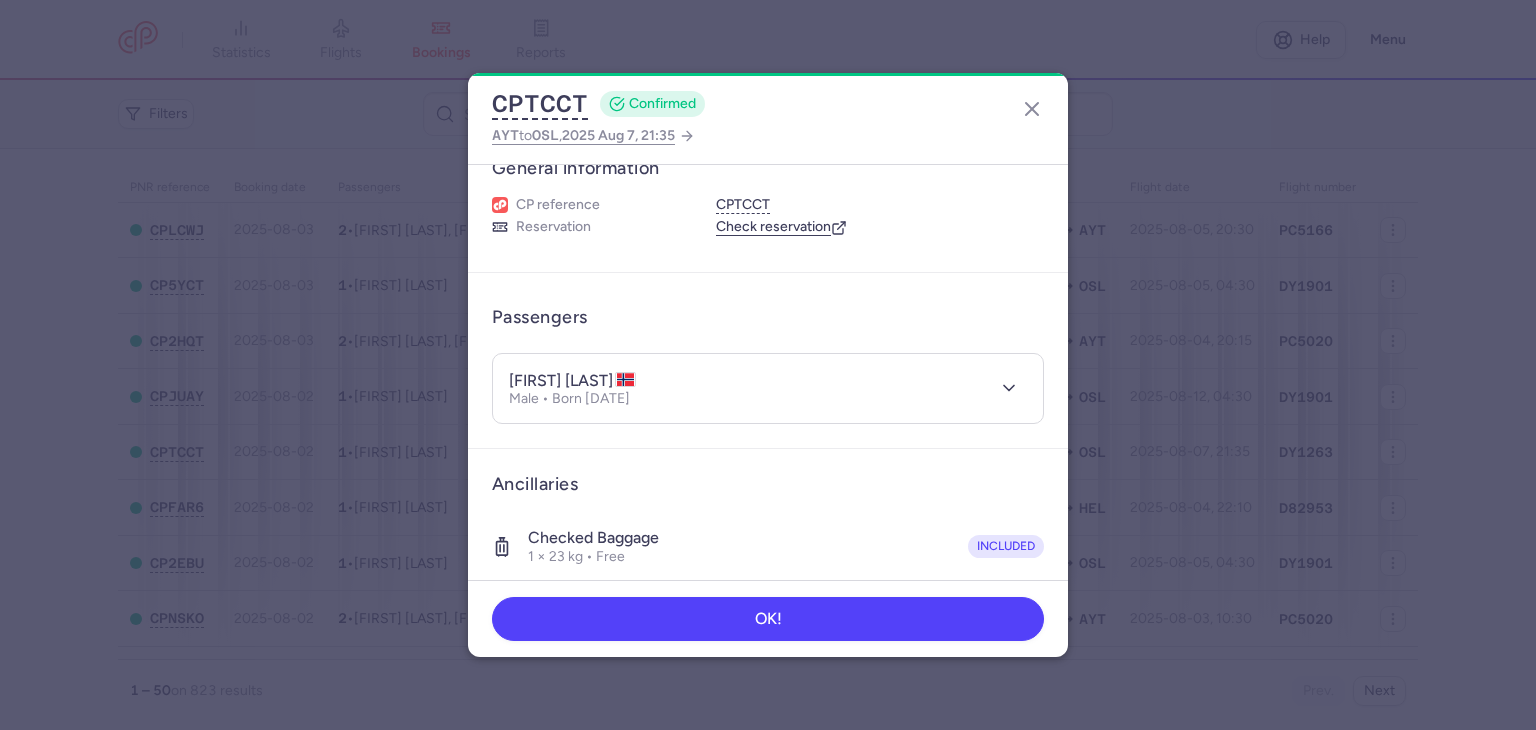 scroll, scrollTop: 0, scrollLeft: 0, axis: both 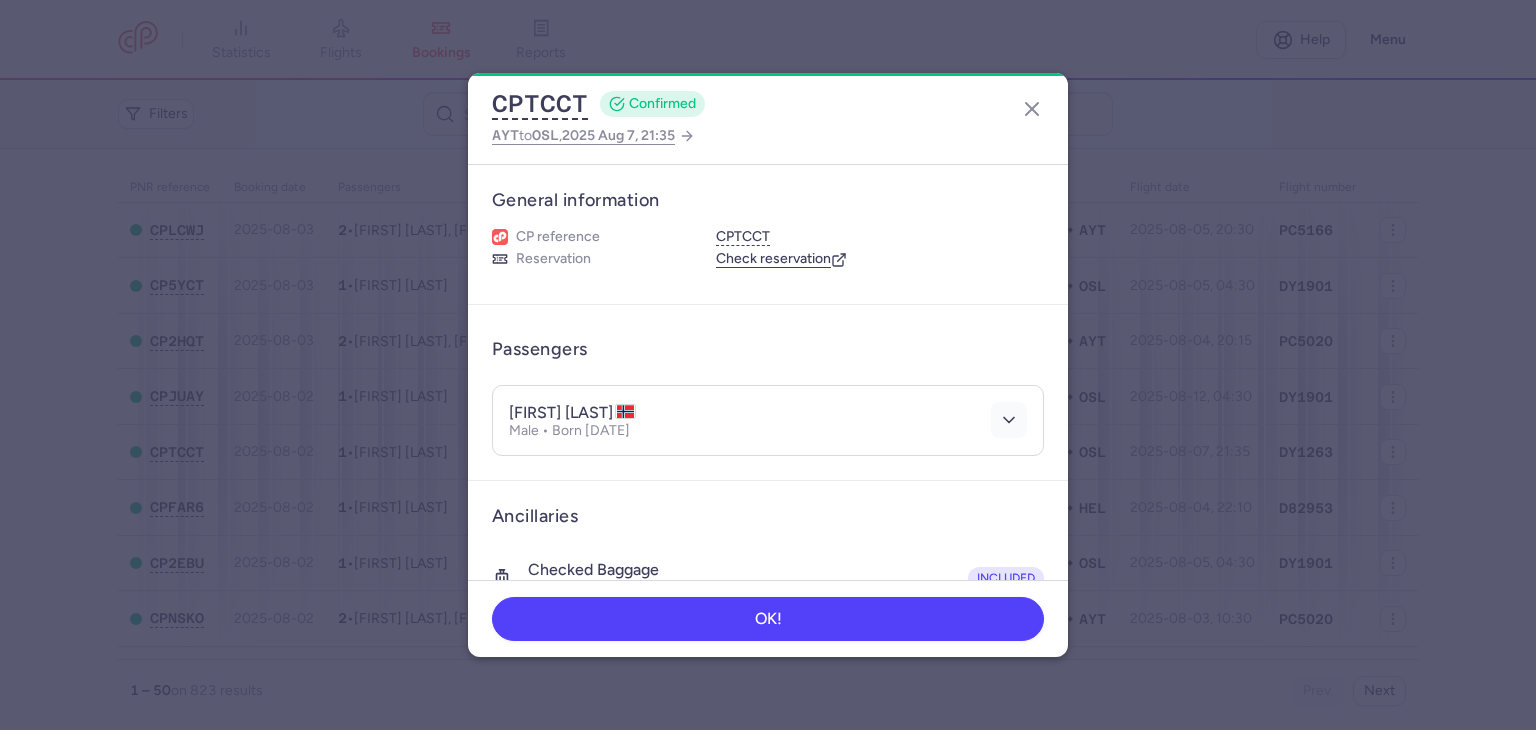 click at bounding box center [1009, 420] 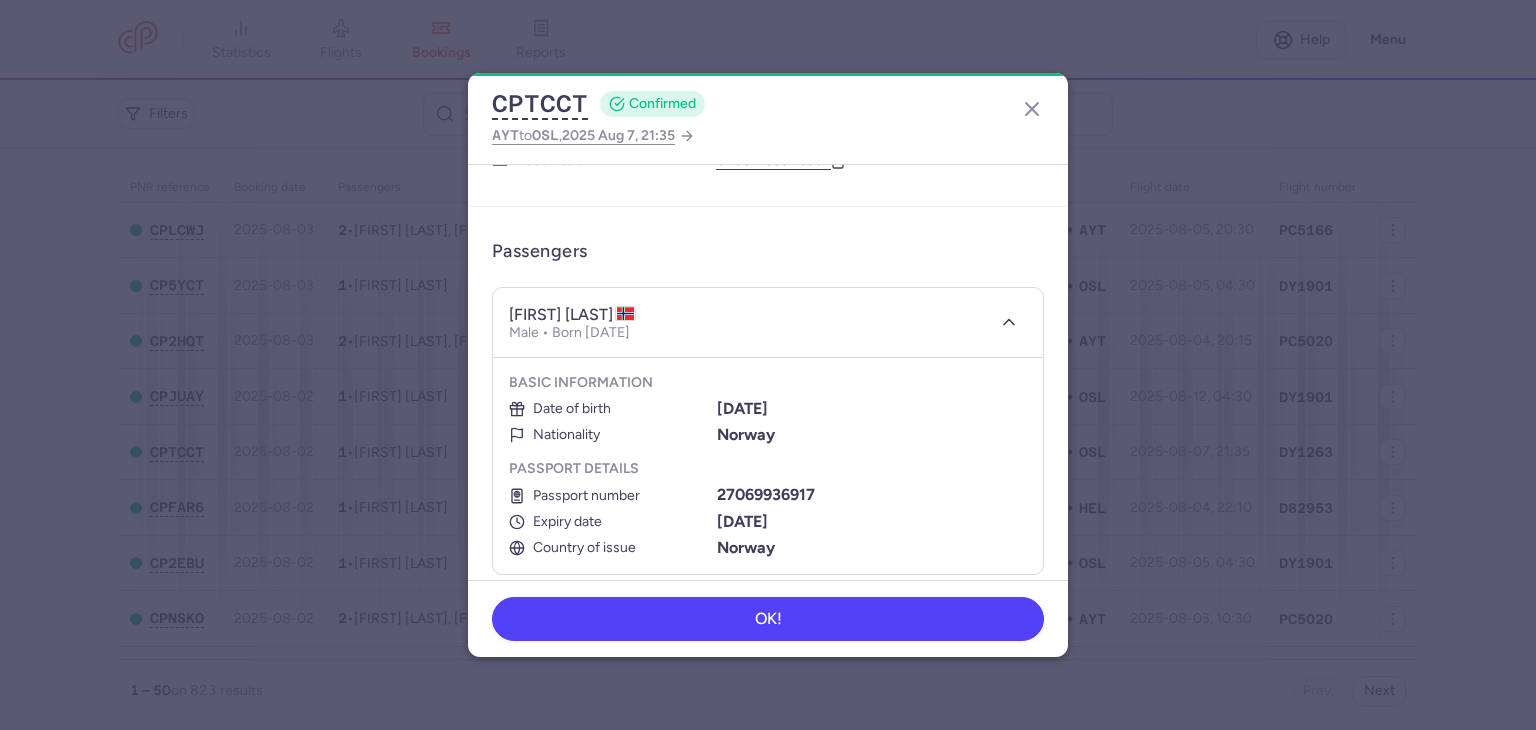 scroll, scrollTop: 143, scrollLeft: 0, axis: vertical 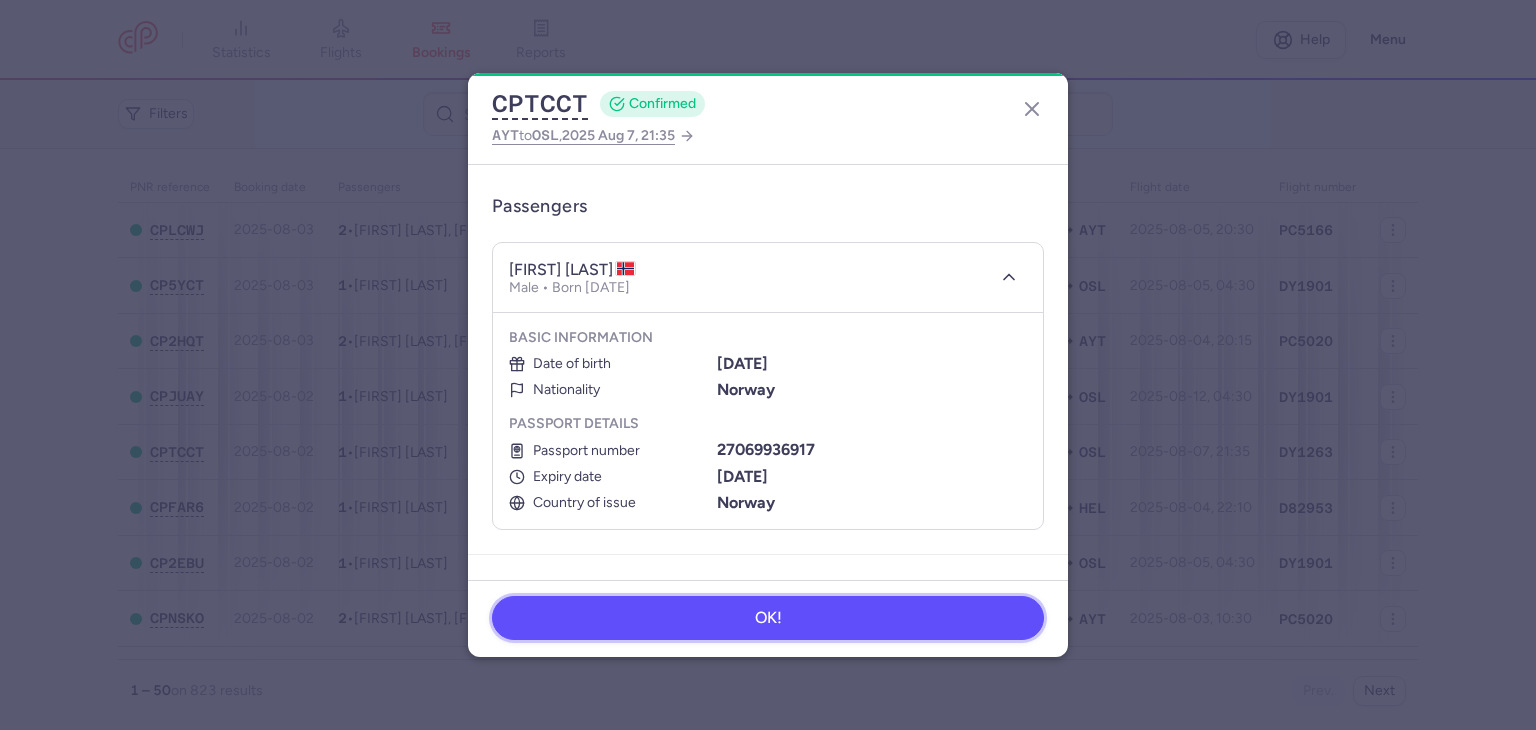 click on "OK!" at bounding box center [768, 618] 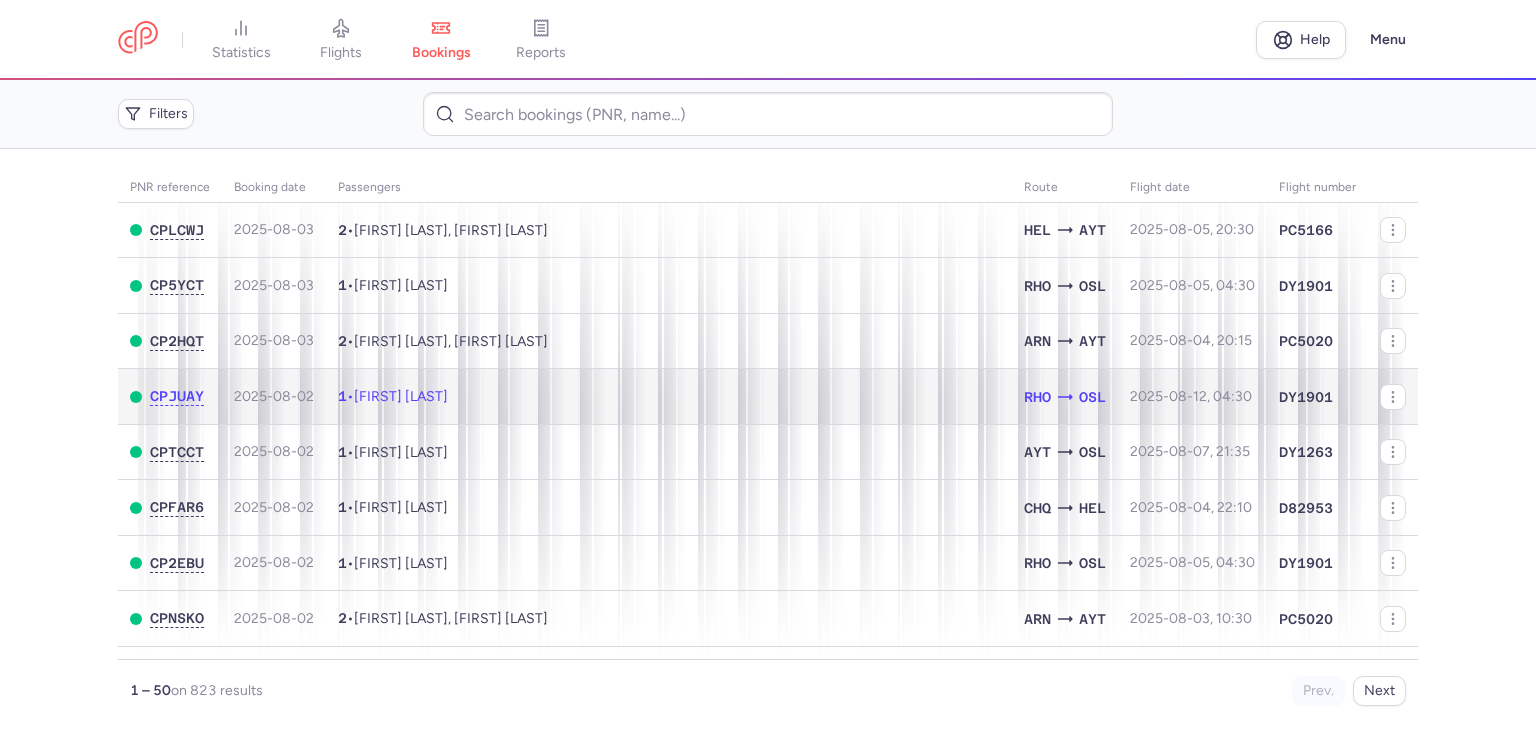 click on "1  •  Max THUNBERG" 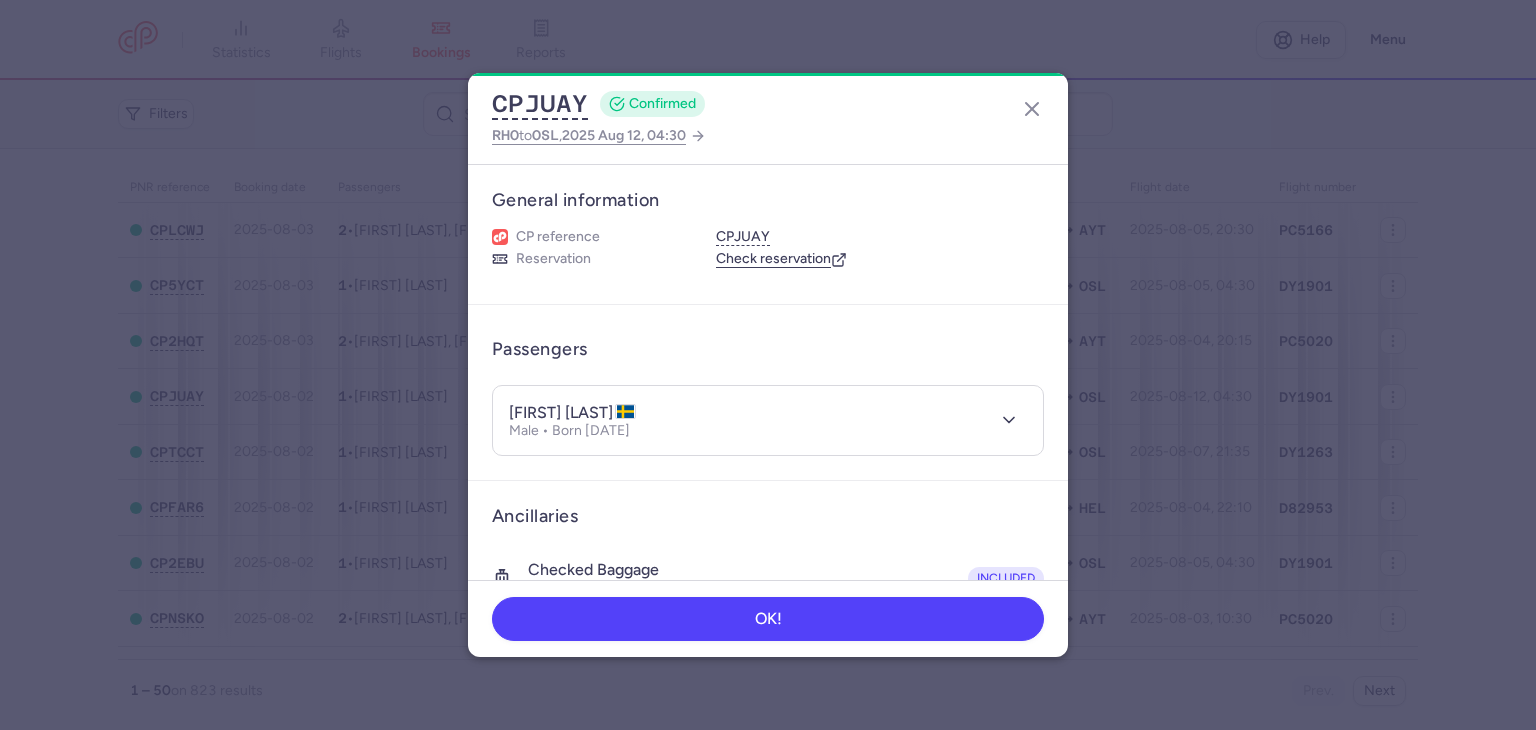 type 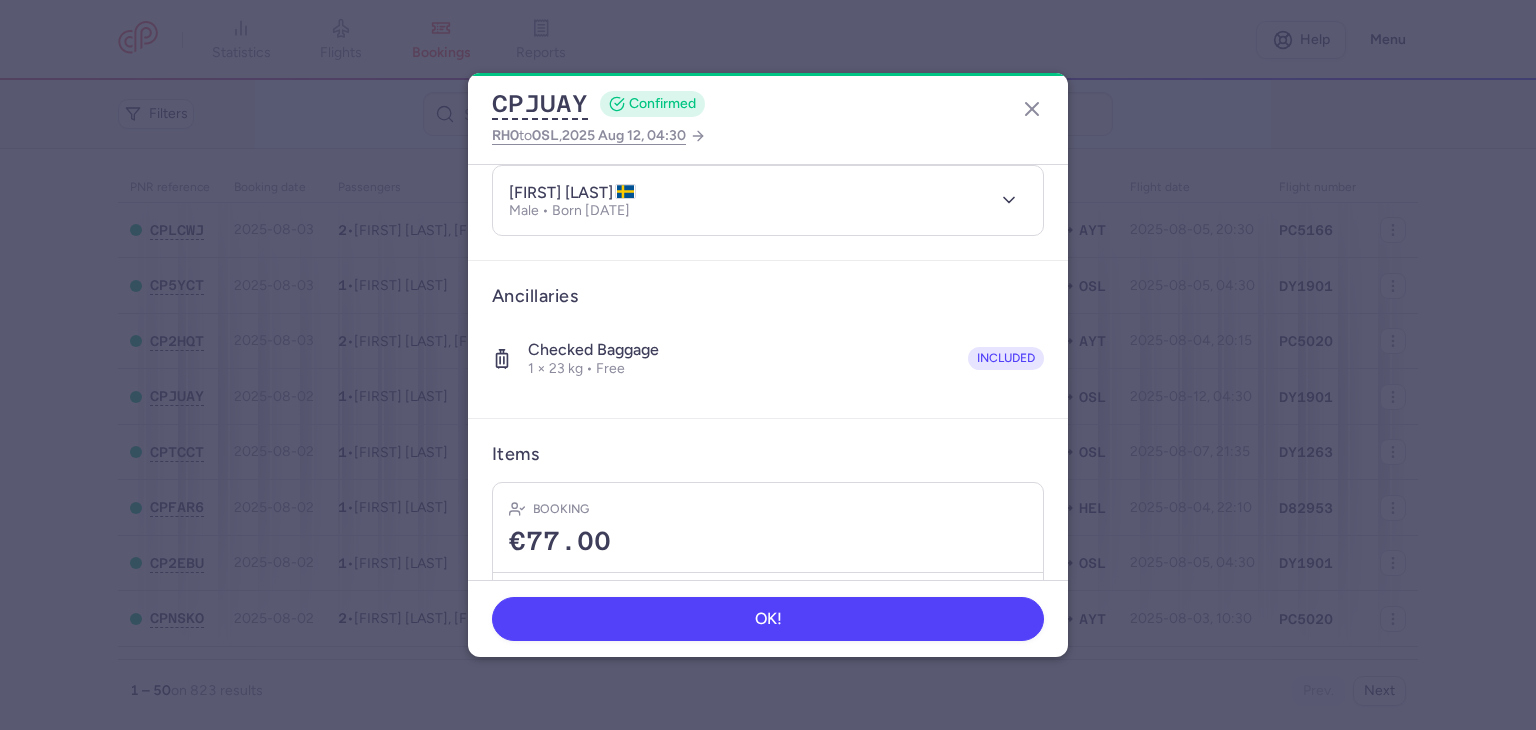 scroll, scrollTop: 269, scrollLeft: 0, axis: vertical 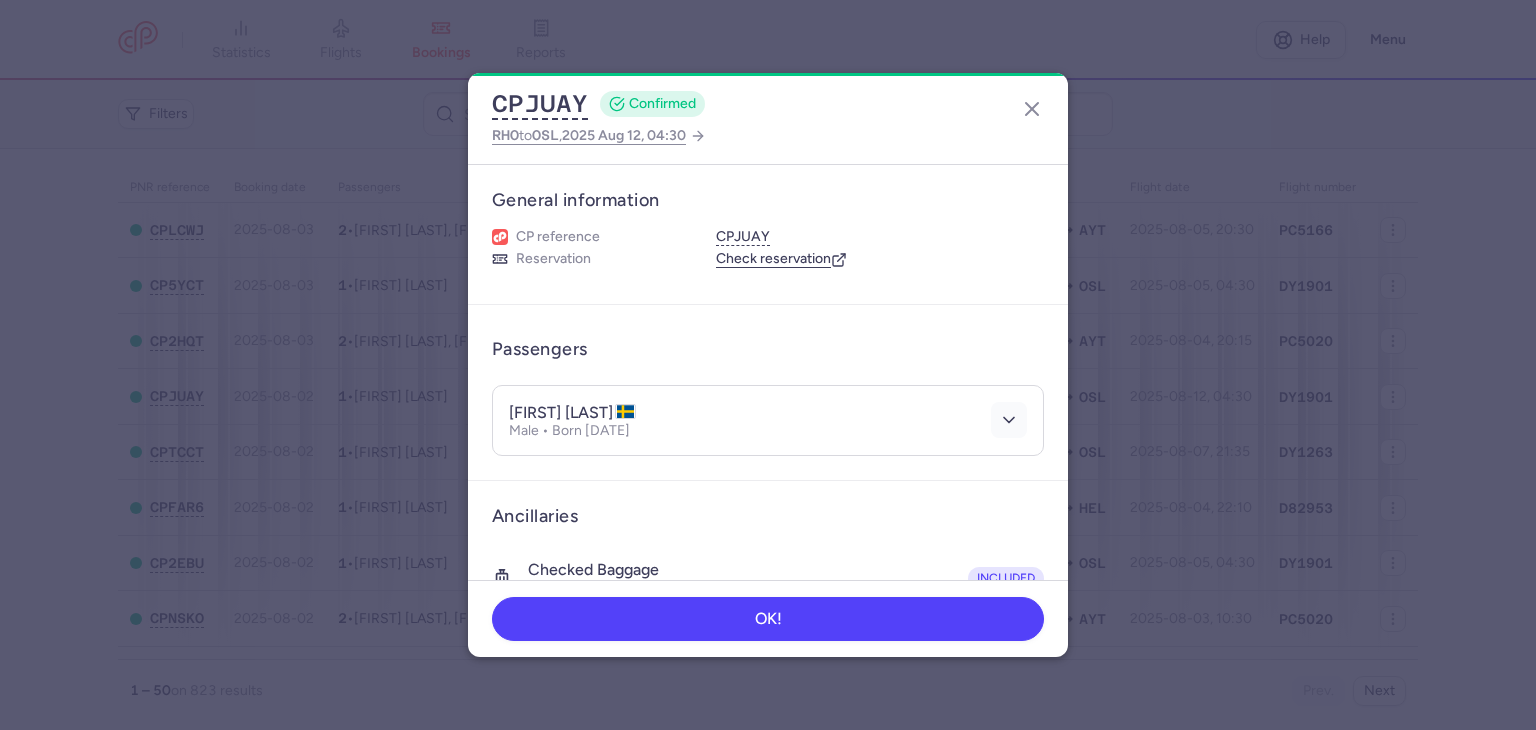 click at bounding box center (1009, 420) 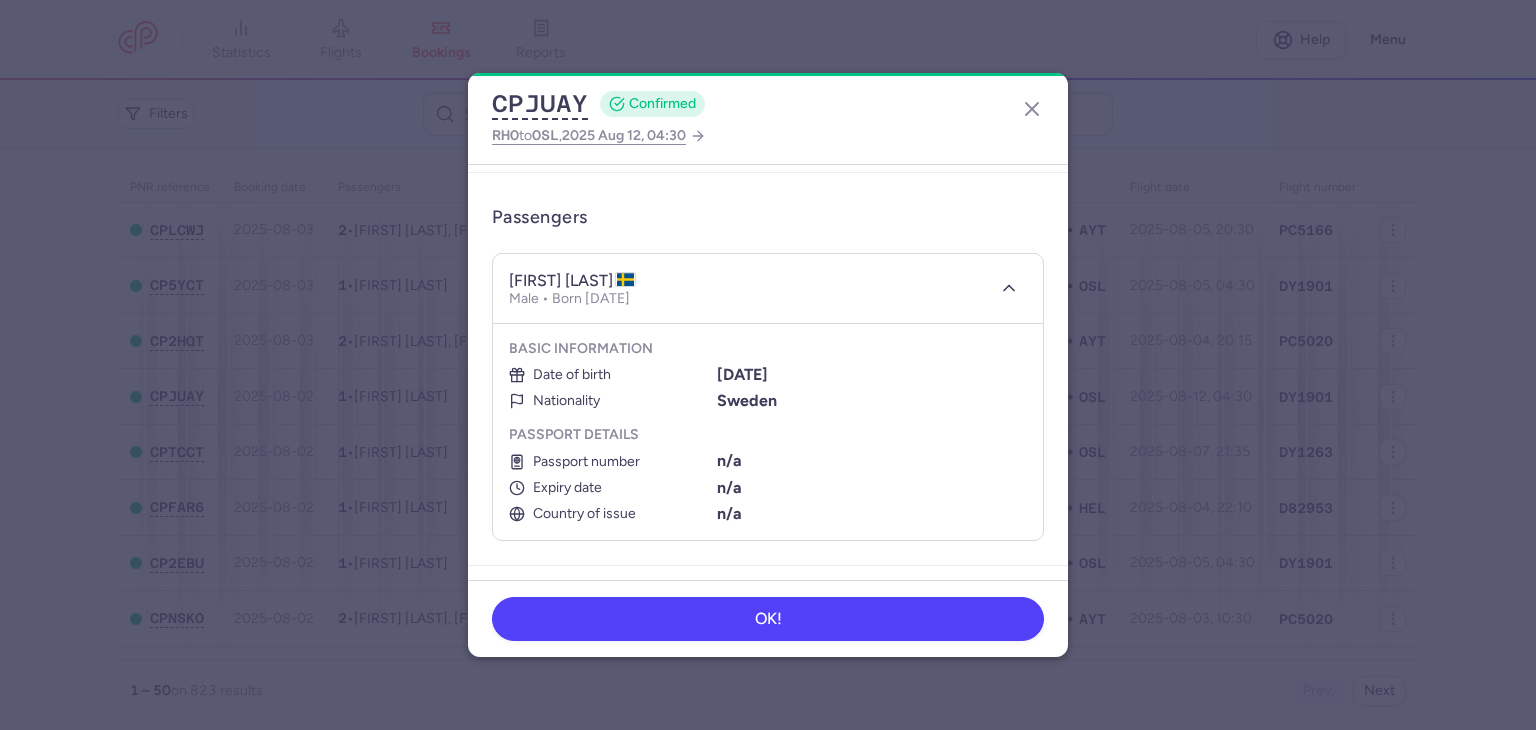 scroll, scrollTop: 147, scrollLeft: 0, axis: vertical 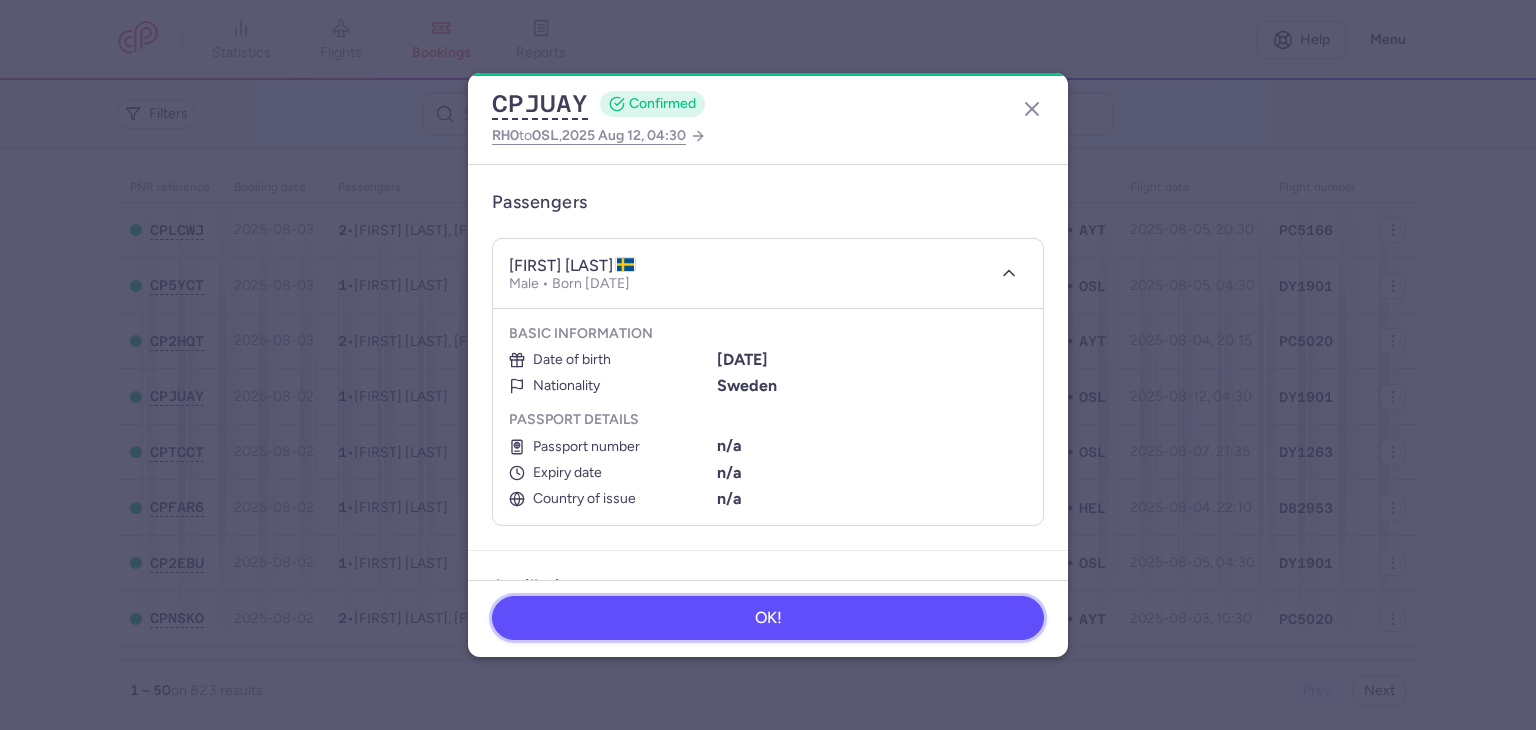 click on "OK!" at bounding box center [768, 618] 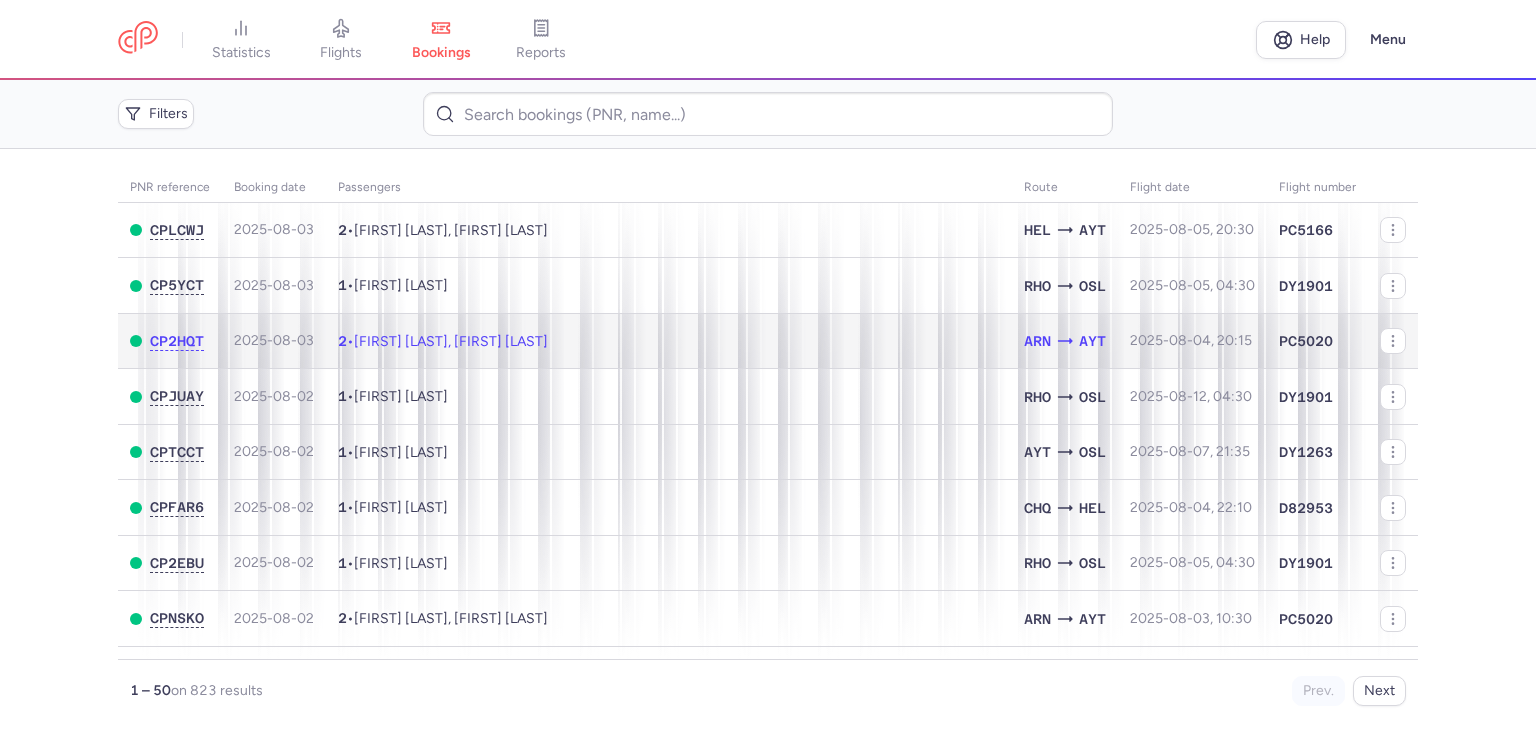 click on "[FIRST] [LAST], [FIRST] [LAST]" at bounding box center (451, 341) 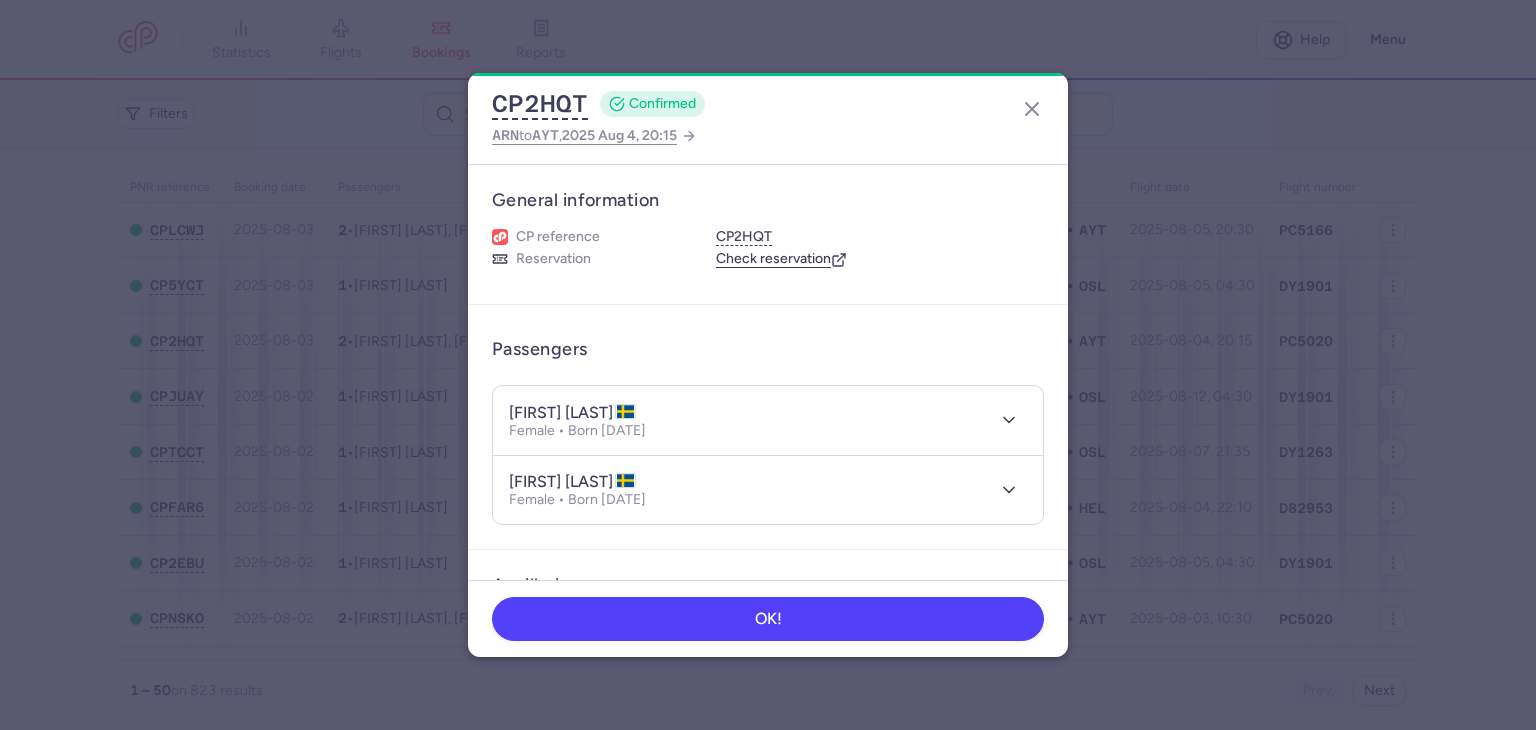 type 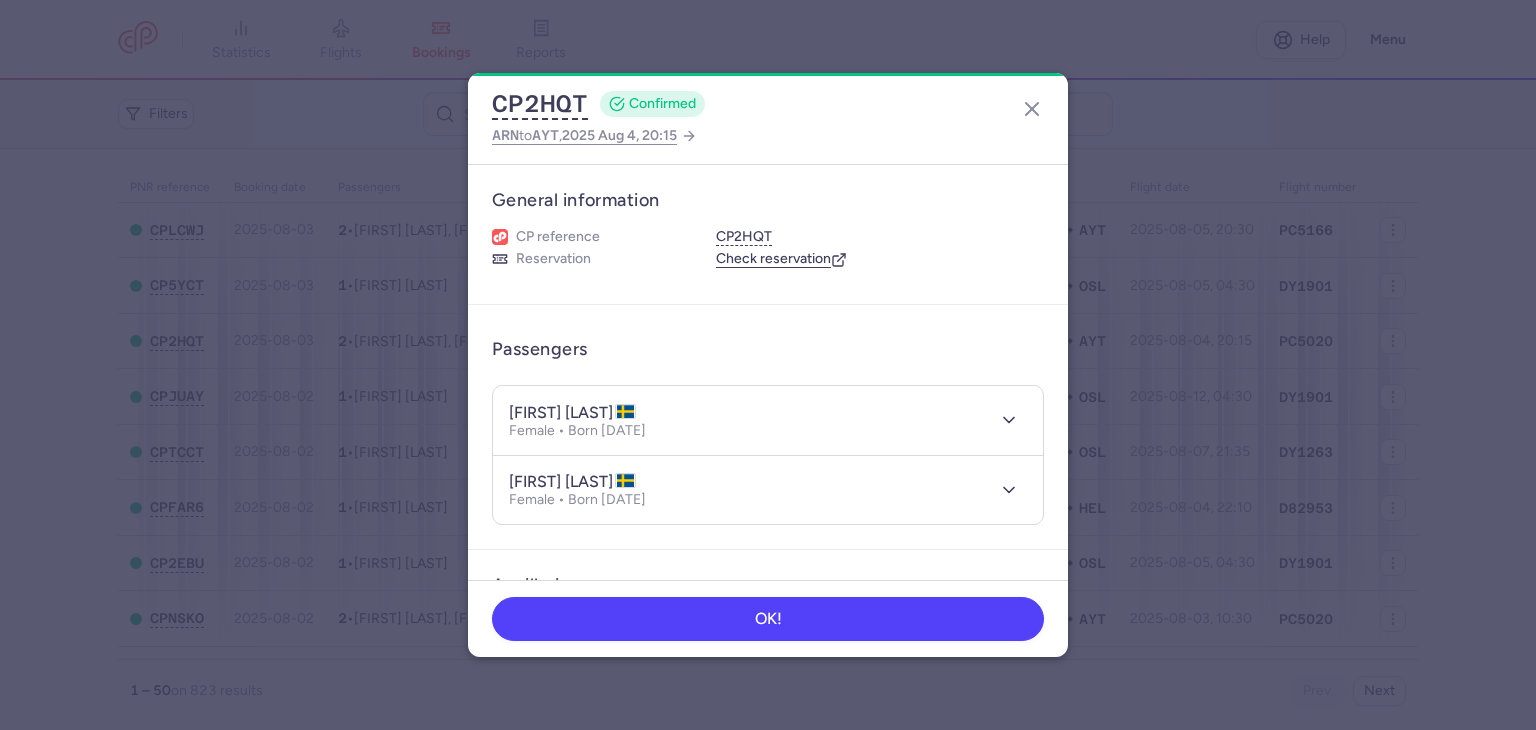 click on "General information CP reference CP2HQT Reservation  Check reservation  Passengers nour ALOGBAH  Female • Born 11/04/1980 assal ALAZZAWI  Female • Born 03/12/2009 Ancillaries Checked baggage 2 × 20 kg • Free included Cabin bag 2 × 3 kg, 40 × 30 × 15 cm • Free included Items Booking €134.00 Booking date  03/08/2025  Show transactions" 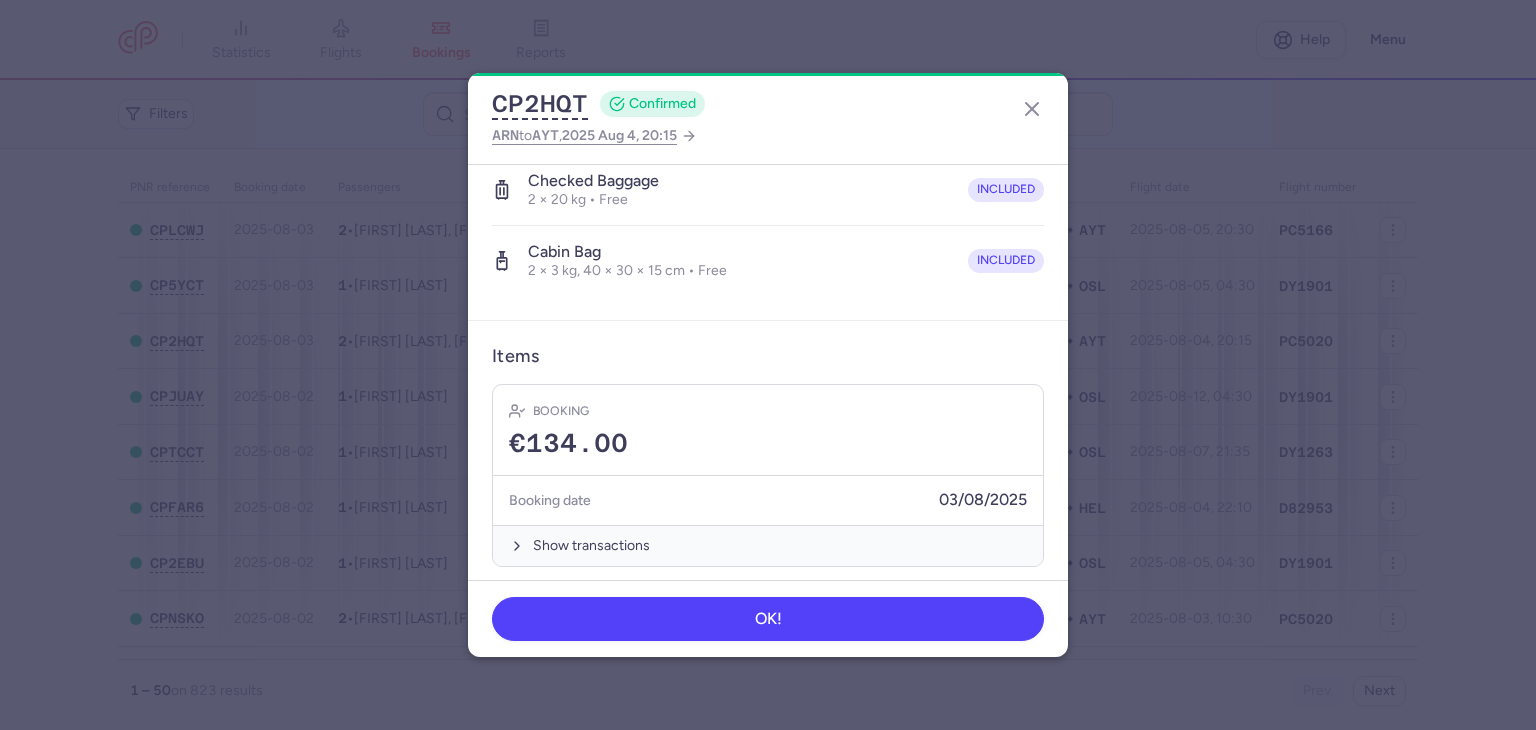 scroll, scrollTop: 462, scrollLeft: 0, axis: vertical 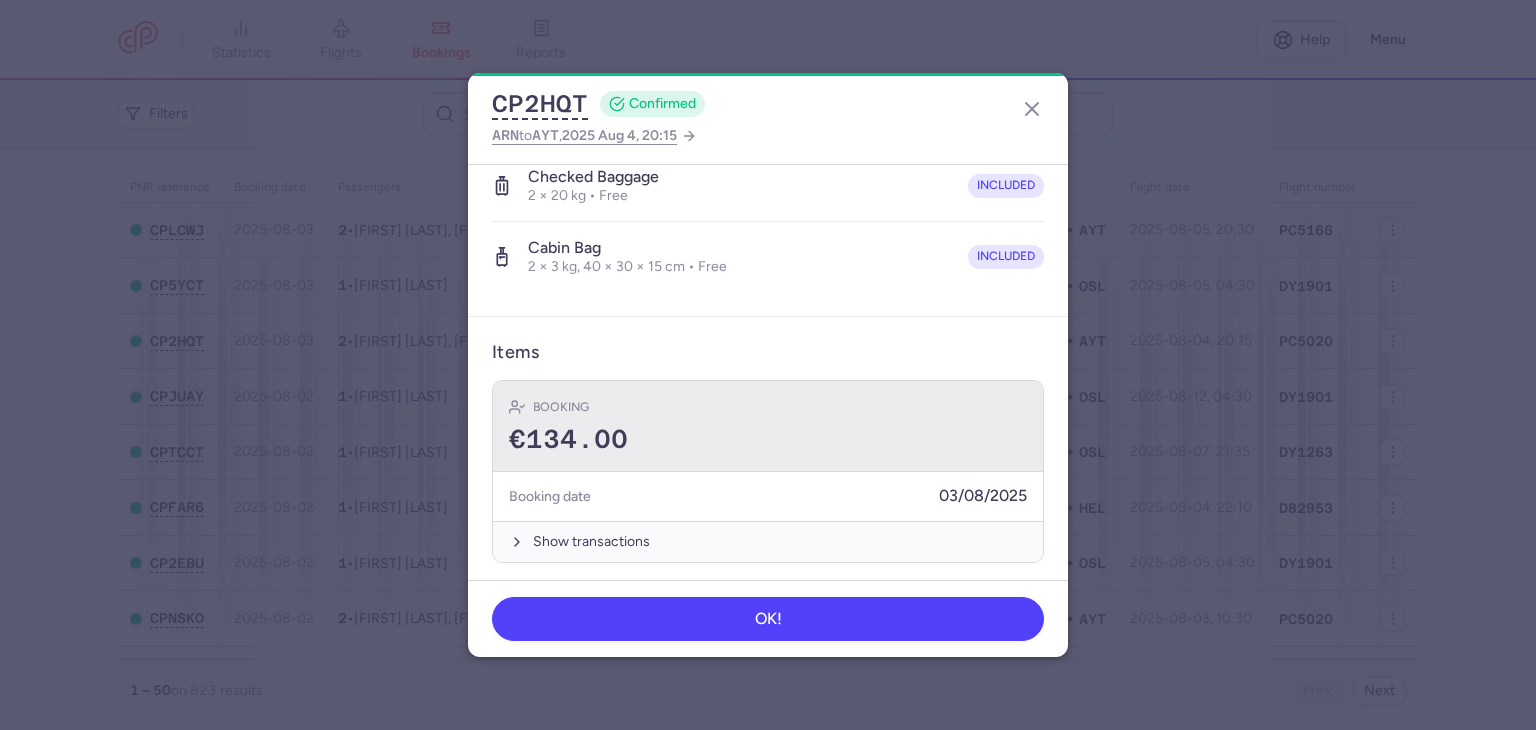 click on "€134.00" at bounding box center [768, 440] 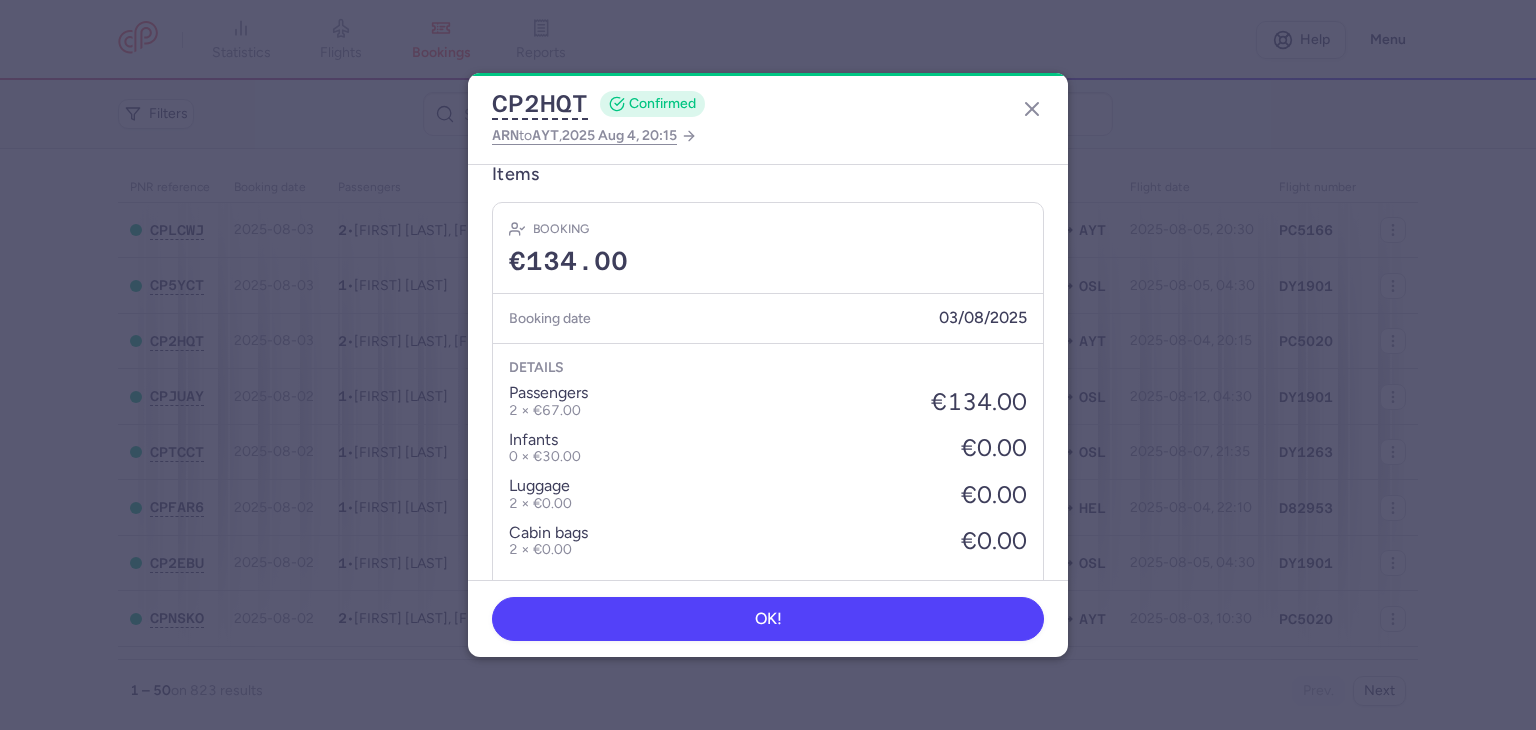 scroll, scrollTop: 656, scrollLeft: 0, axis: vertical 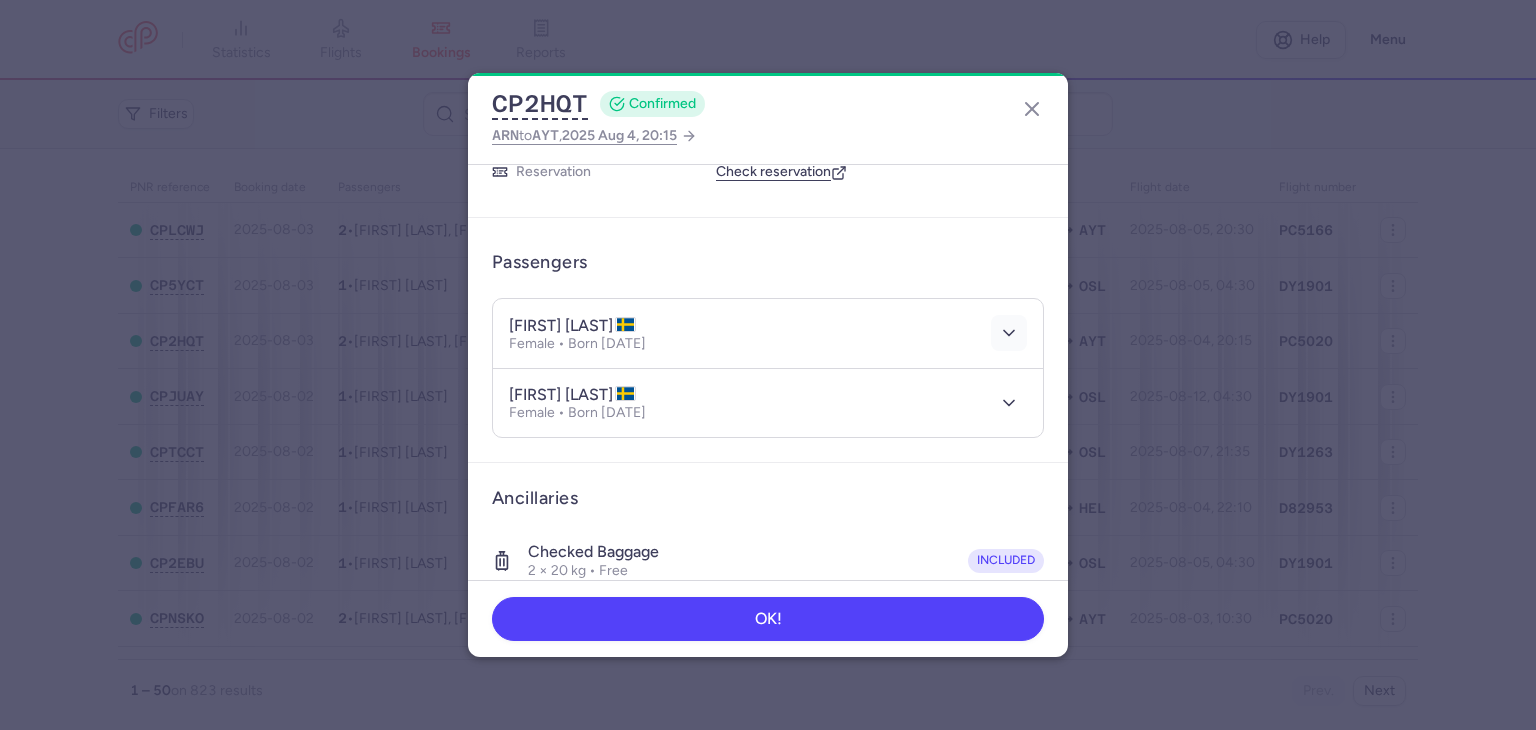 click 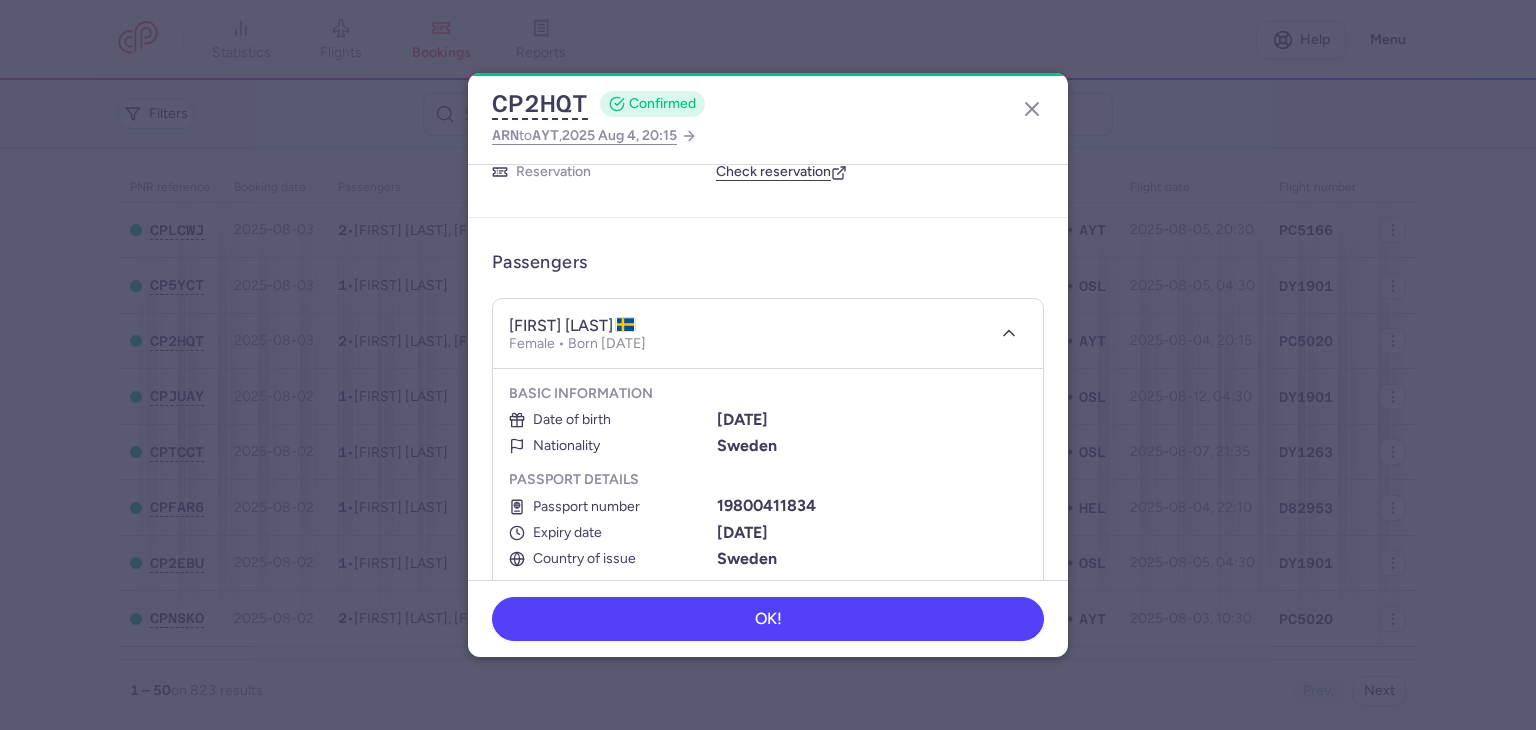 scroll, scrollTop: 184, scrollLeft: 0, axis: vertical 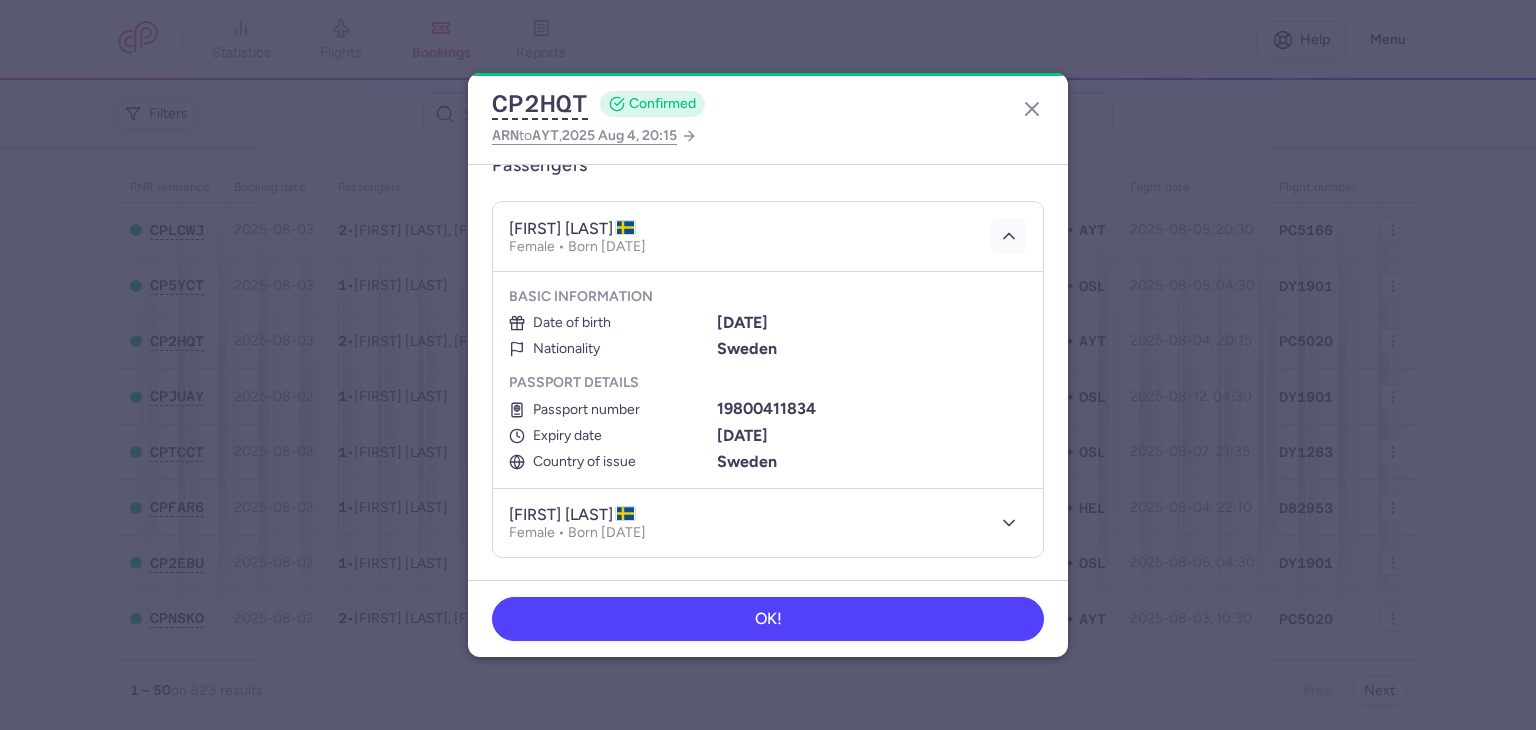 click 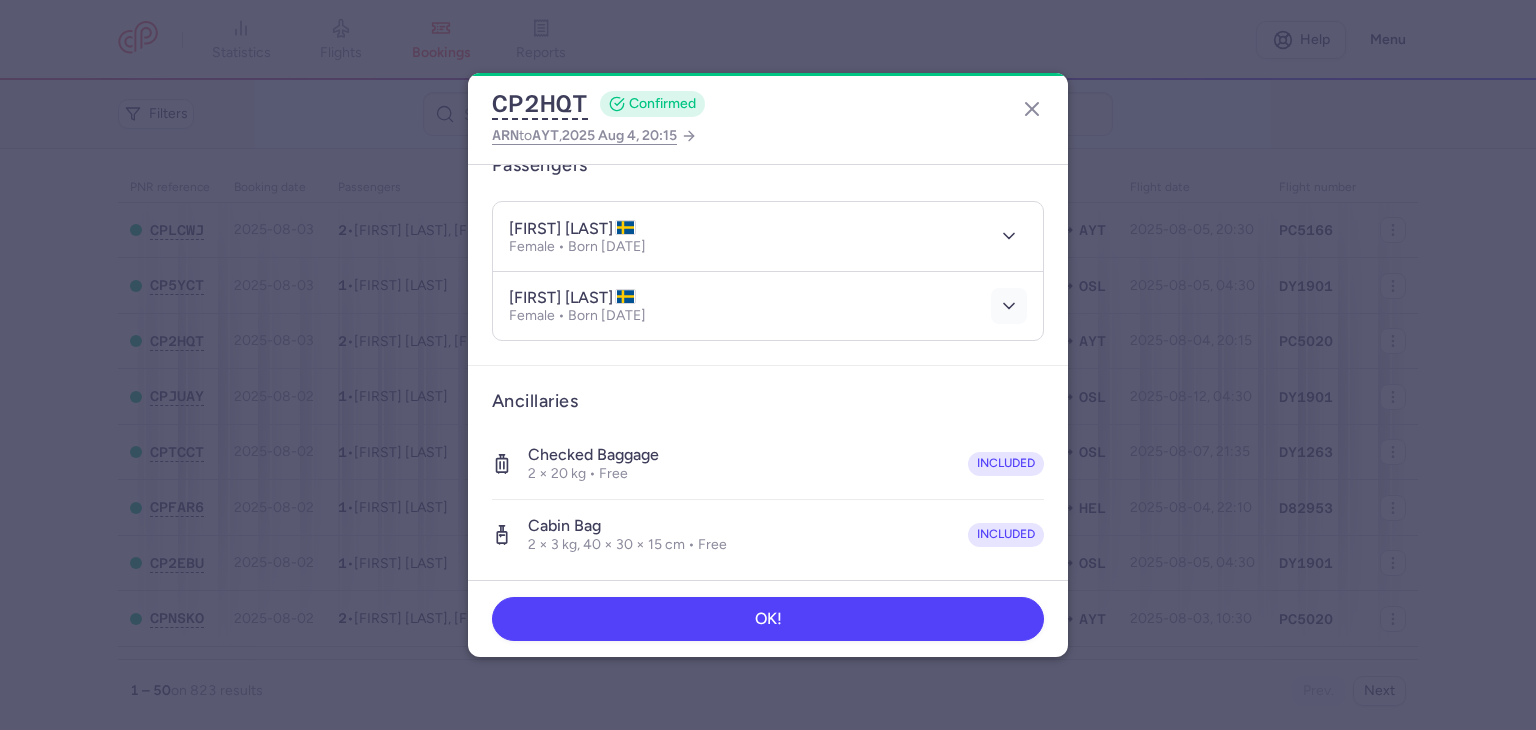 click 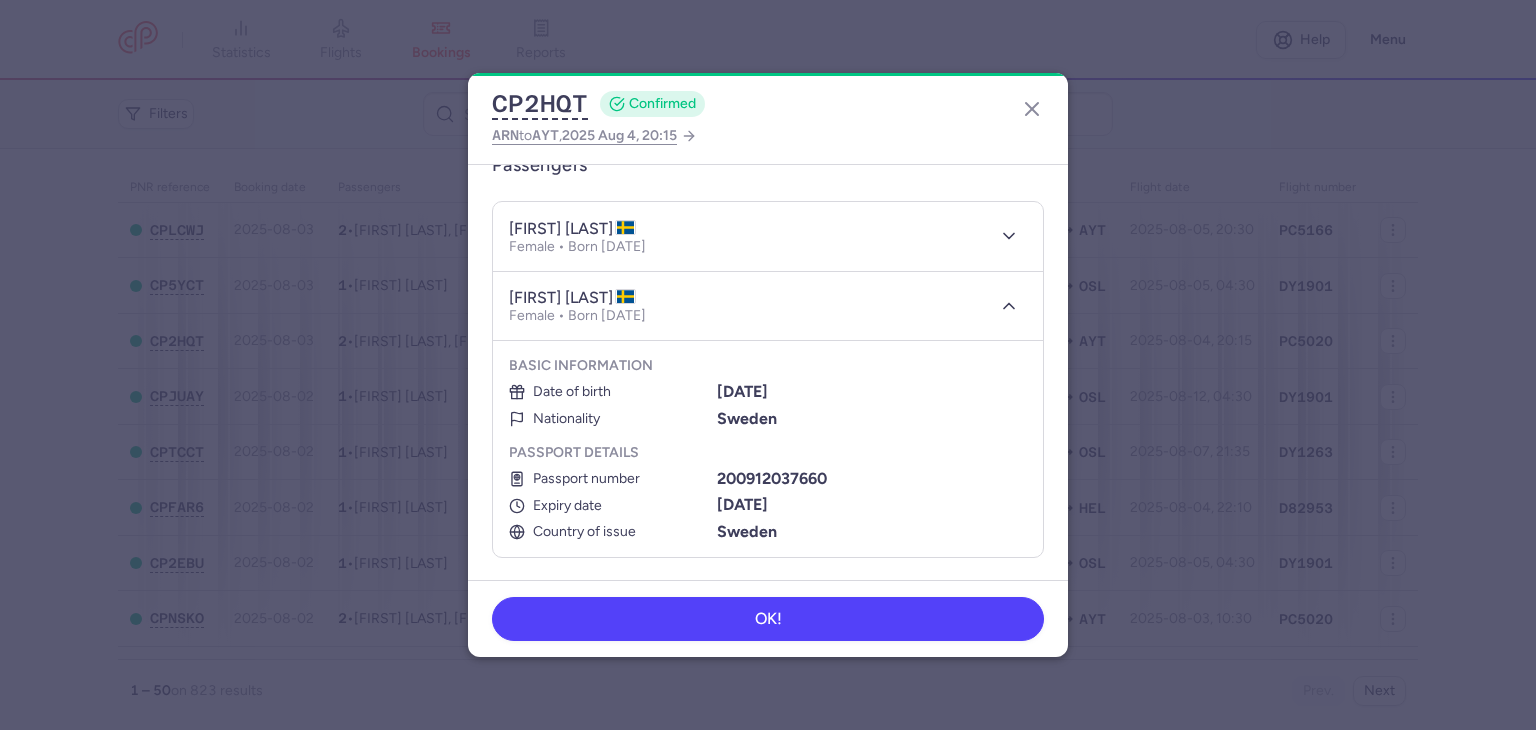 type 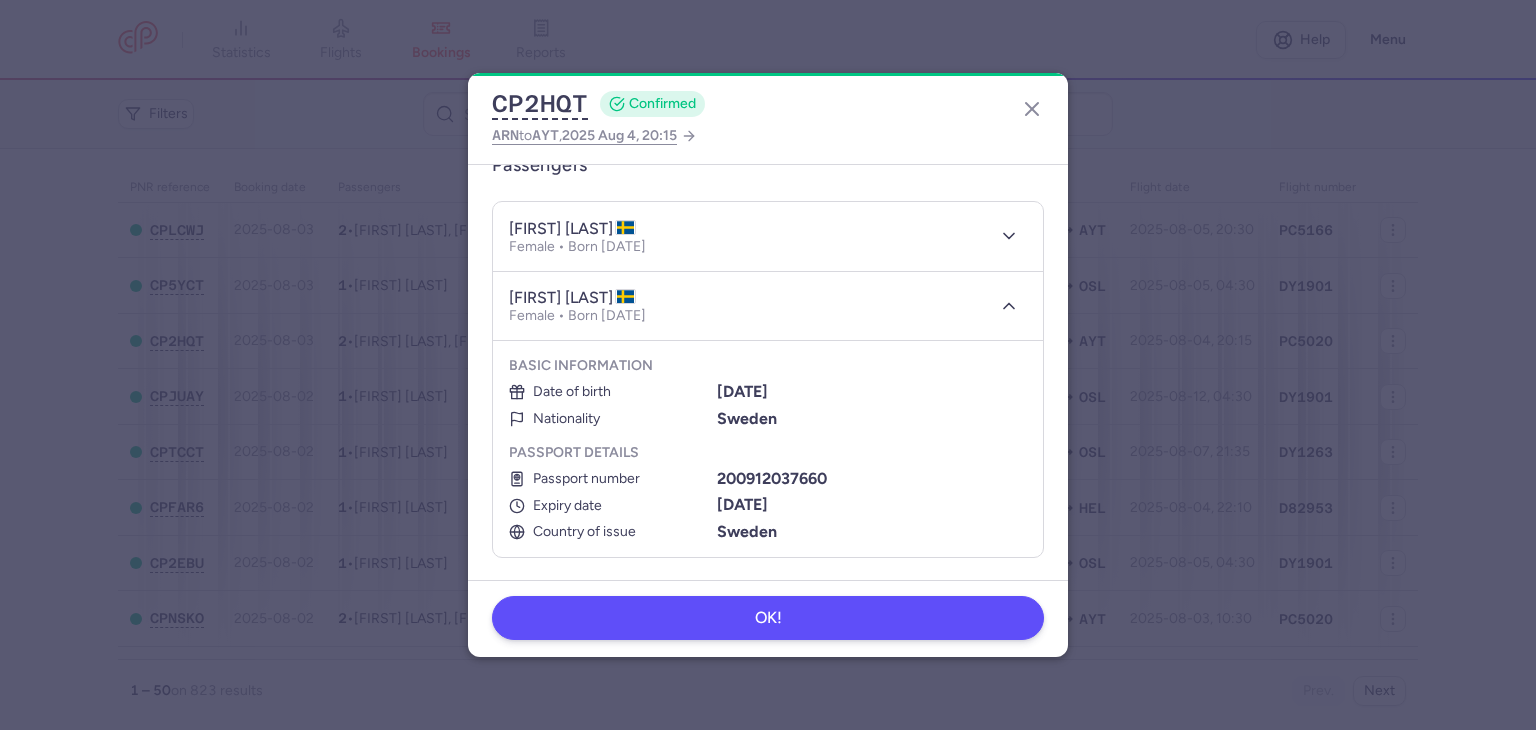 drag, startPoint x: 784, startPoint y: 645, endPoint x: 784, endPoint y: 622, distance: 23 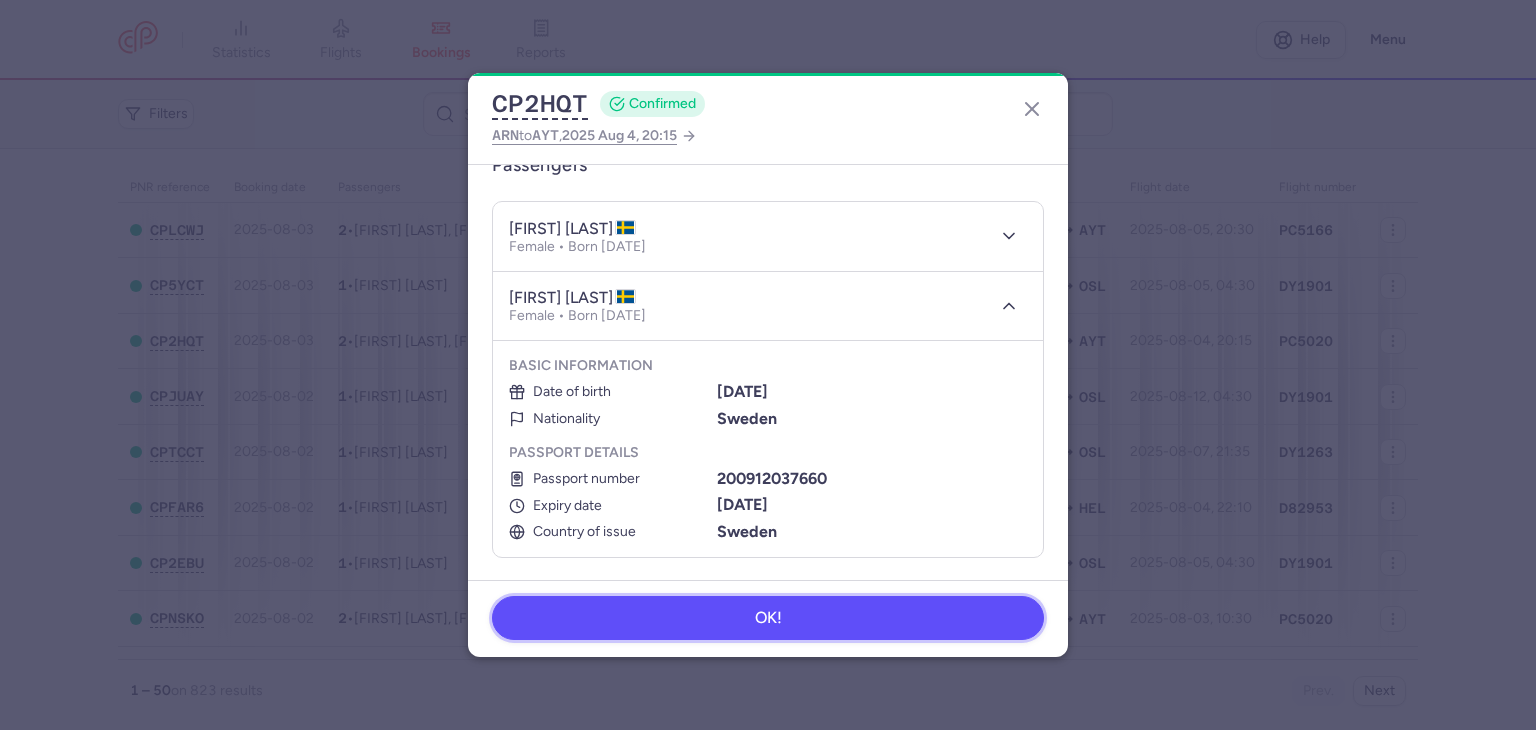 click on "OK!" at bounding box center (768, 618) 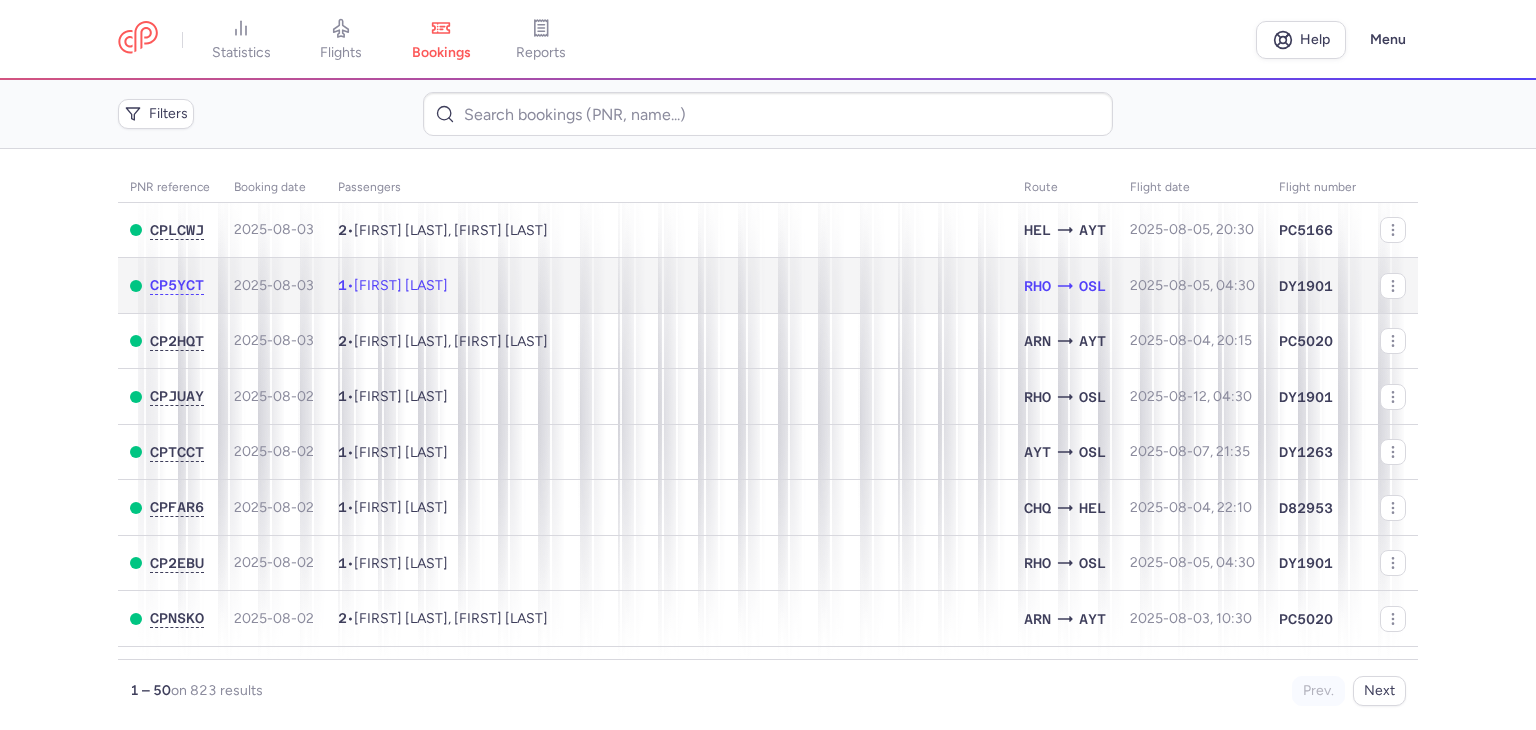 click on "1  •  Raed Kamal MALAKA" 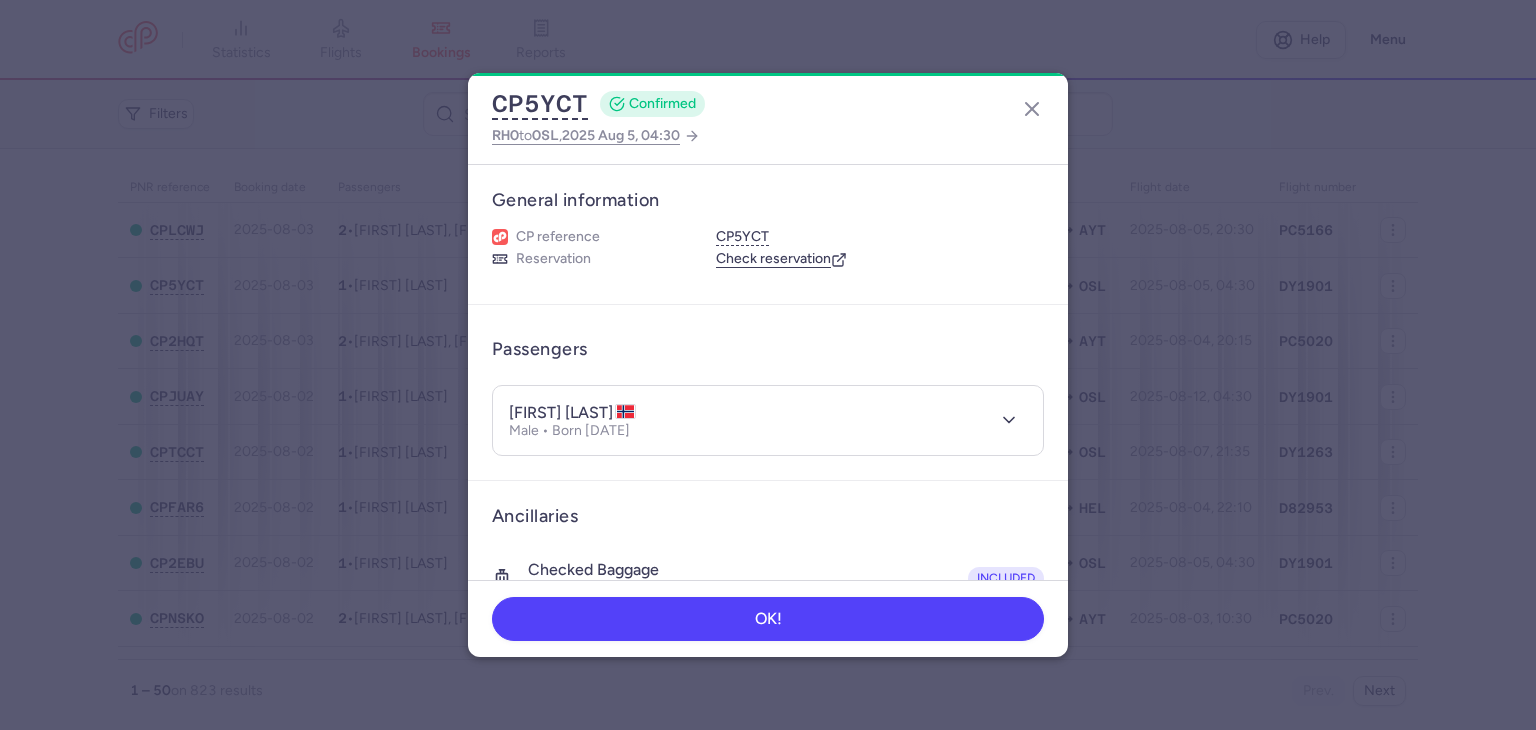 type 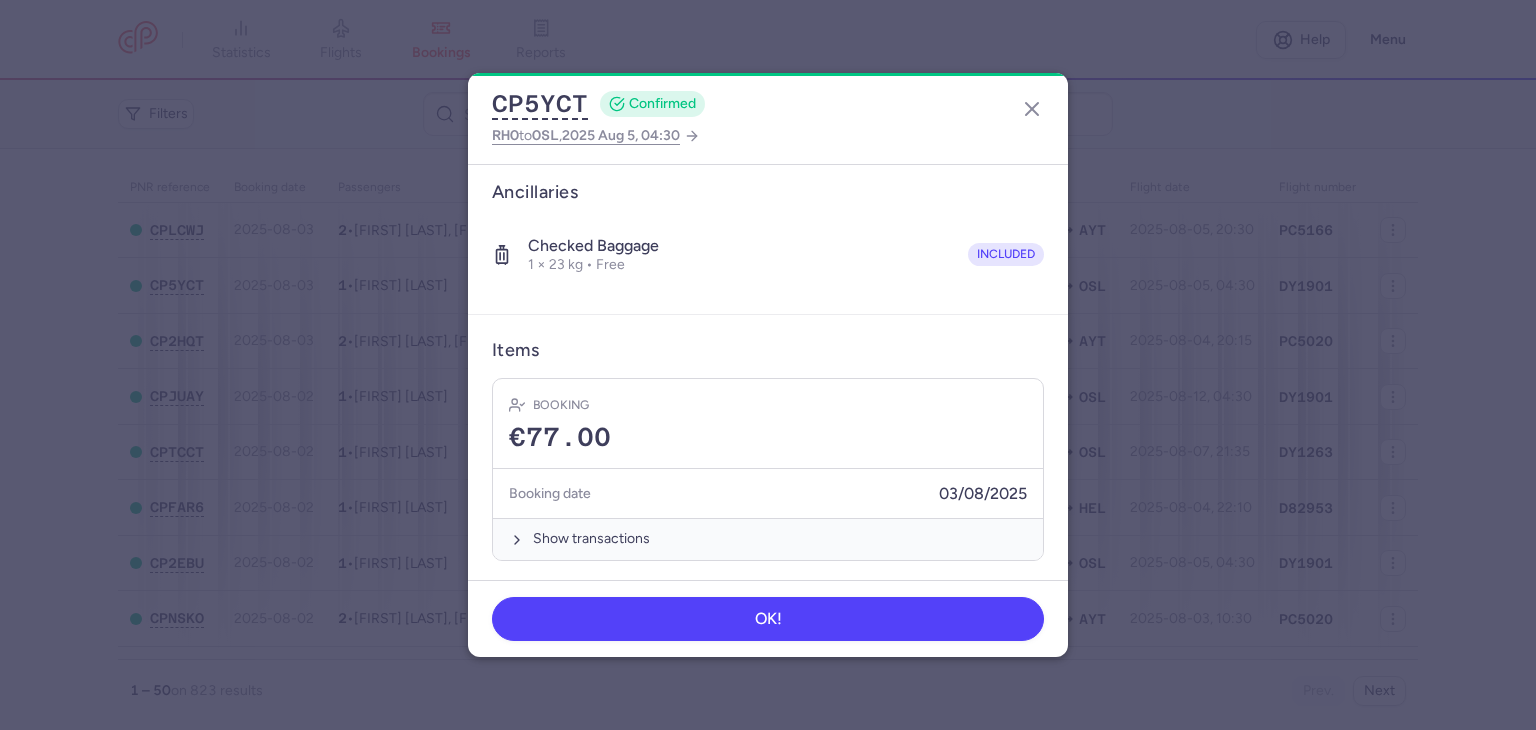 scroll, scrollTop: 146, scrollLeft: 0, axis: vertical 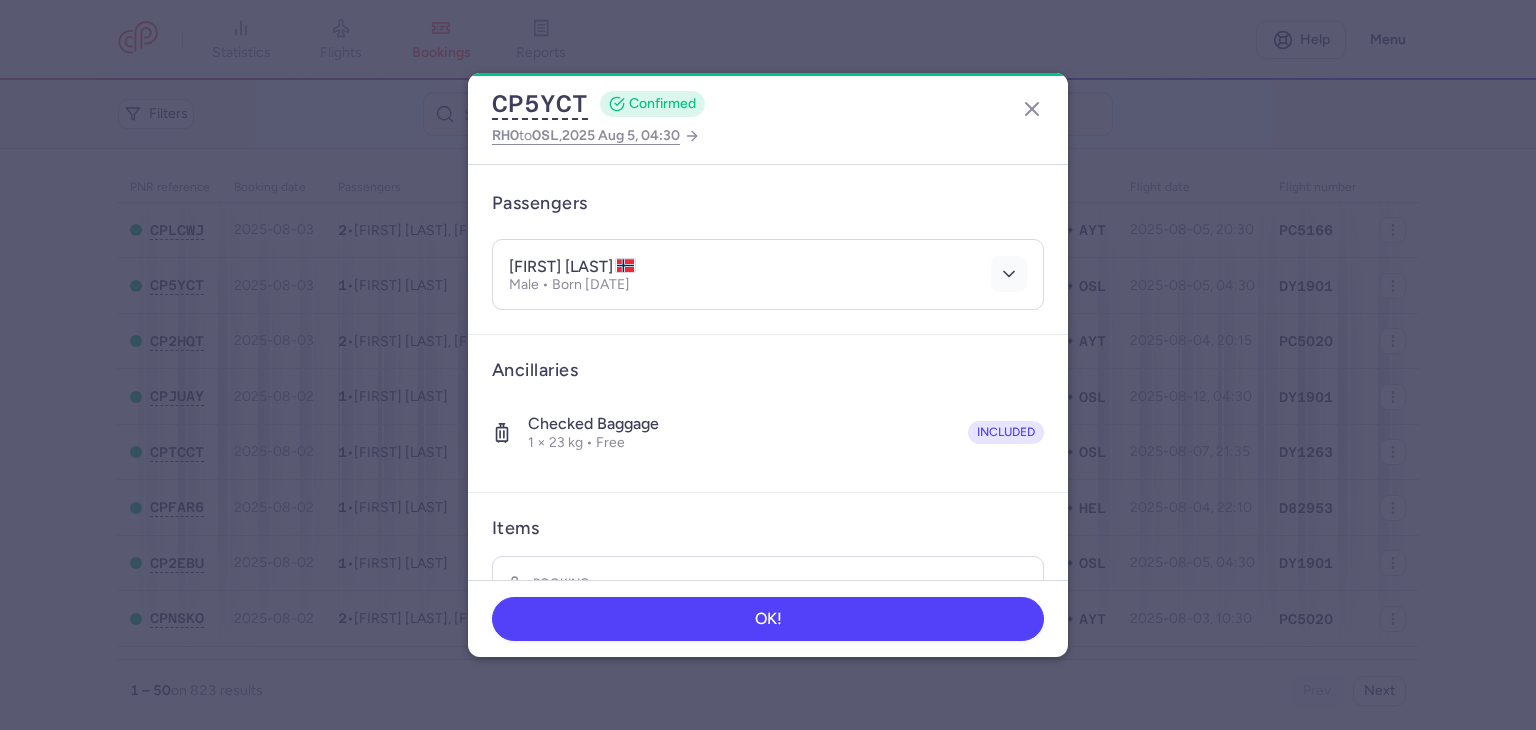 click at bounding box center [1009, 274] 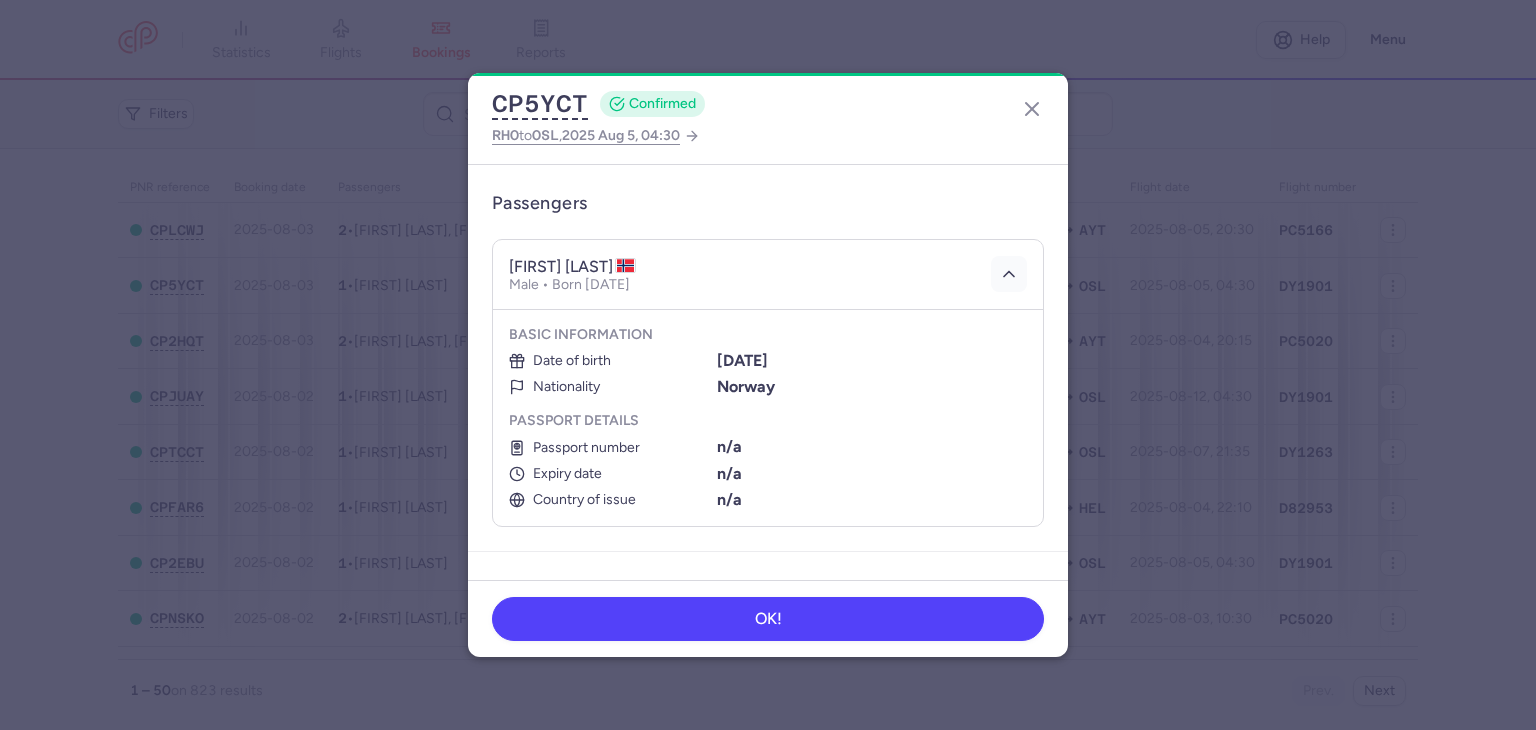 type 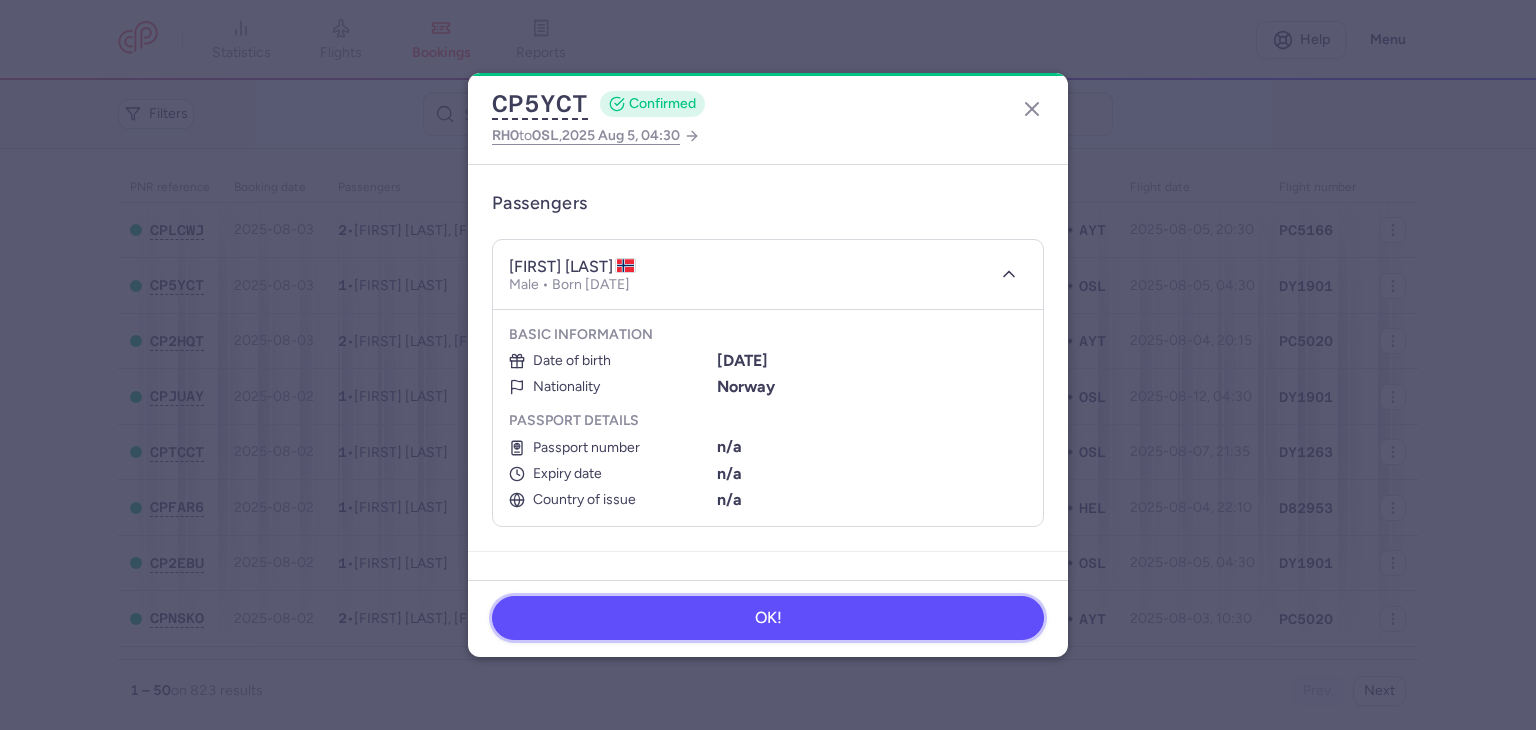 click on "OK!" at bounding box center [768, 618] 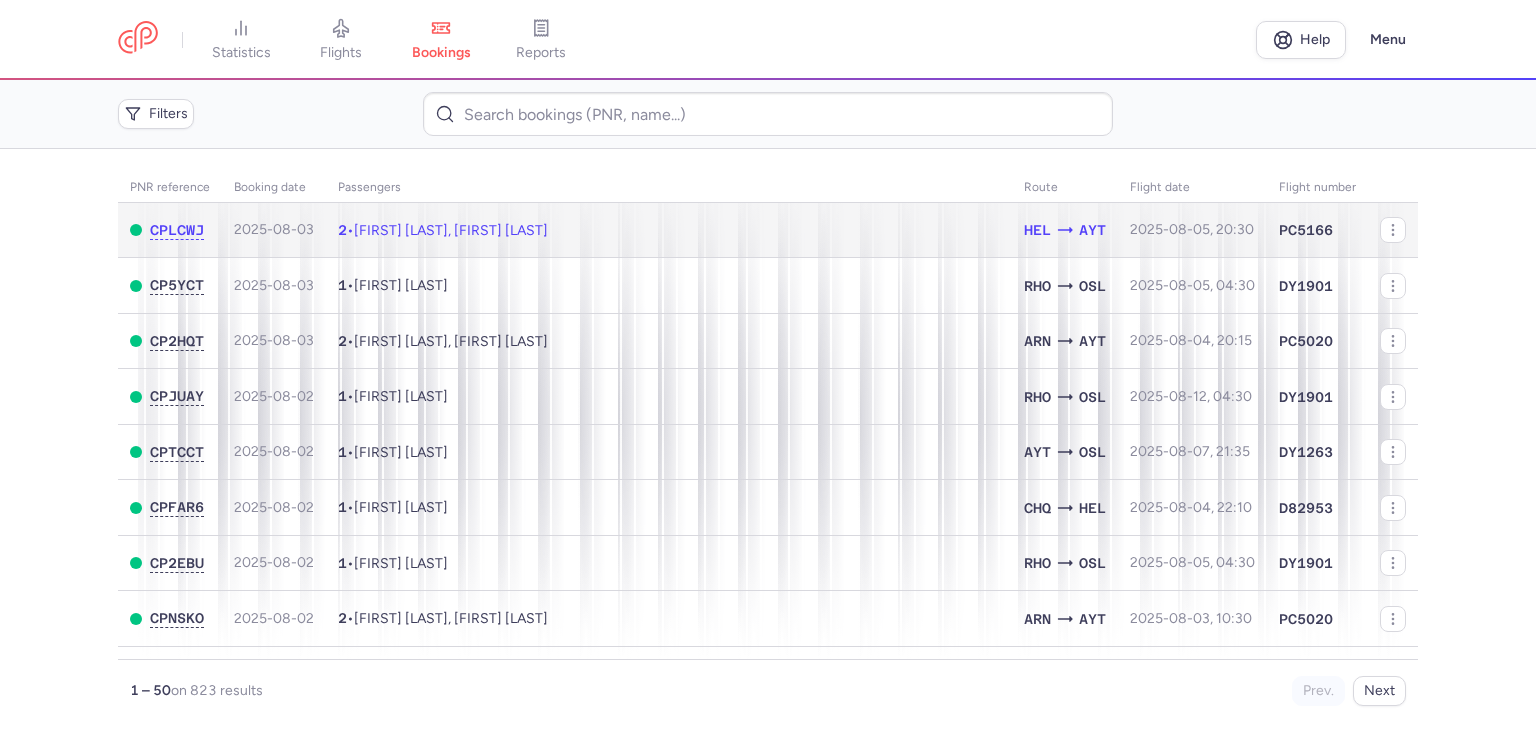 click on "2  •  Jari MALKAMAEKI, Annina JUTILA" 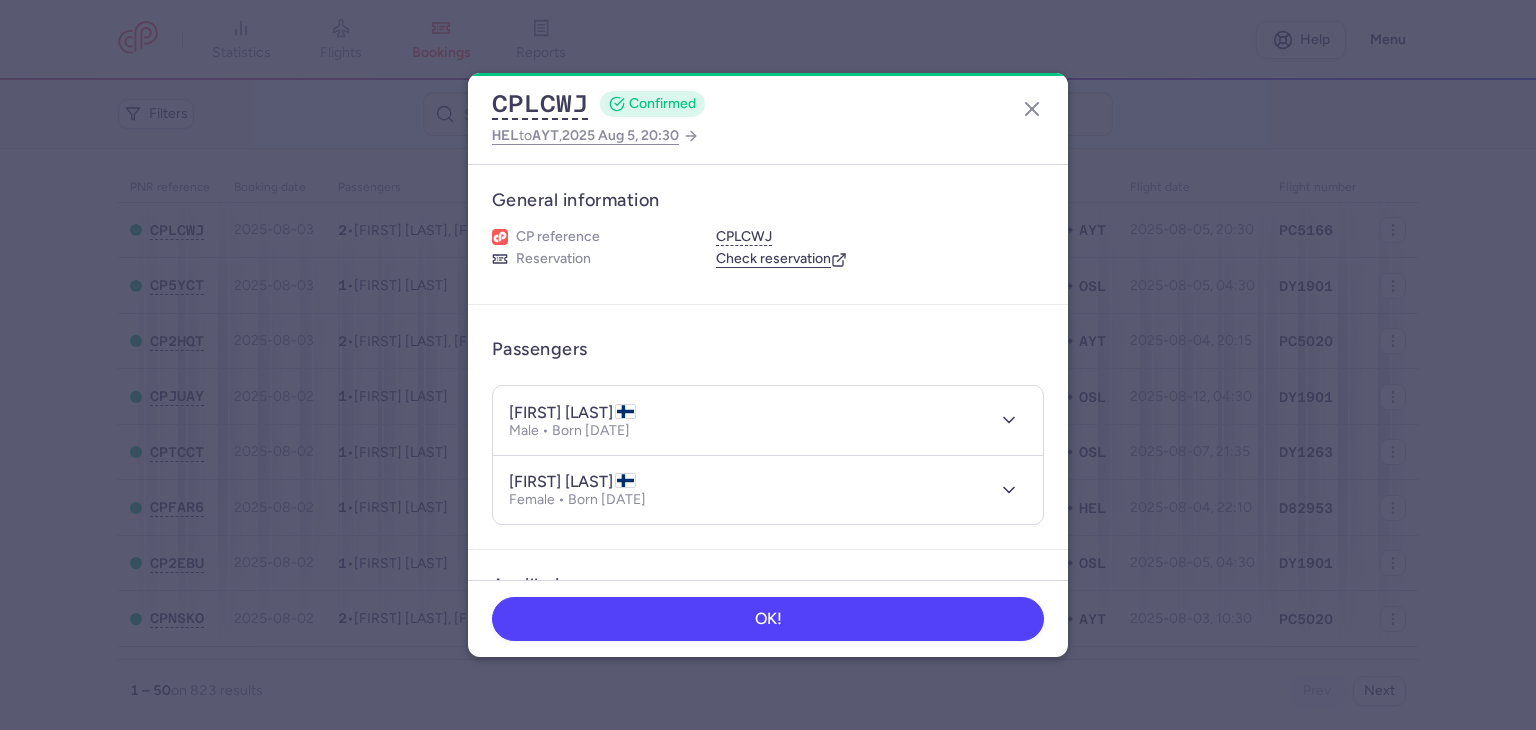 type 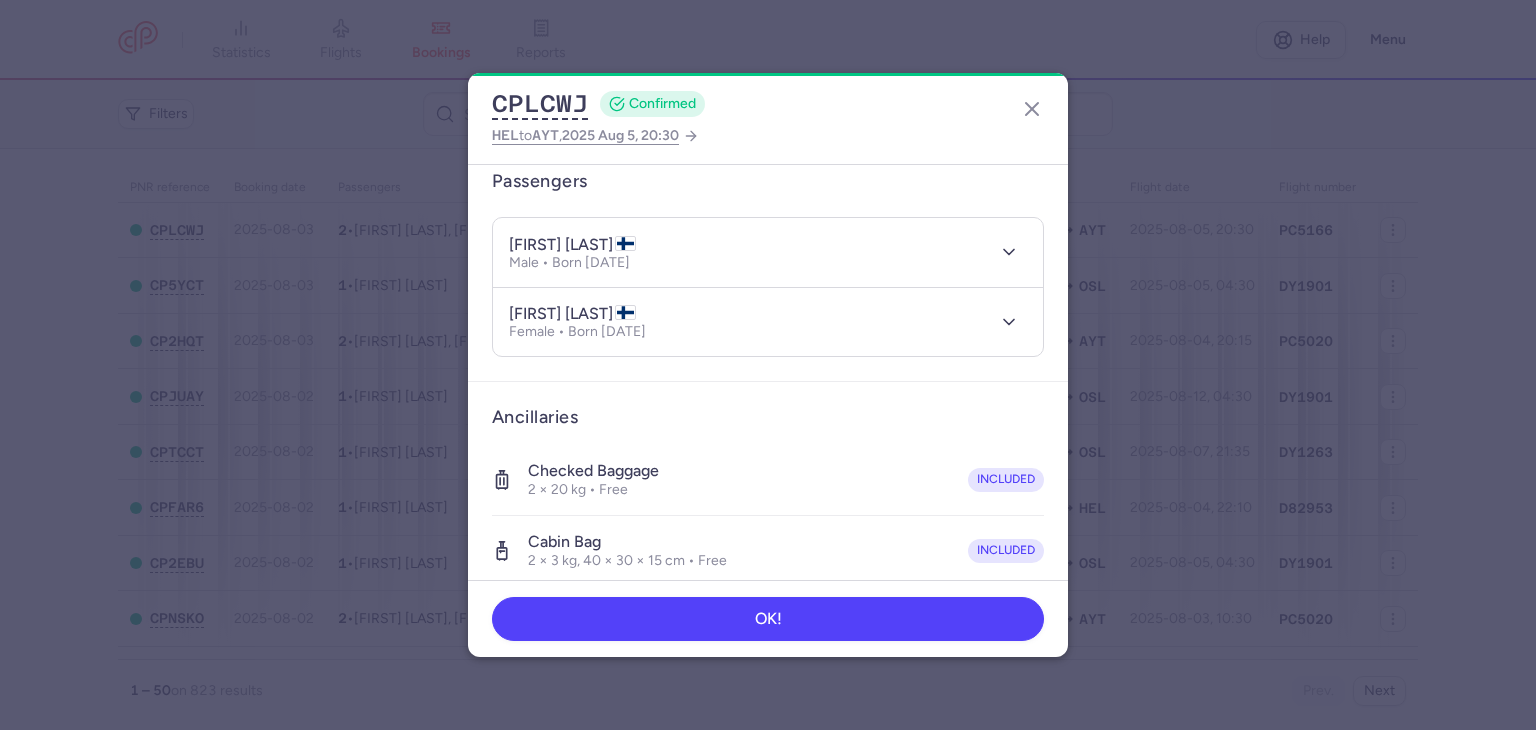 scroll, scrollTop: 170, scrollLeft: 0, axis: vertical 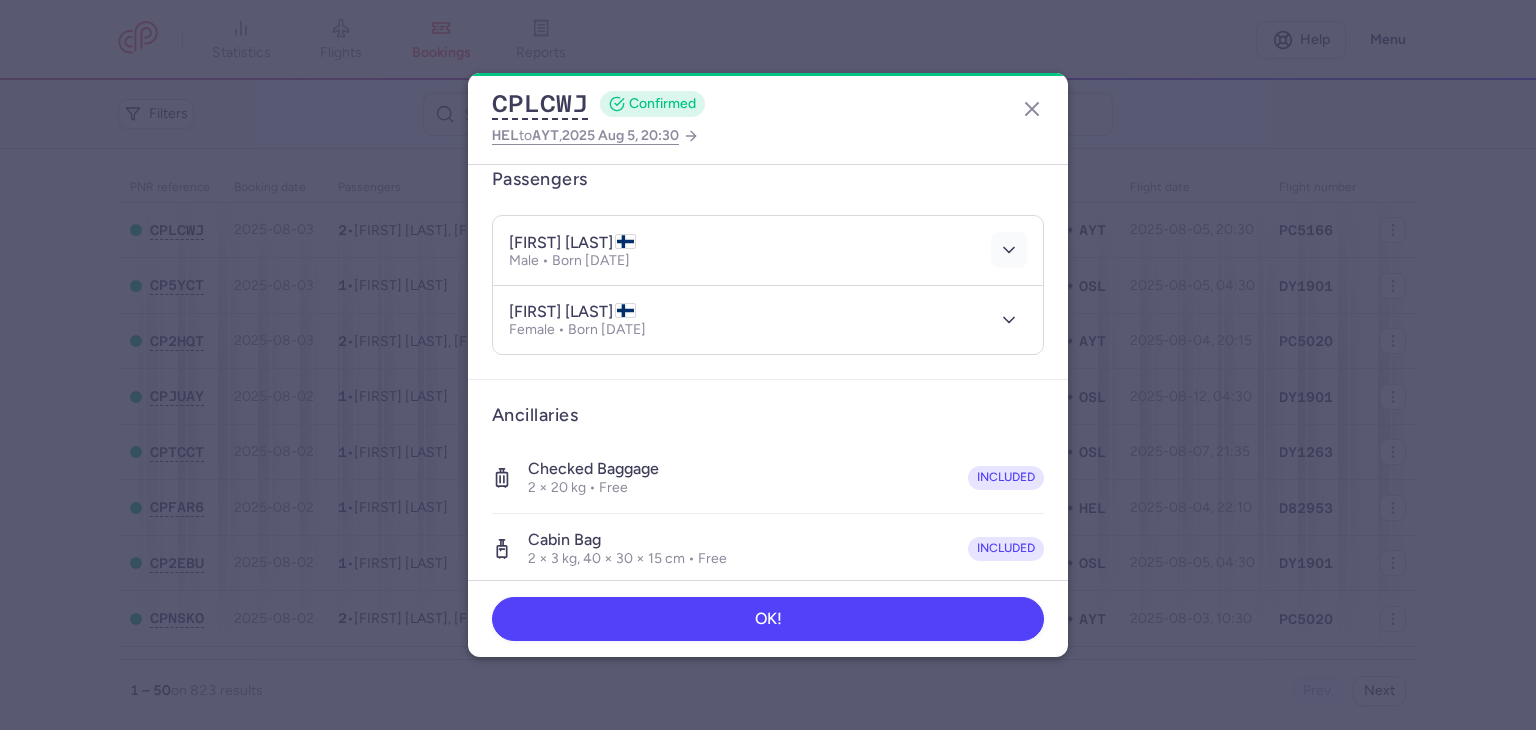 click 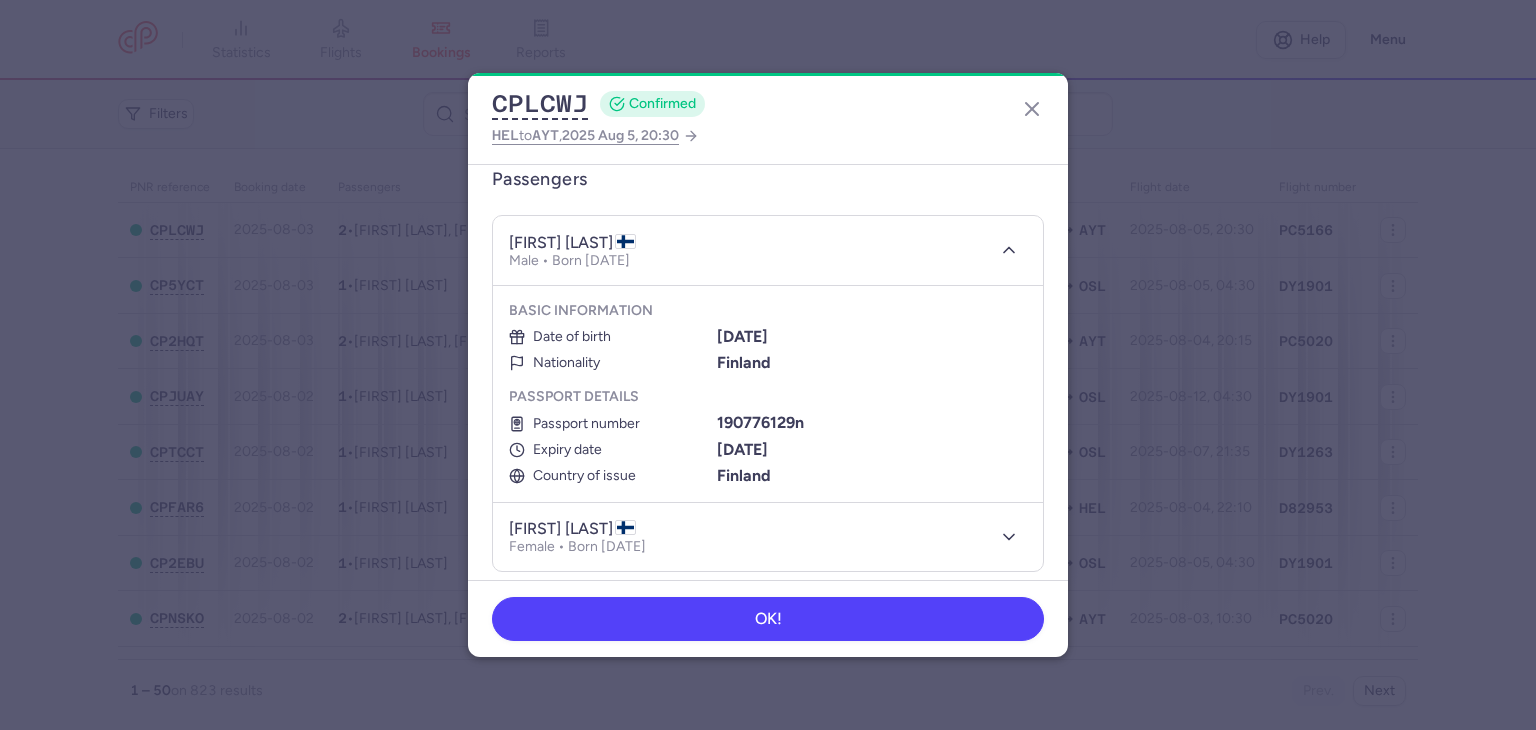 type 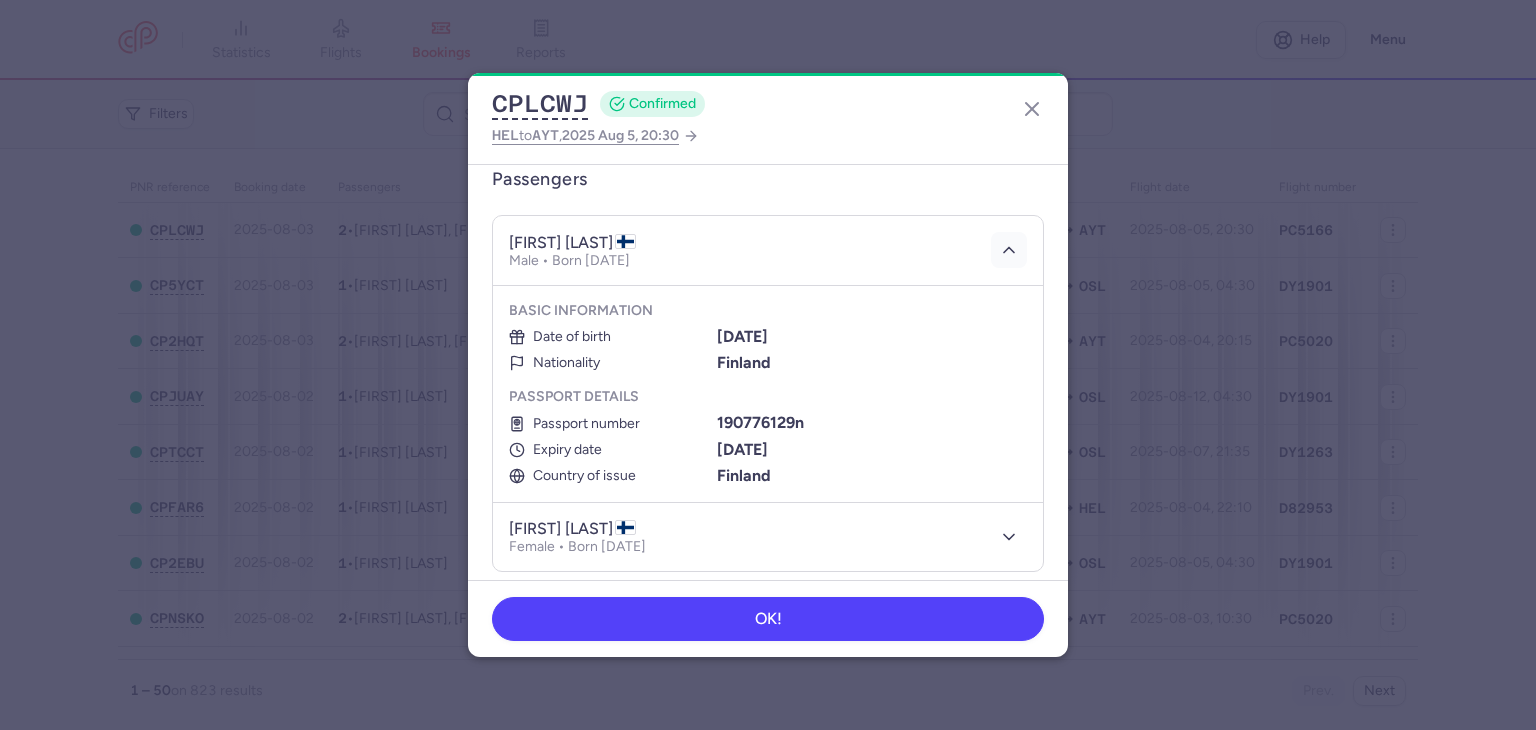 click on "jari MALKAMAEKI  Male • Born 19/07/1976" at bounding box center (768, 251) 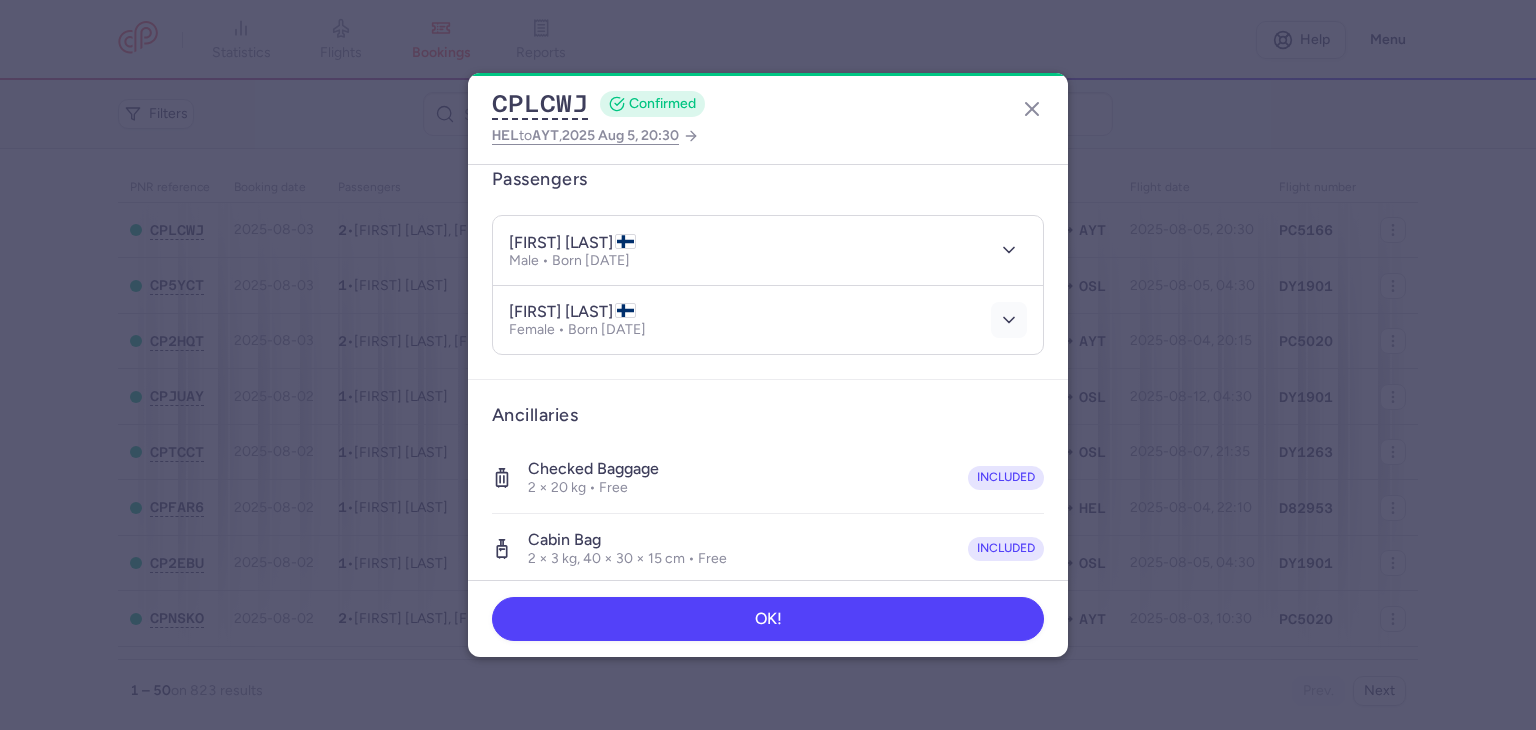 drag, startPoint x: 980, startPoint y: 287, endPoint x: 984, endPoint y: 301, distance: 14.56022 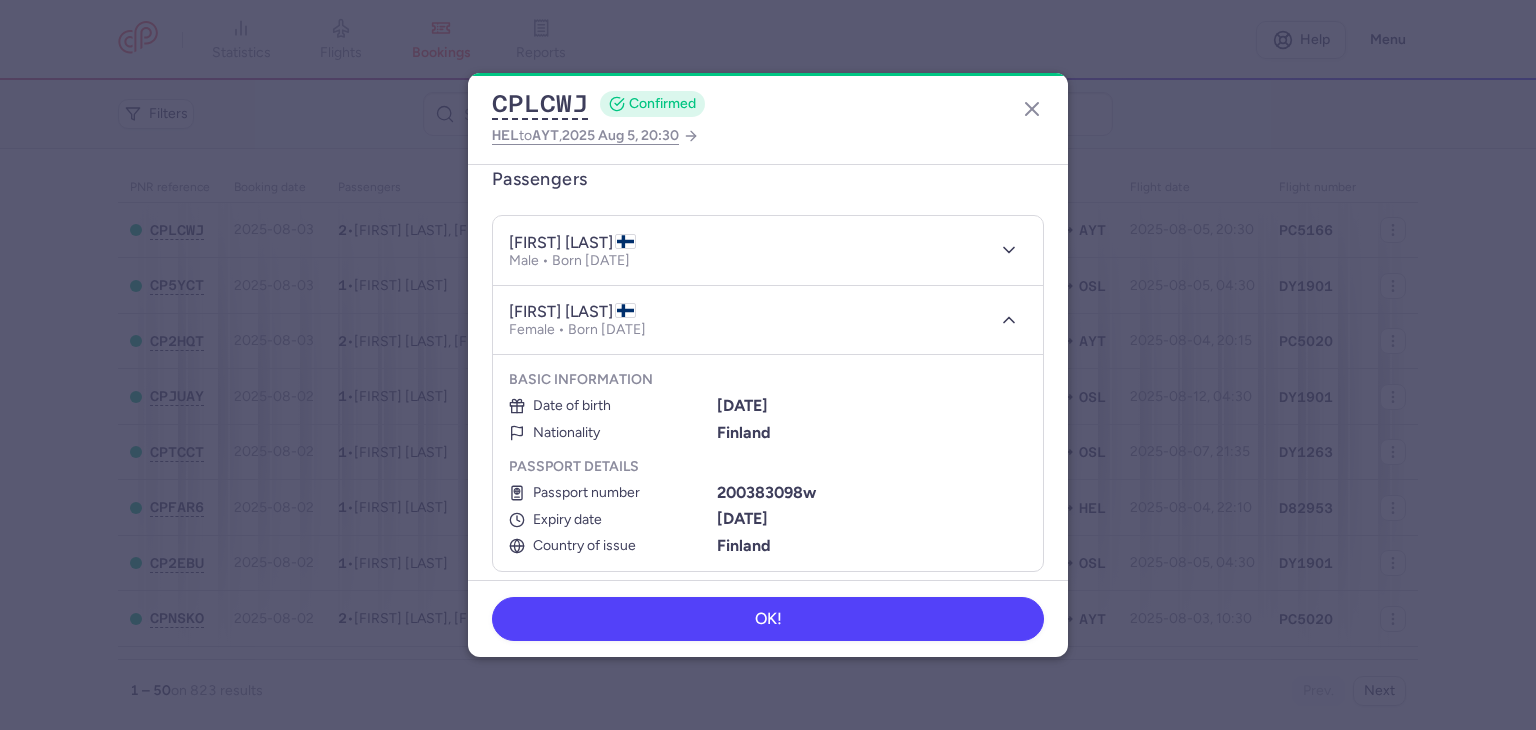scroll, scrollTop: 192, scrollLeft: 0, axis: vertical 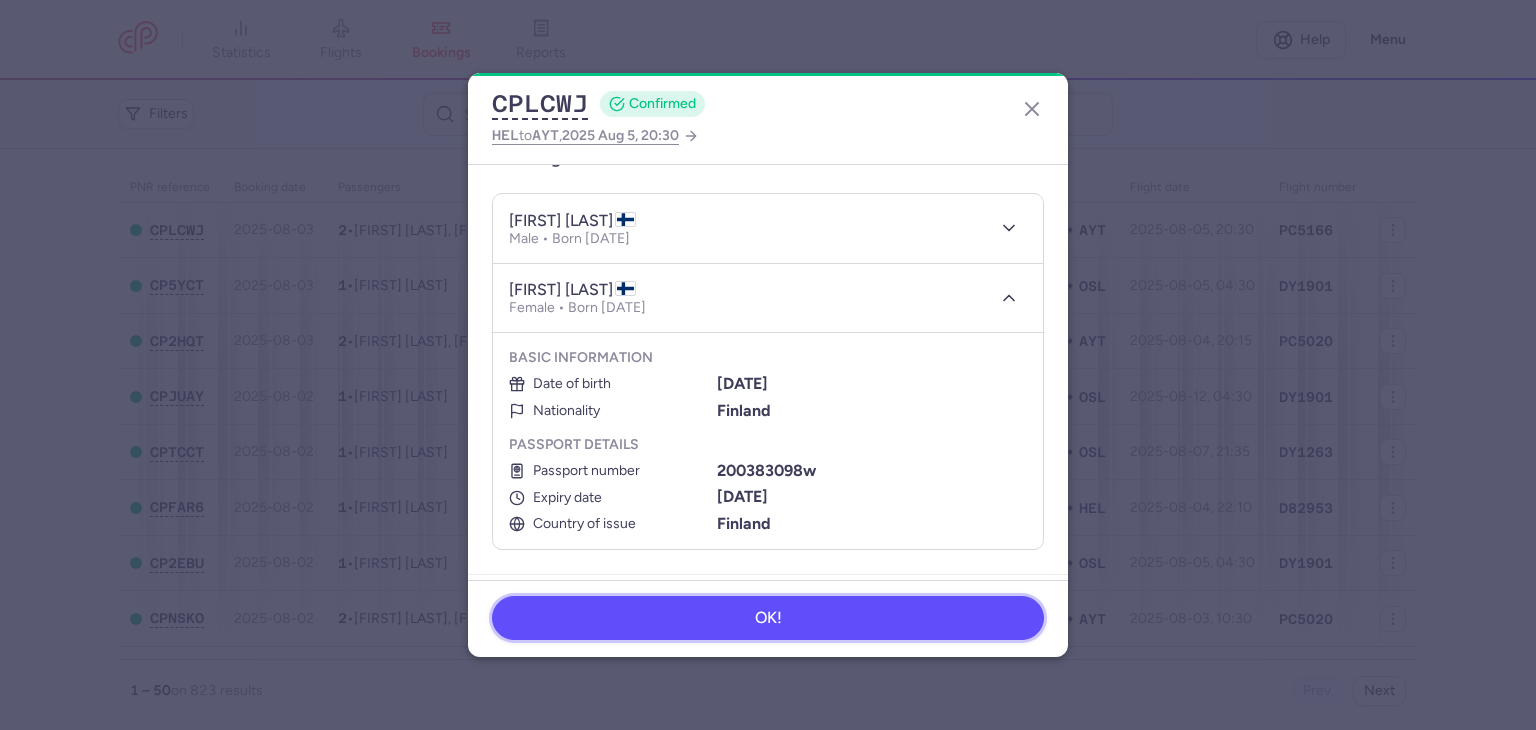 click on "OK!" at bounding box center [768, 618] 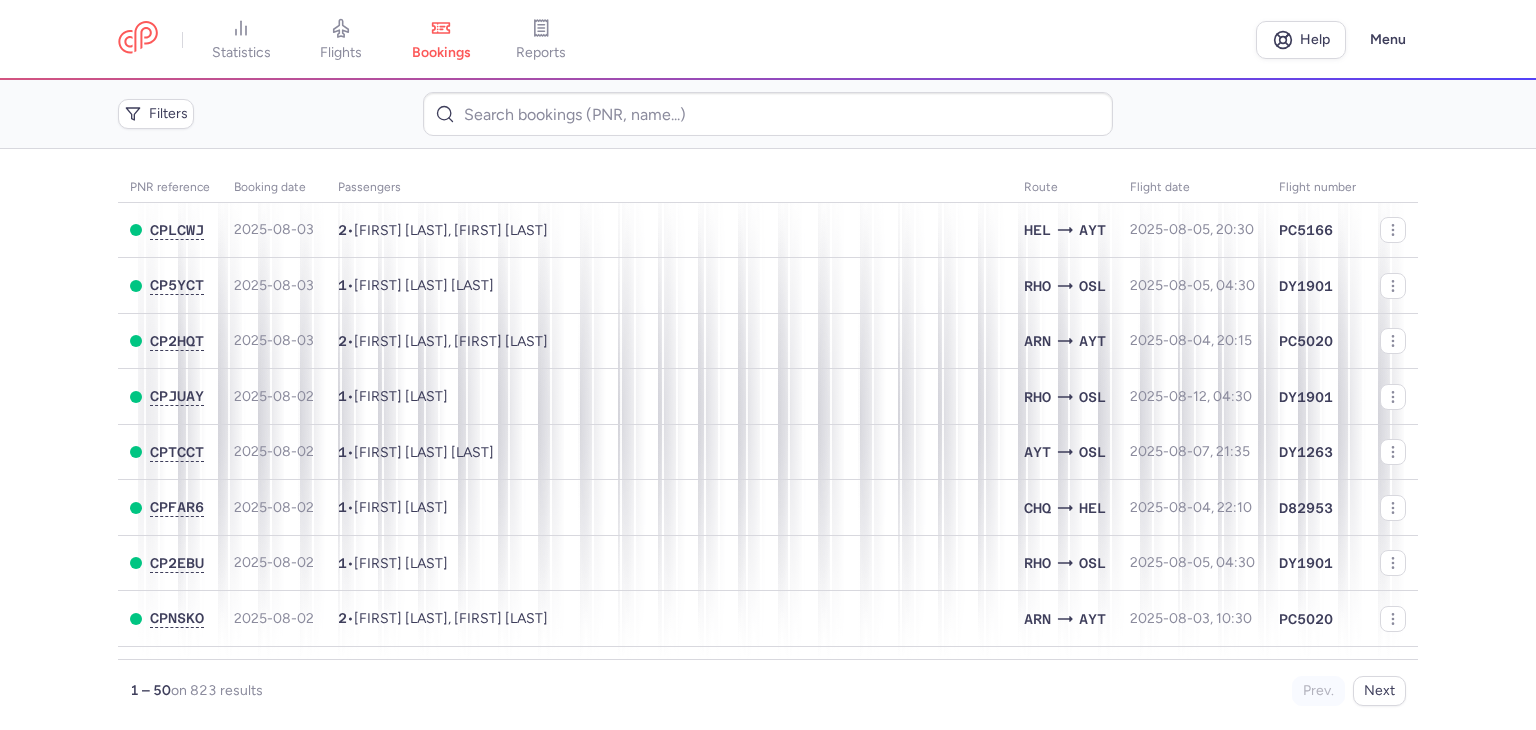 scroll, scrollTop: 0, scrollLeft: 0, axis: both 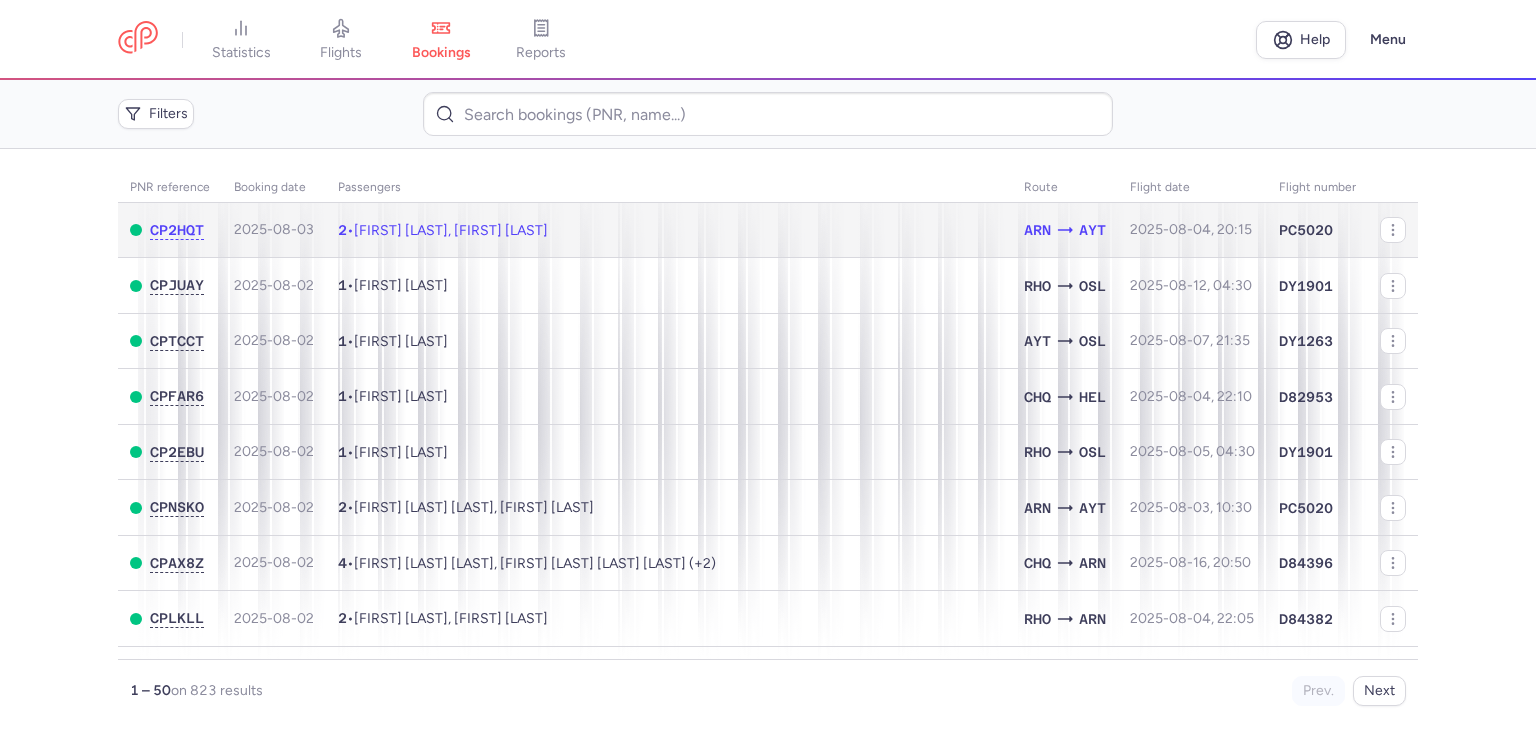 drag, startPoint x: 1400, startPoint y: 255, endPoint x: 1403, endPoint y: 294, distance: 39.115215 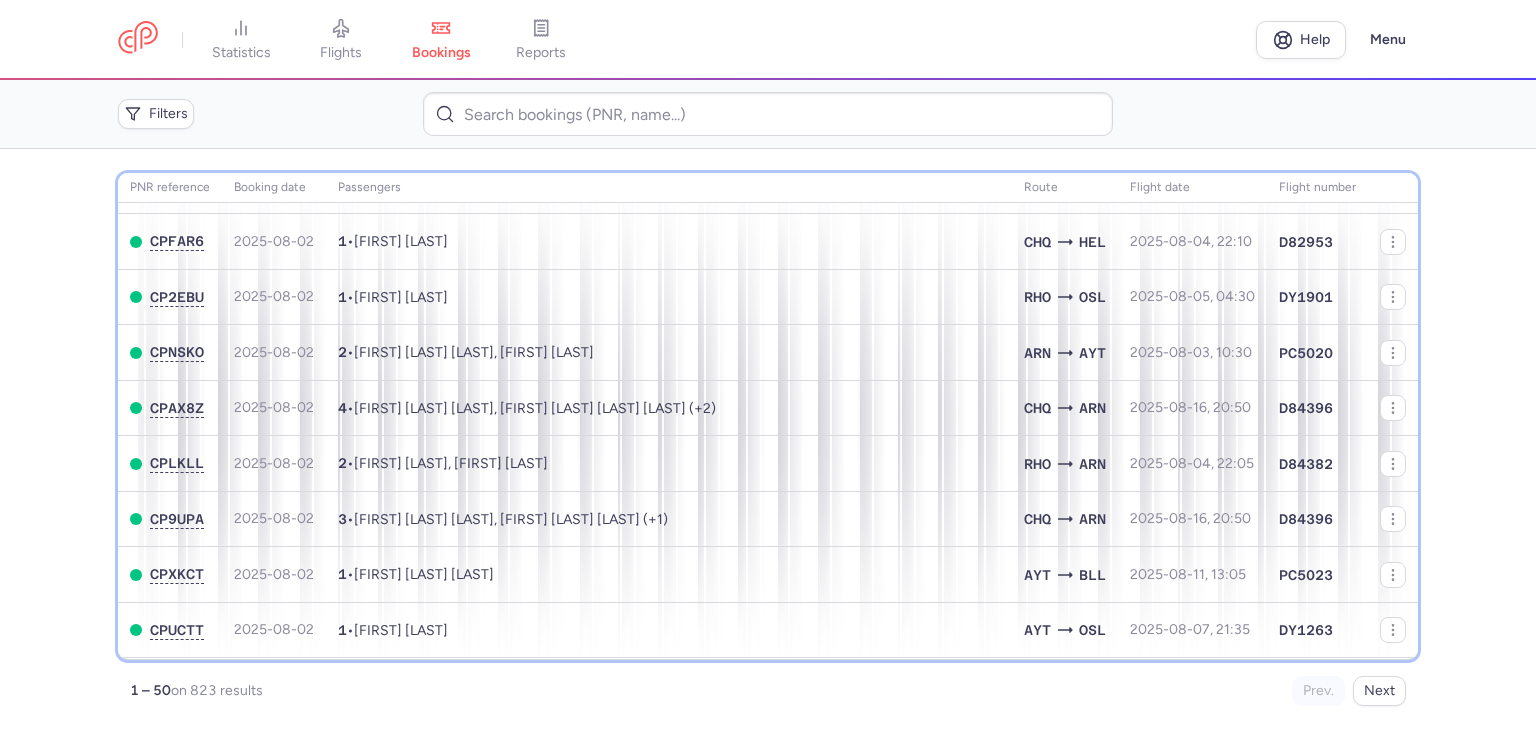 scroll, scrollTop: 287, scrollLeft: 0, axis: vertical 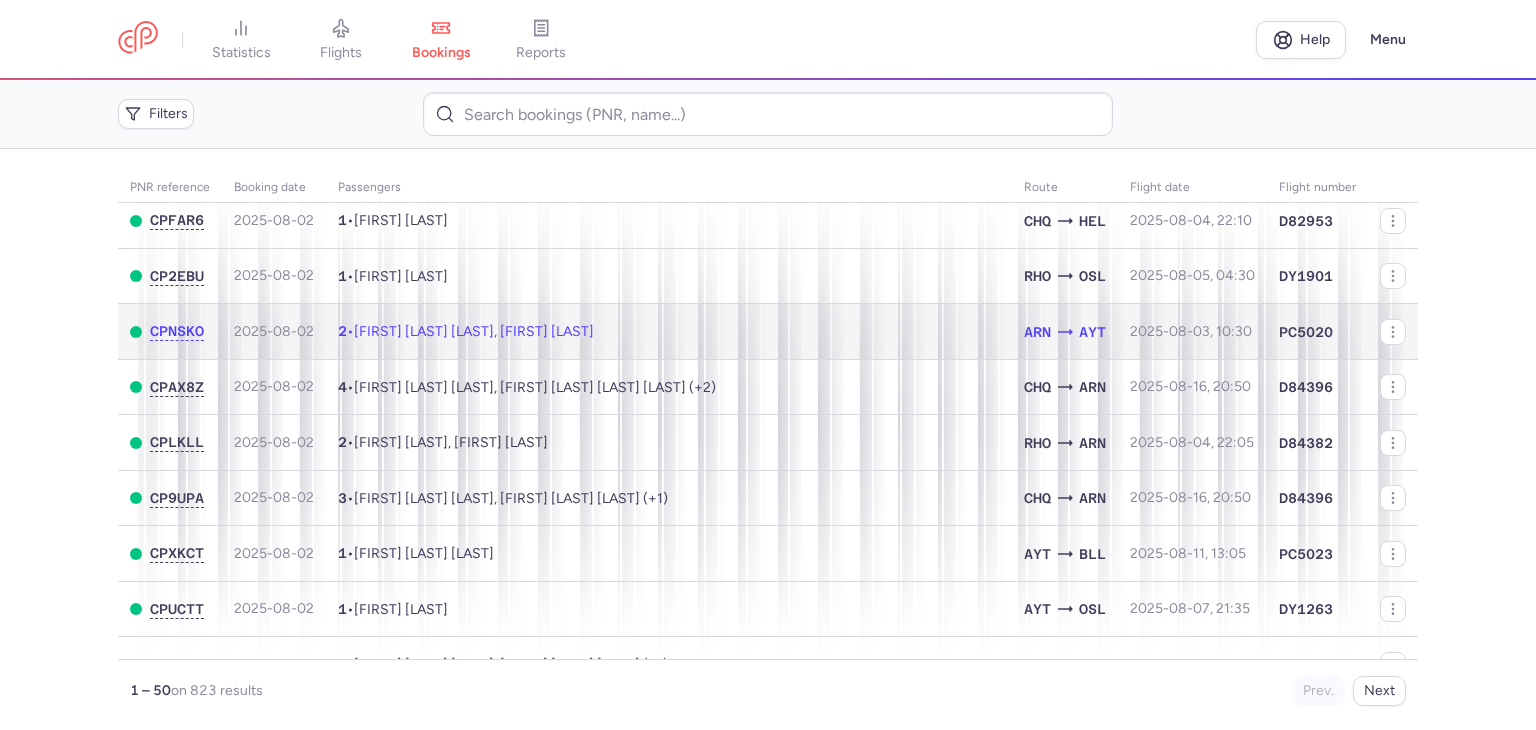 click on "2  •  Mohamed Aymen KHELIF, Hamadi BETTAIEB" at bounding box center (669, 332) 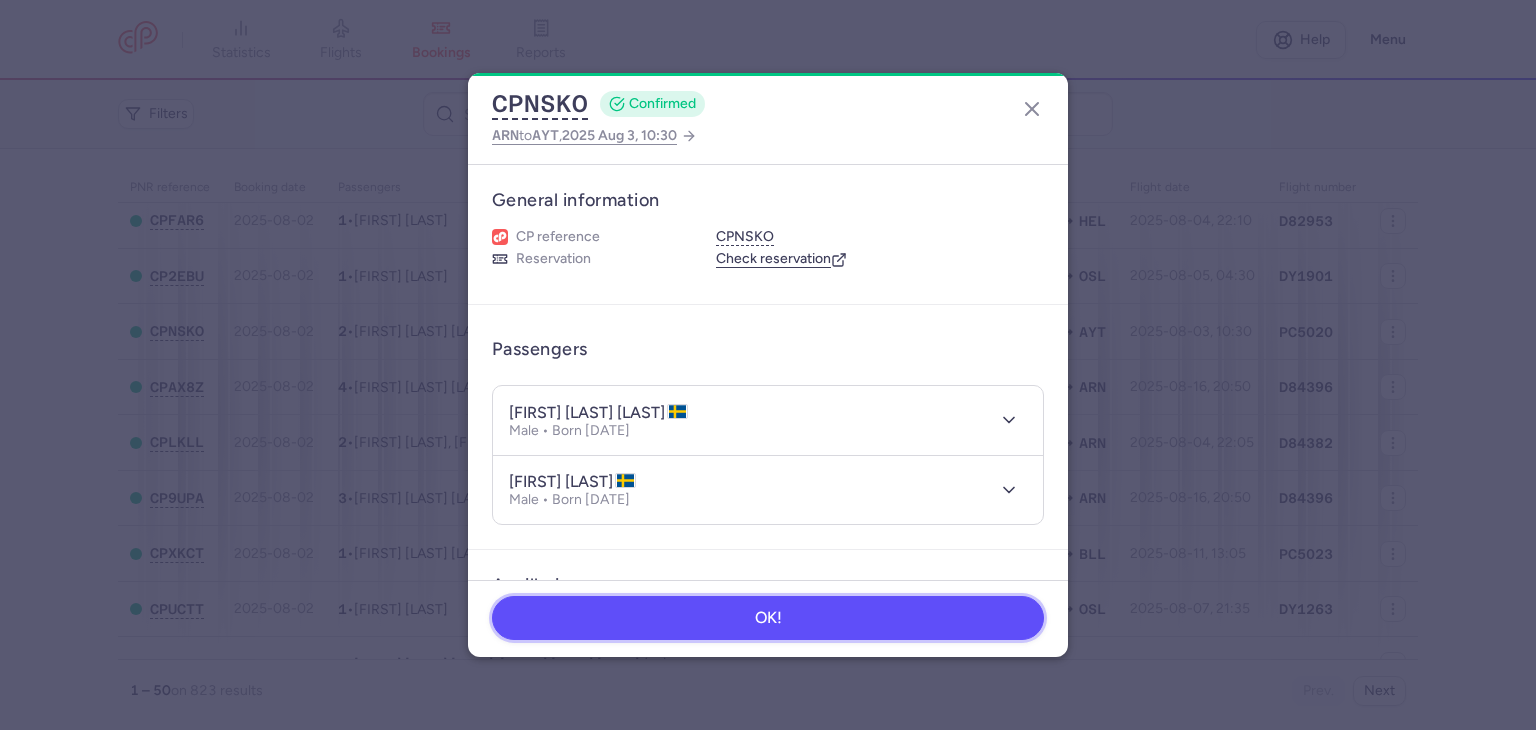click on "OK!" at bounding box center [768, 618] 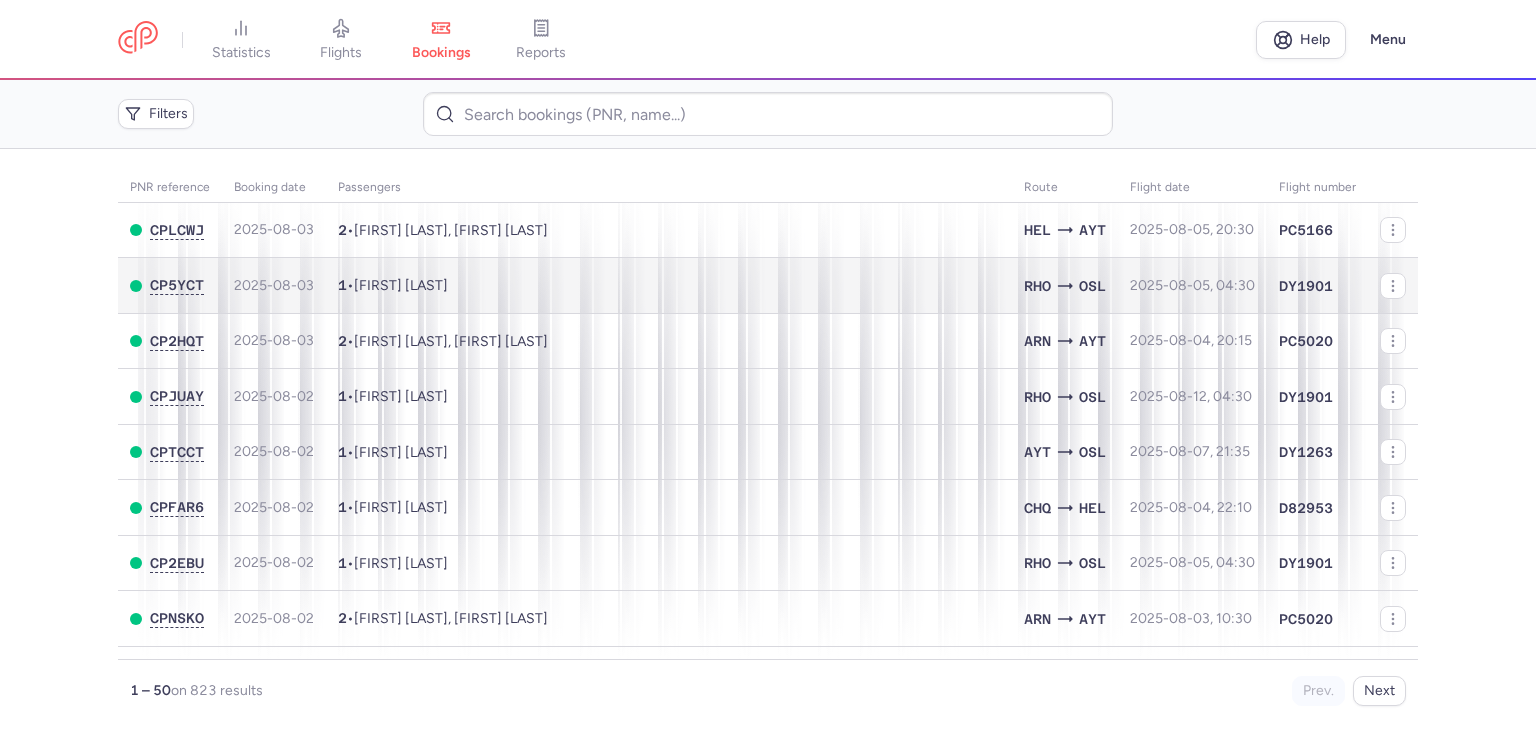 scroll, scrollTop: 0, scrollLeft: 0, axis: both 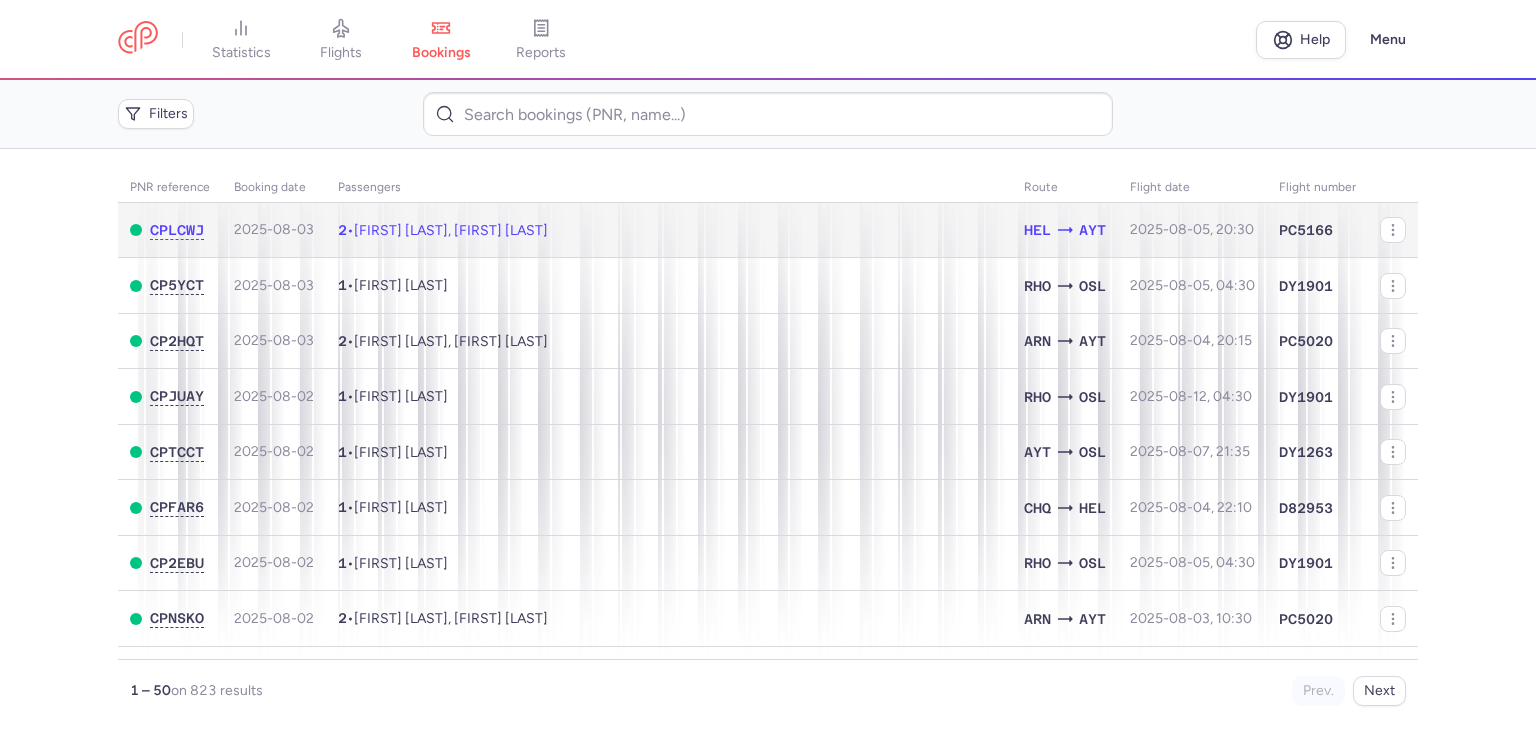 click on "2  •  Jari MALKAMAEKI, Annina JUTILA" at bounding box center [669, 230] 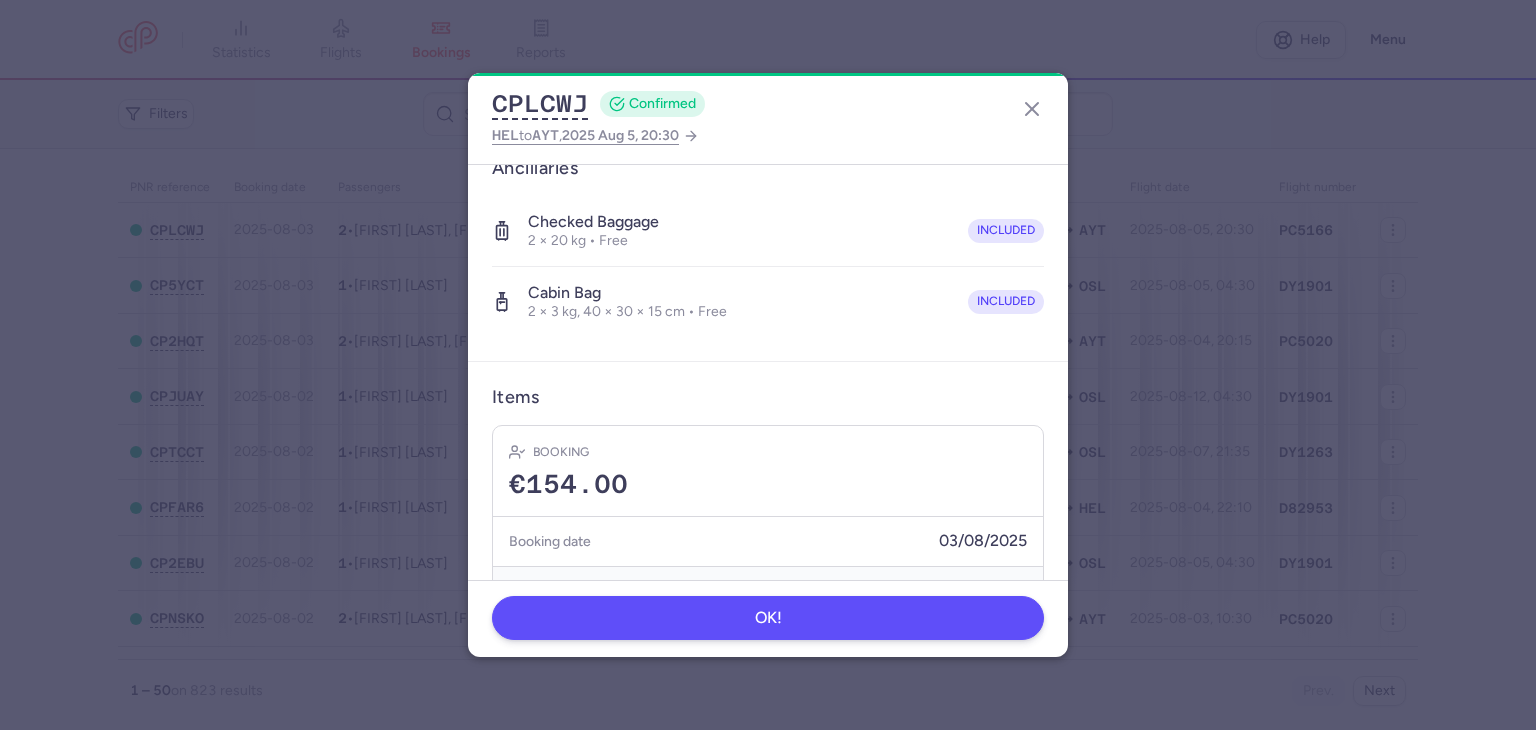 scroll, scrollTop: 434, scrollLeft: 0, axis: vertical 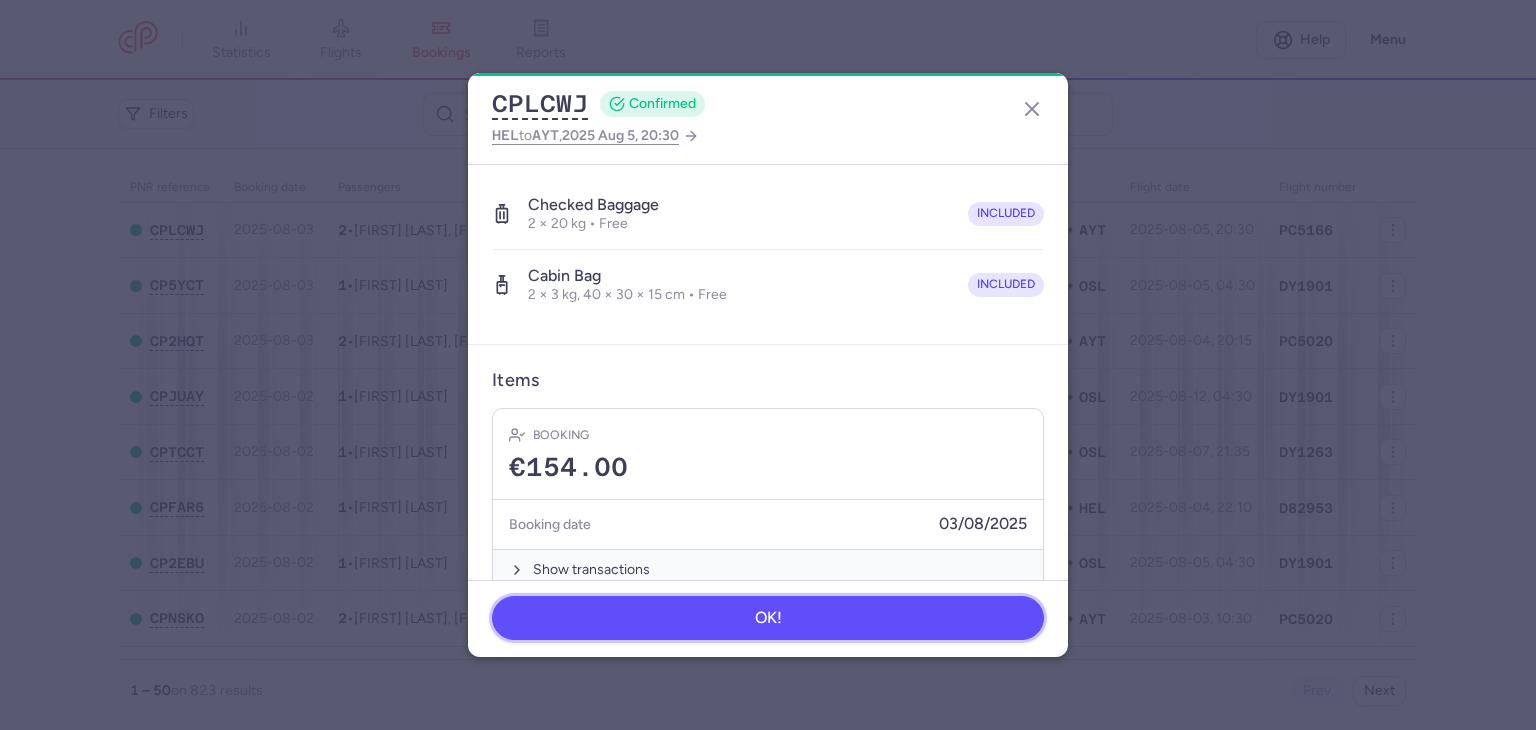 click on "OK!" at bounding box center (768, 618) 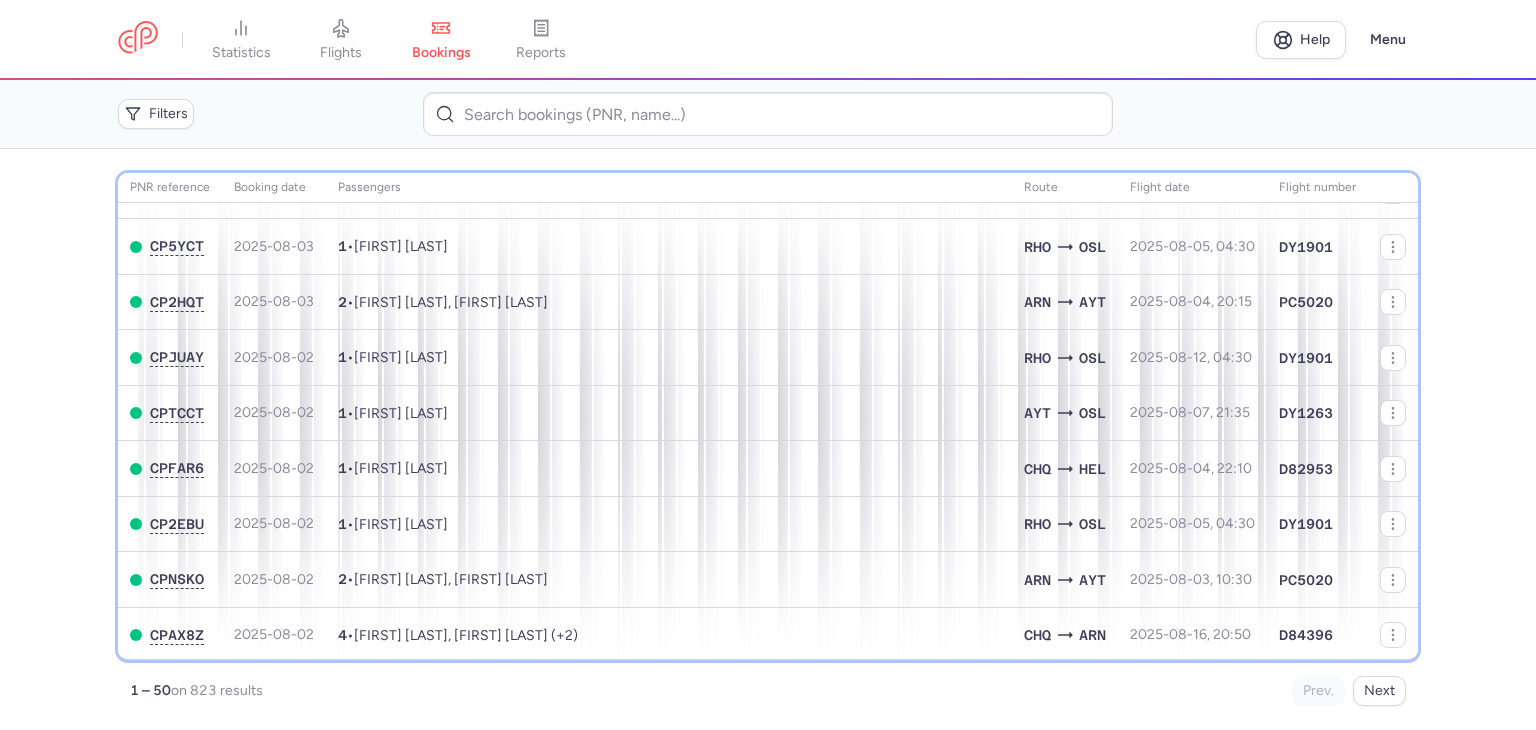 scroll, scrollTop: 104, scrollLeft: 0, axis: vertical 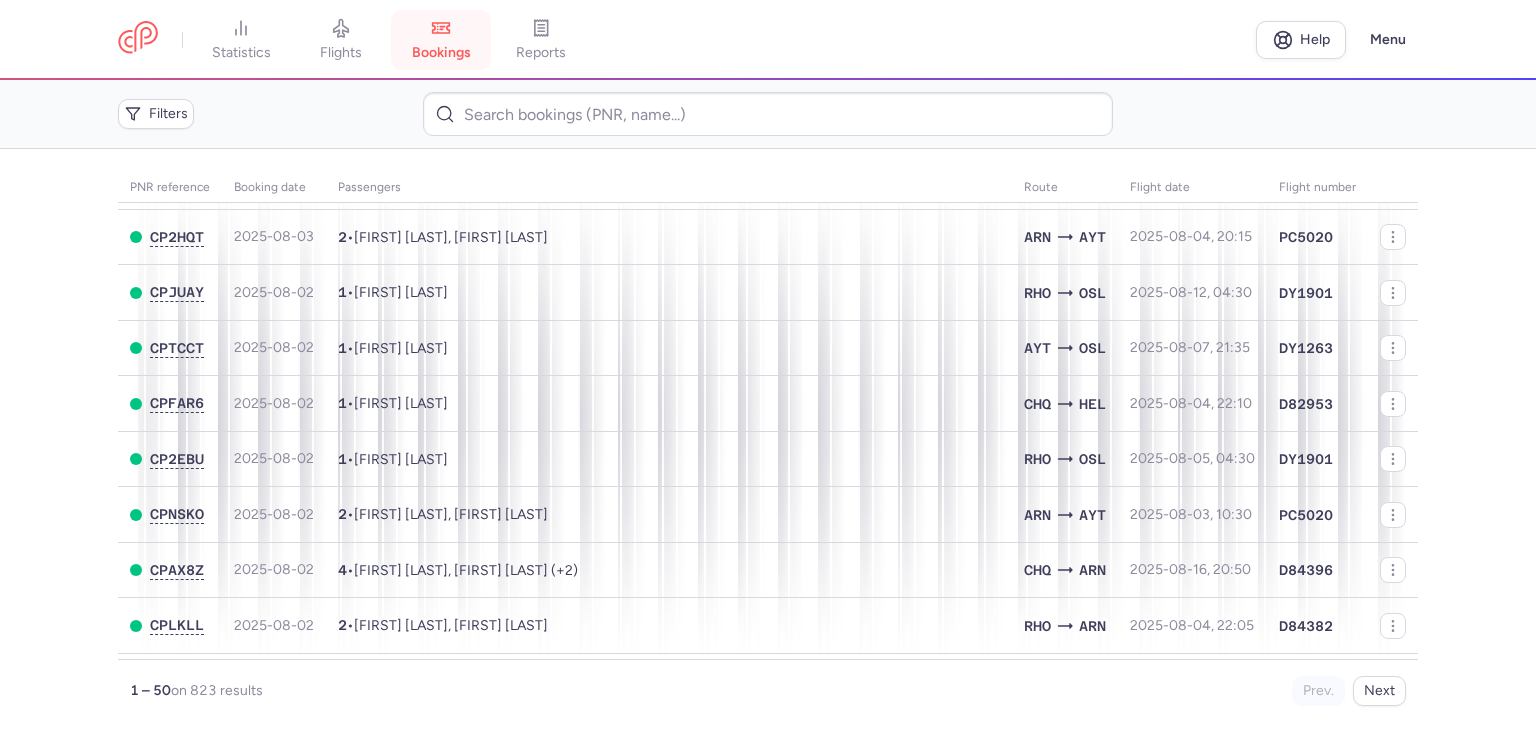 click on "bookings" at bounding box center [441, 53] 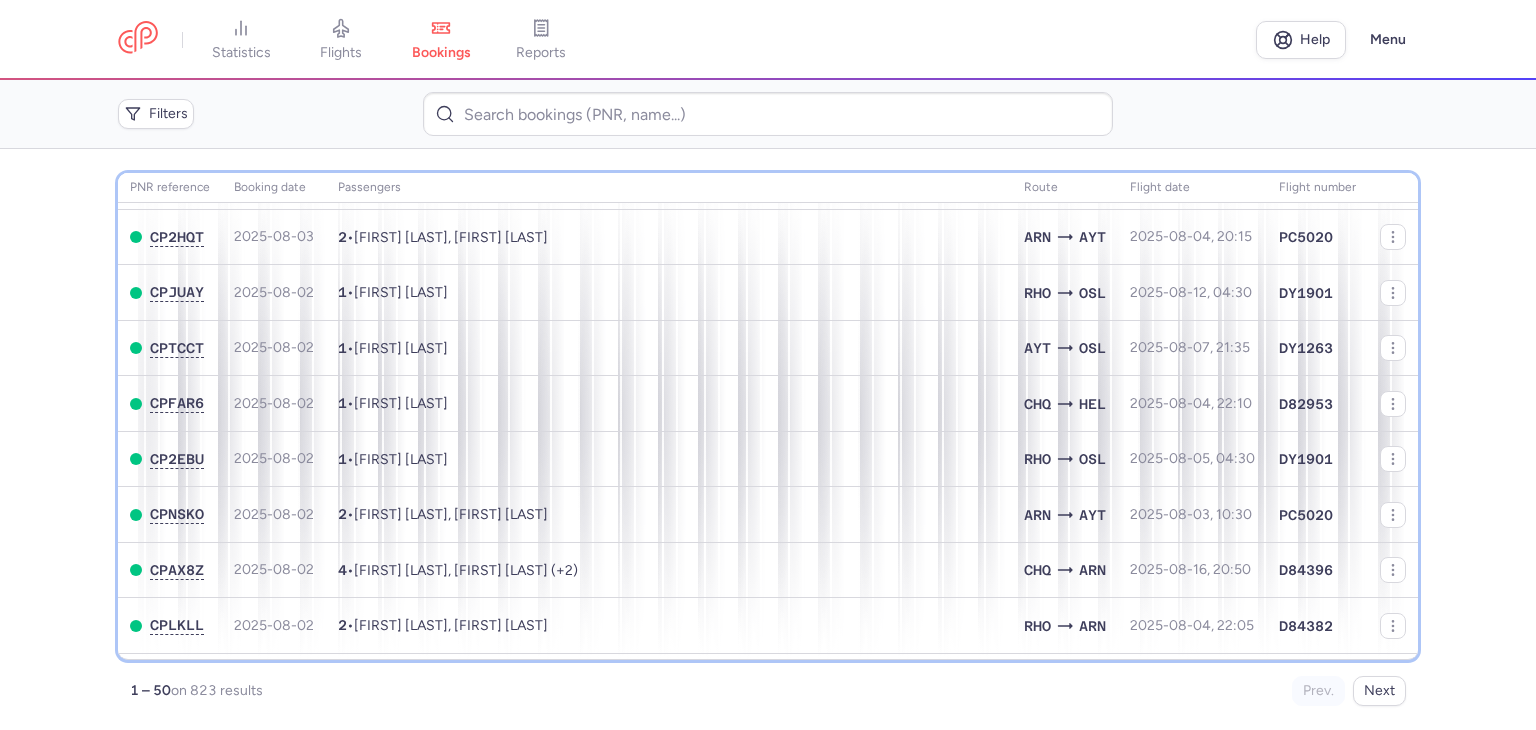 scroll, scrollTop: 0, scrollLeft: 0, axis: both 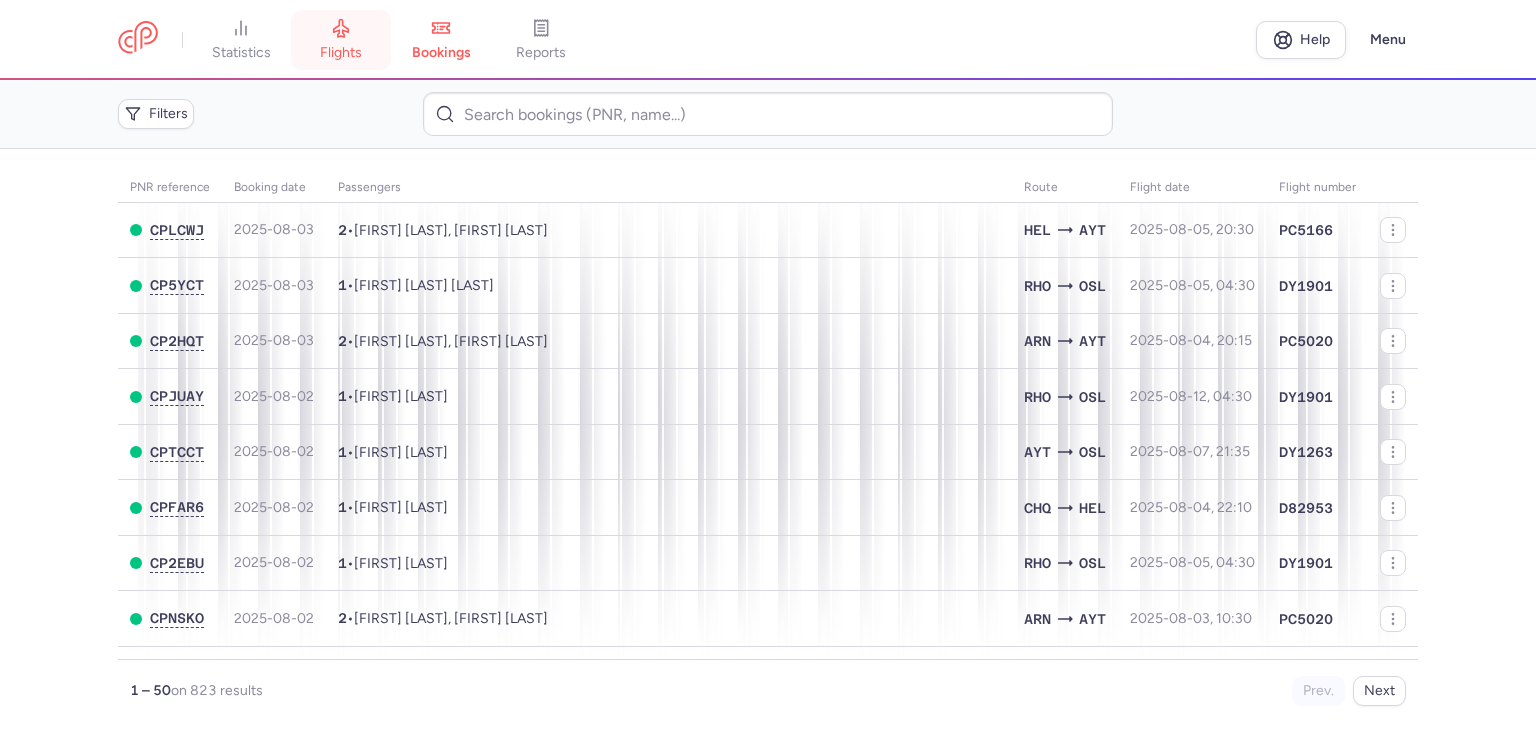 click on "flights" at bounding box center [341, 40] 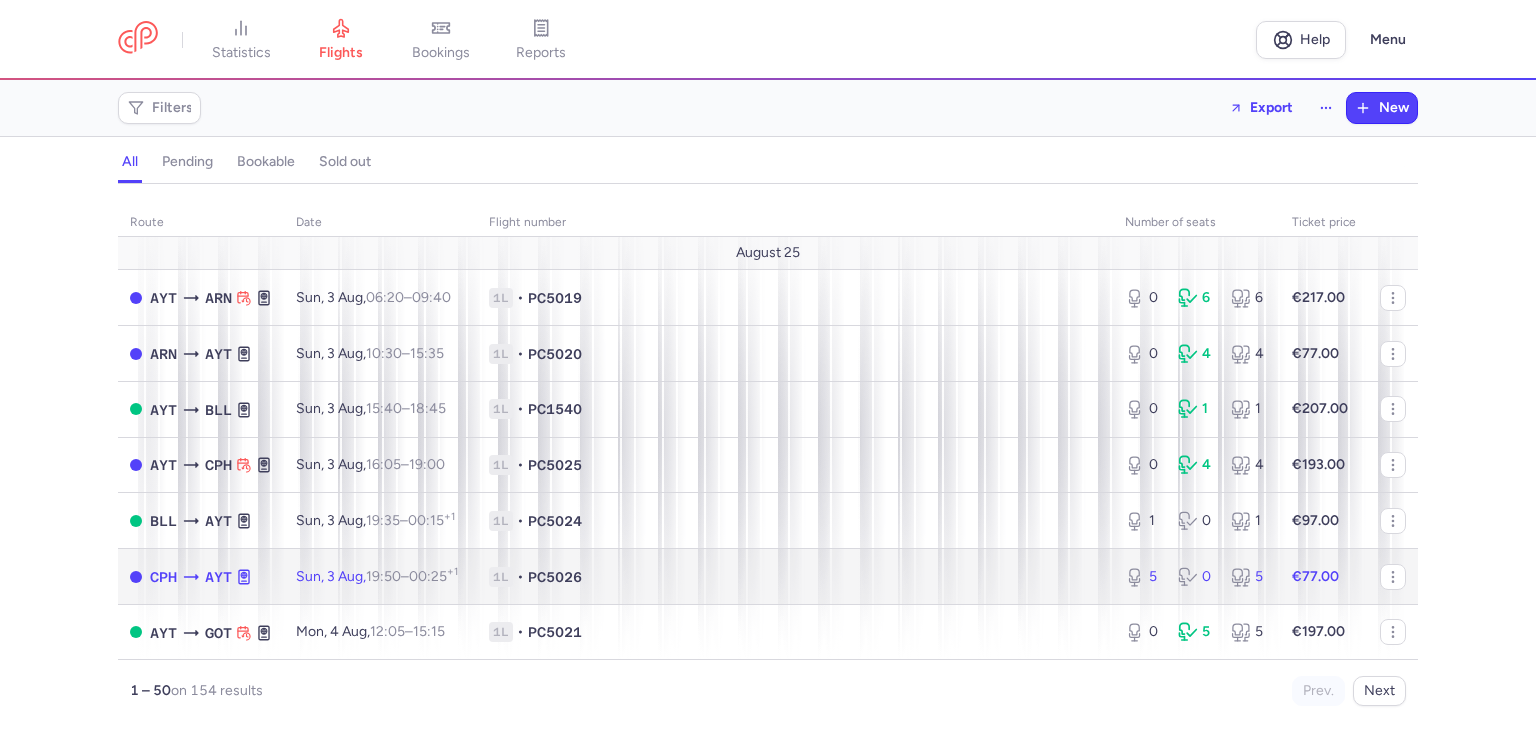 click on "5 0 5" 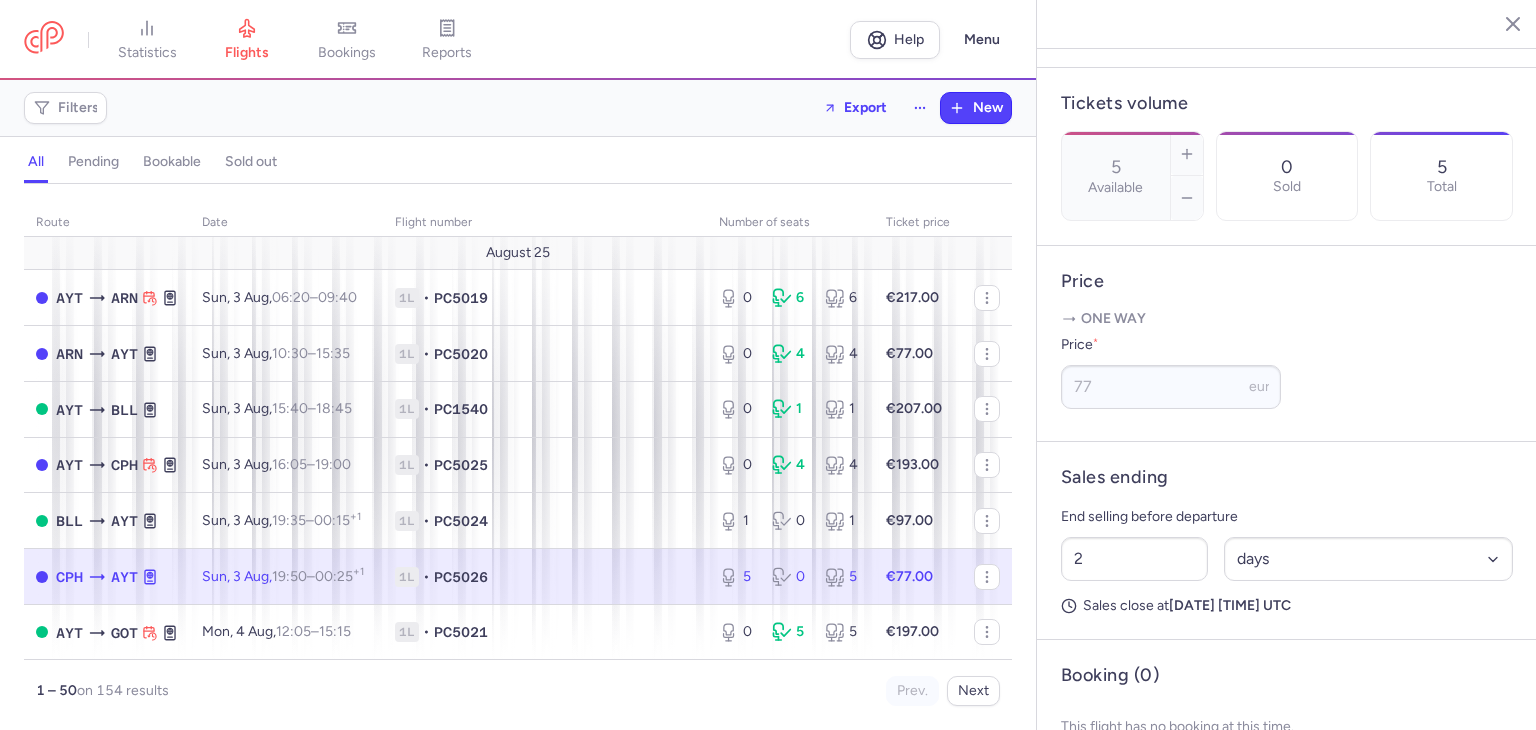 scroll, scrollTop: 590, scrollLeft: 0, axis: vertical 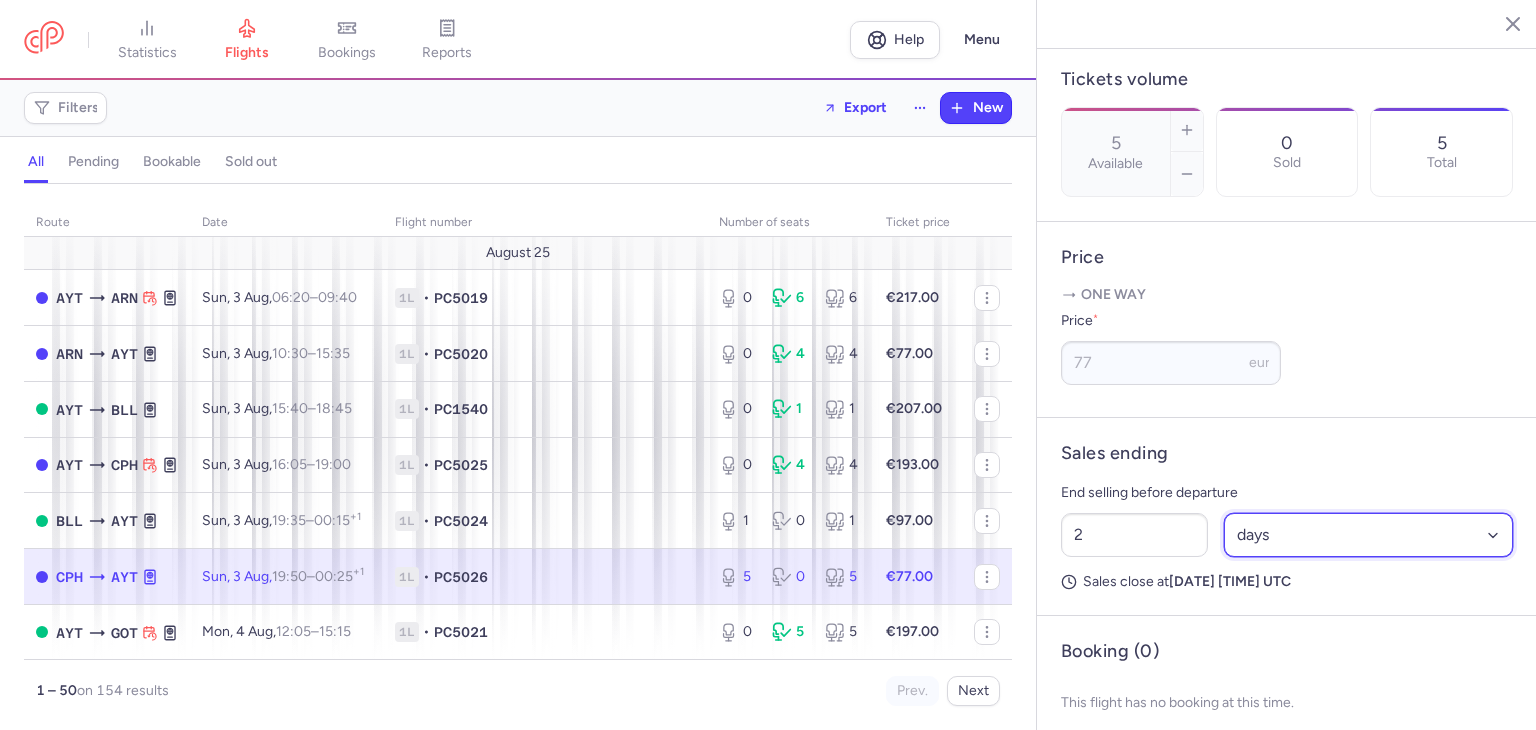 click on "Select an option hours days" at bounding box center [1369, 535] 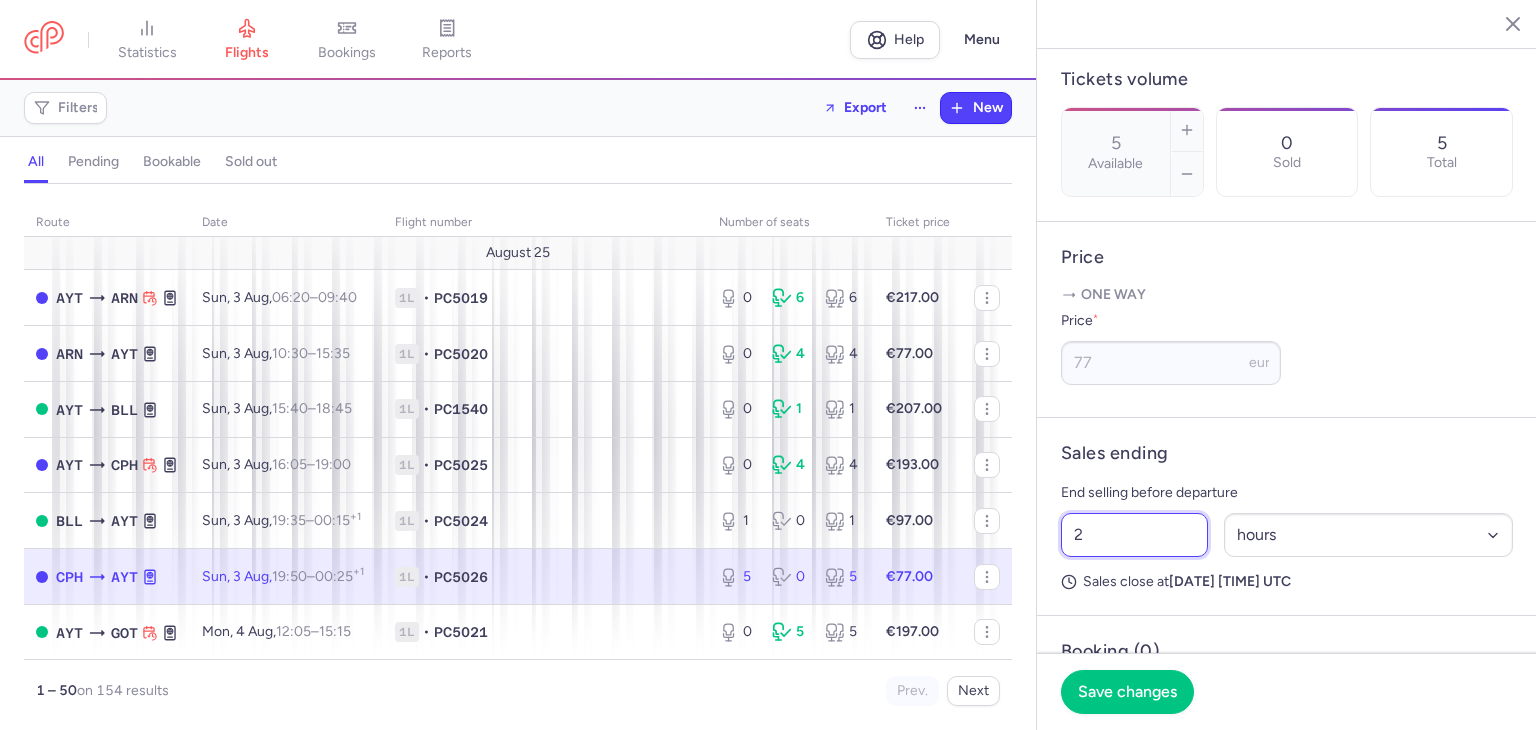drag, startPoint x: 1160, startPoint y: 597, endPoint x: 1001, endPoint y: 594, distance: 159.0283 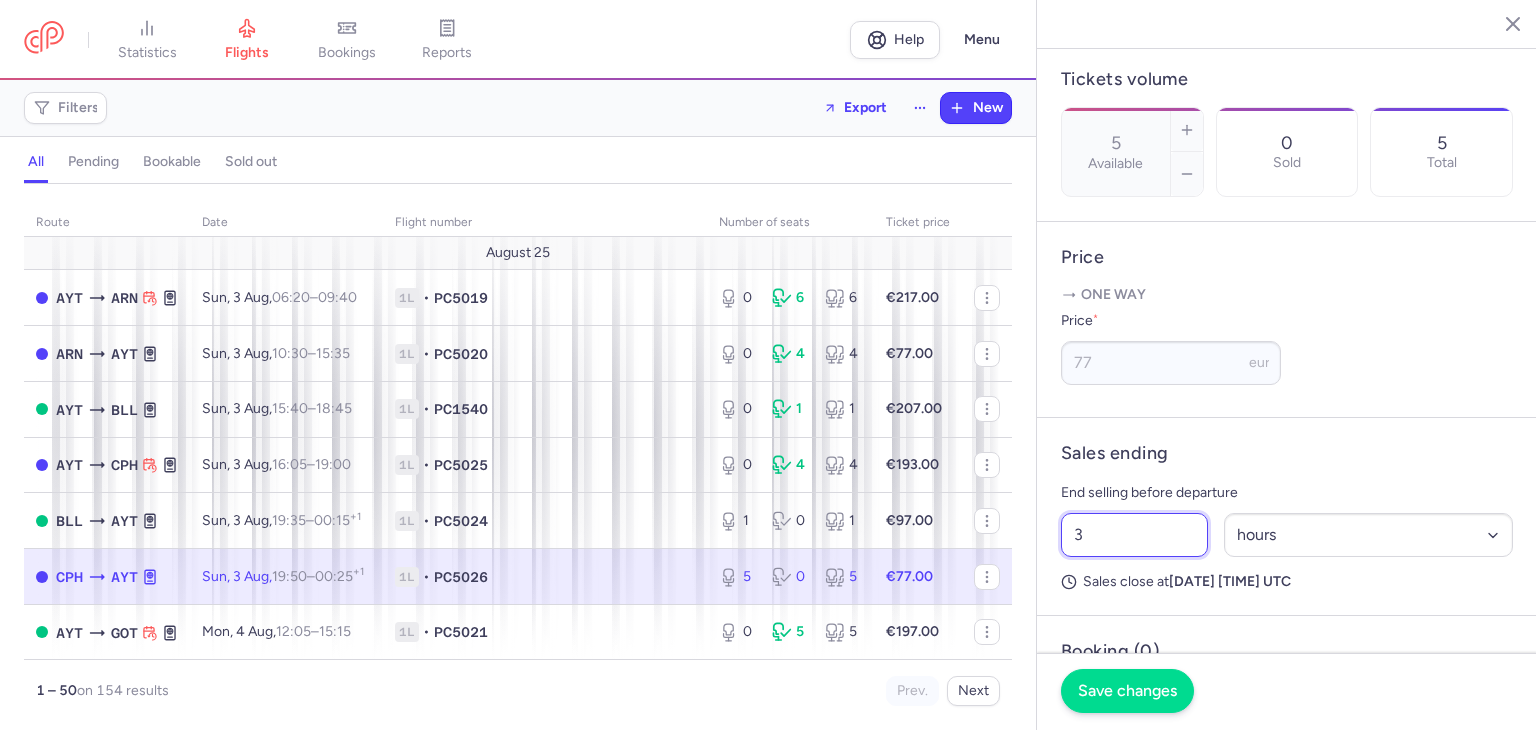 type on "3" 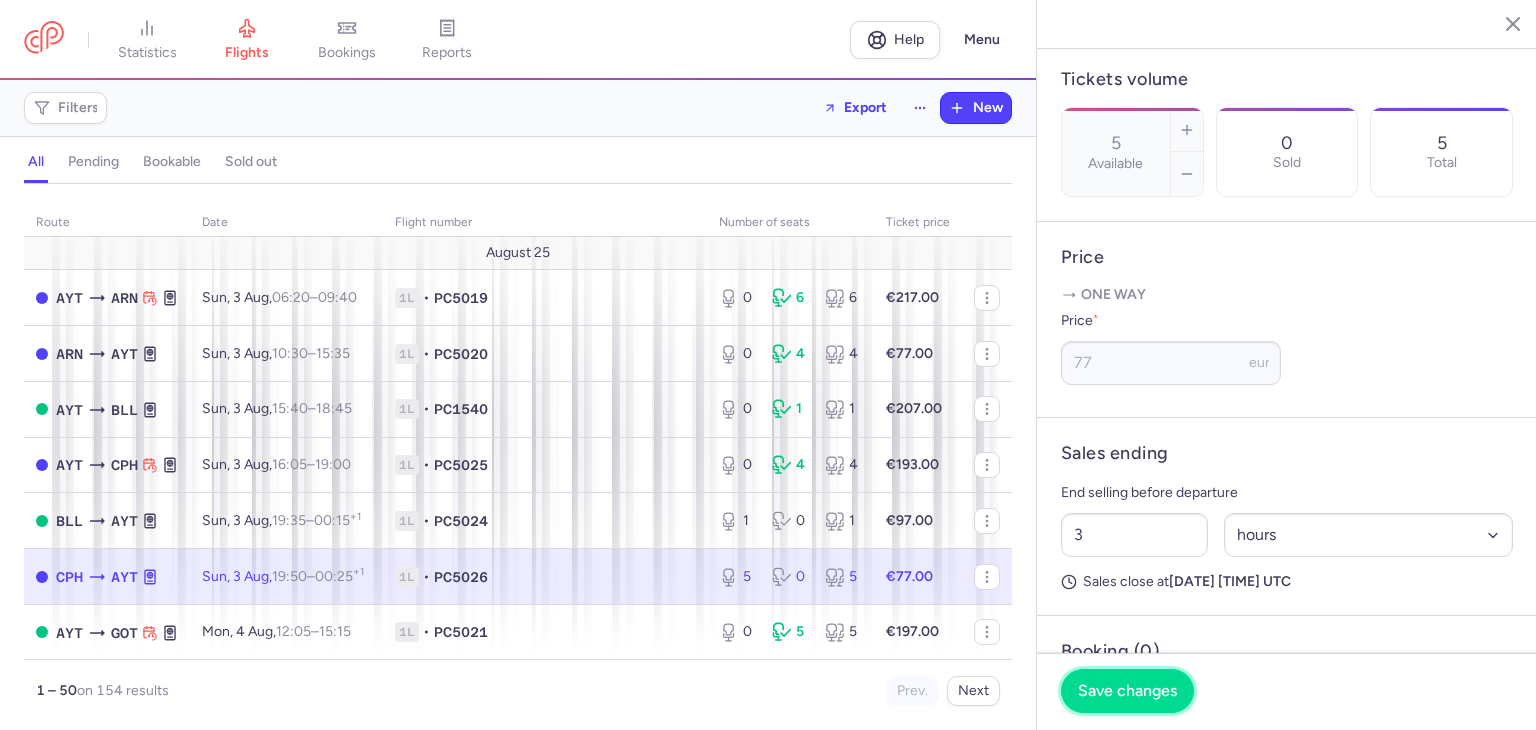 click on "Save changes" at bounding box center [1127, 691] 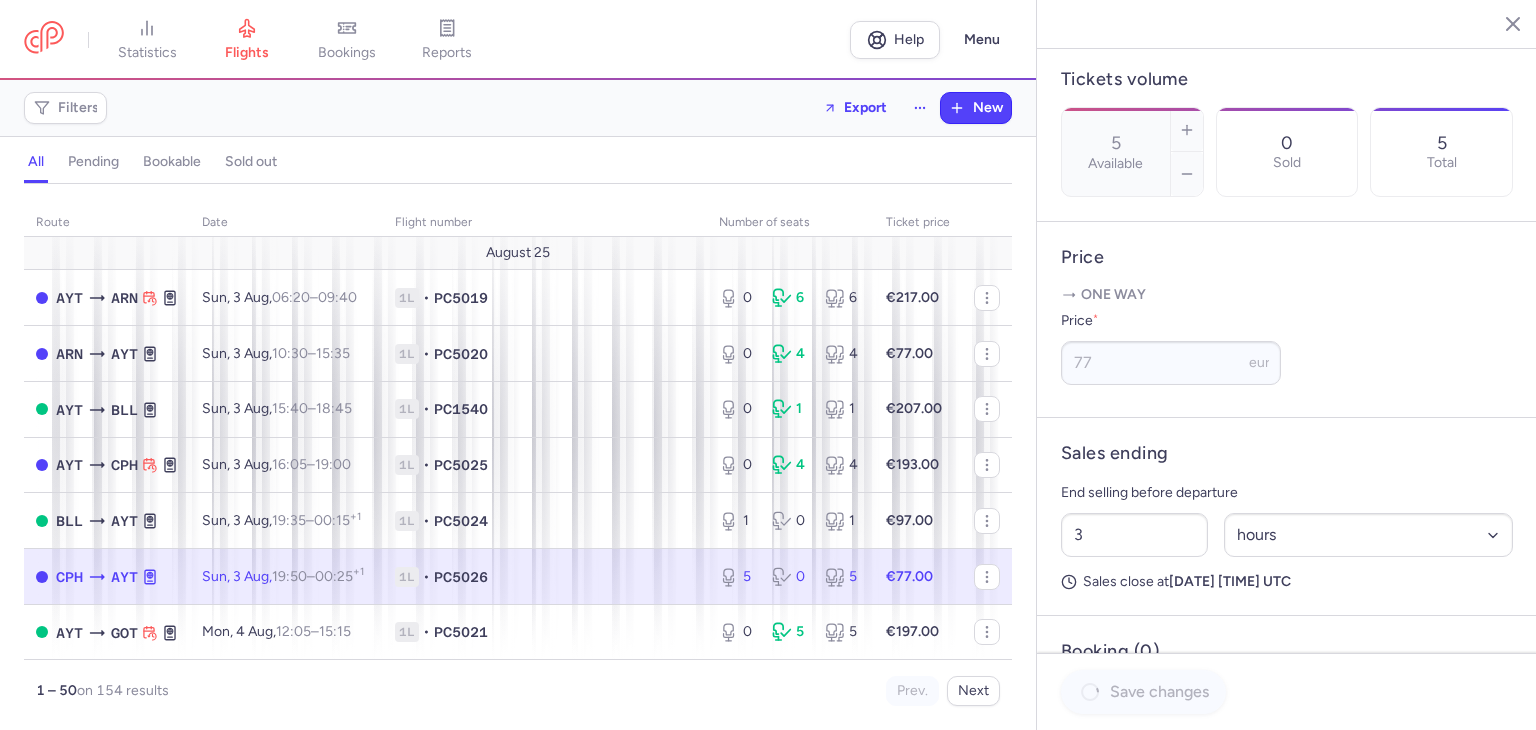 scroll, scrollTop: 574, scrollLeft: 0, axis: vertical 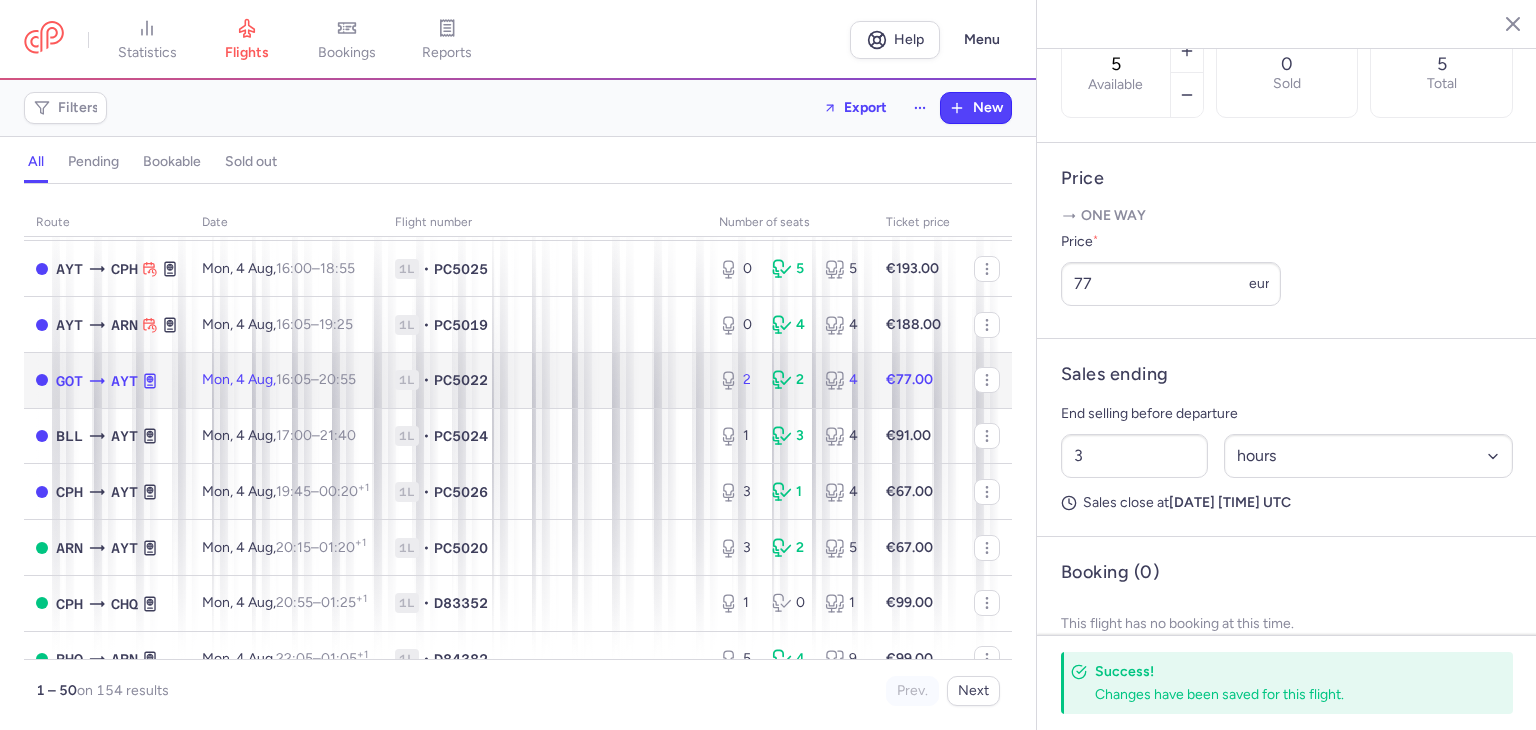 click on "€77.00" 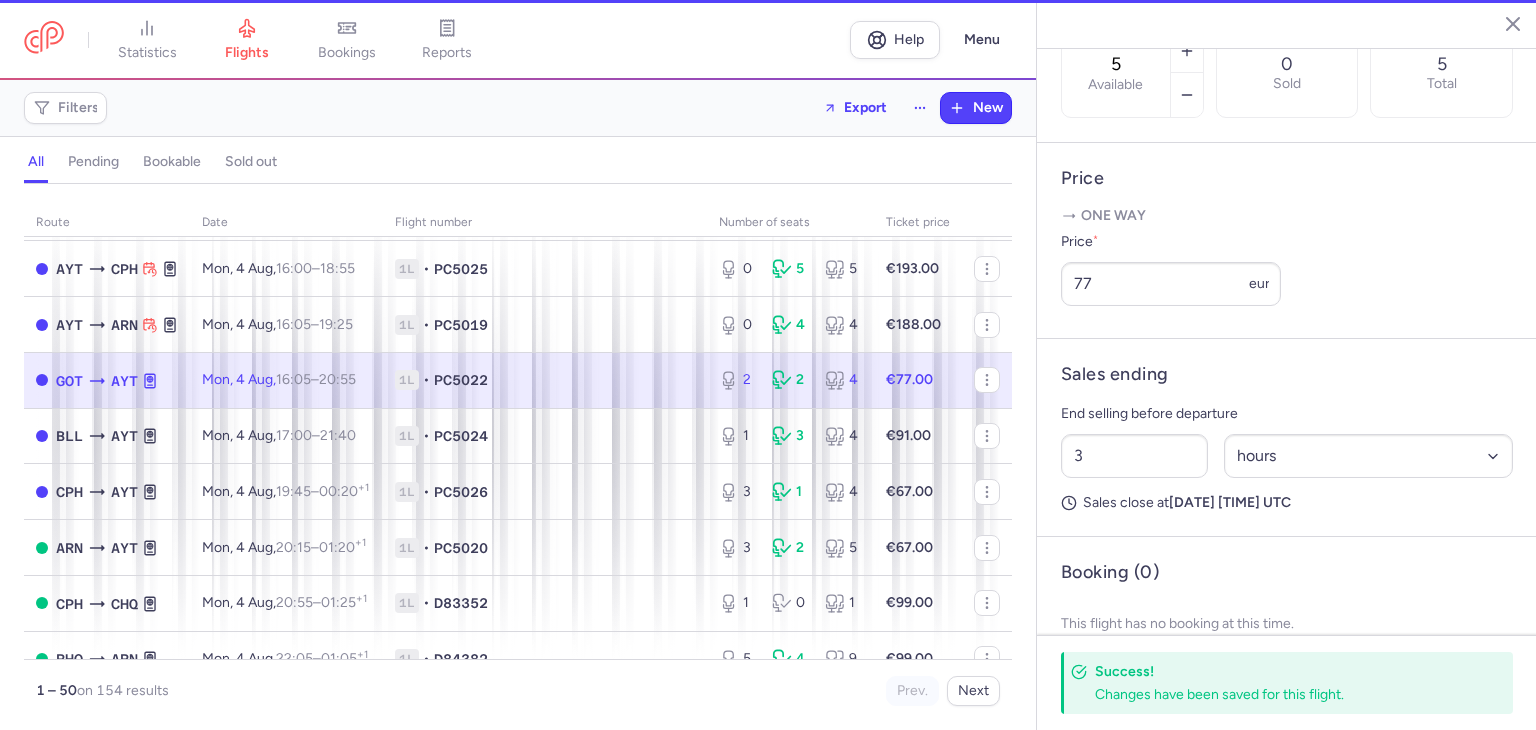 type on "2" 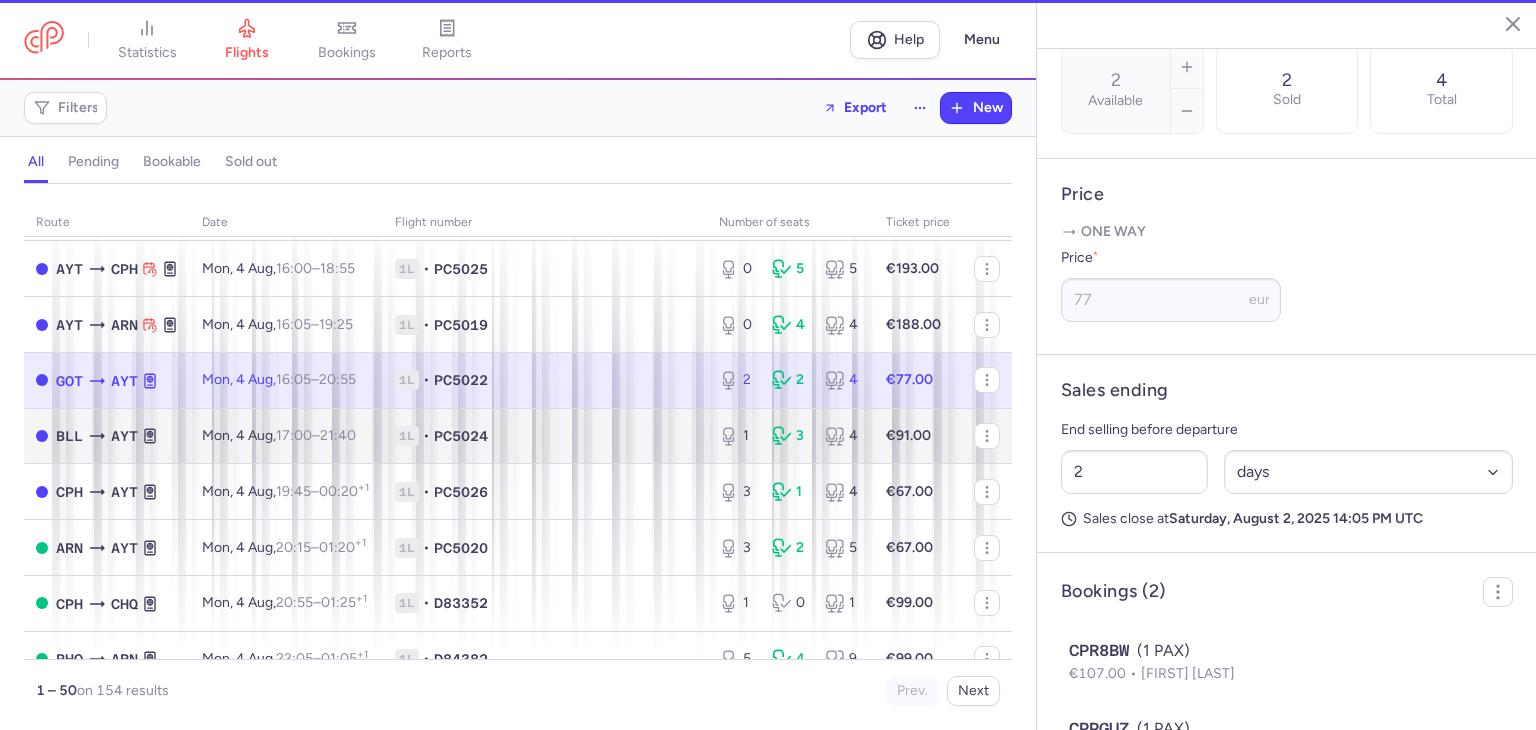 scroll, scrollTop: 669, scrollLeft: 0, axis: vertical 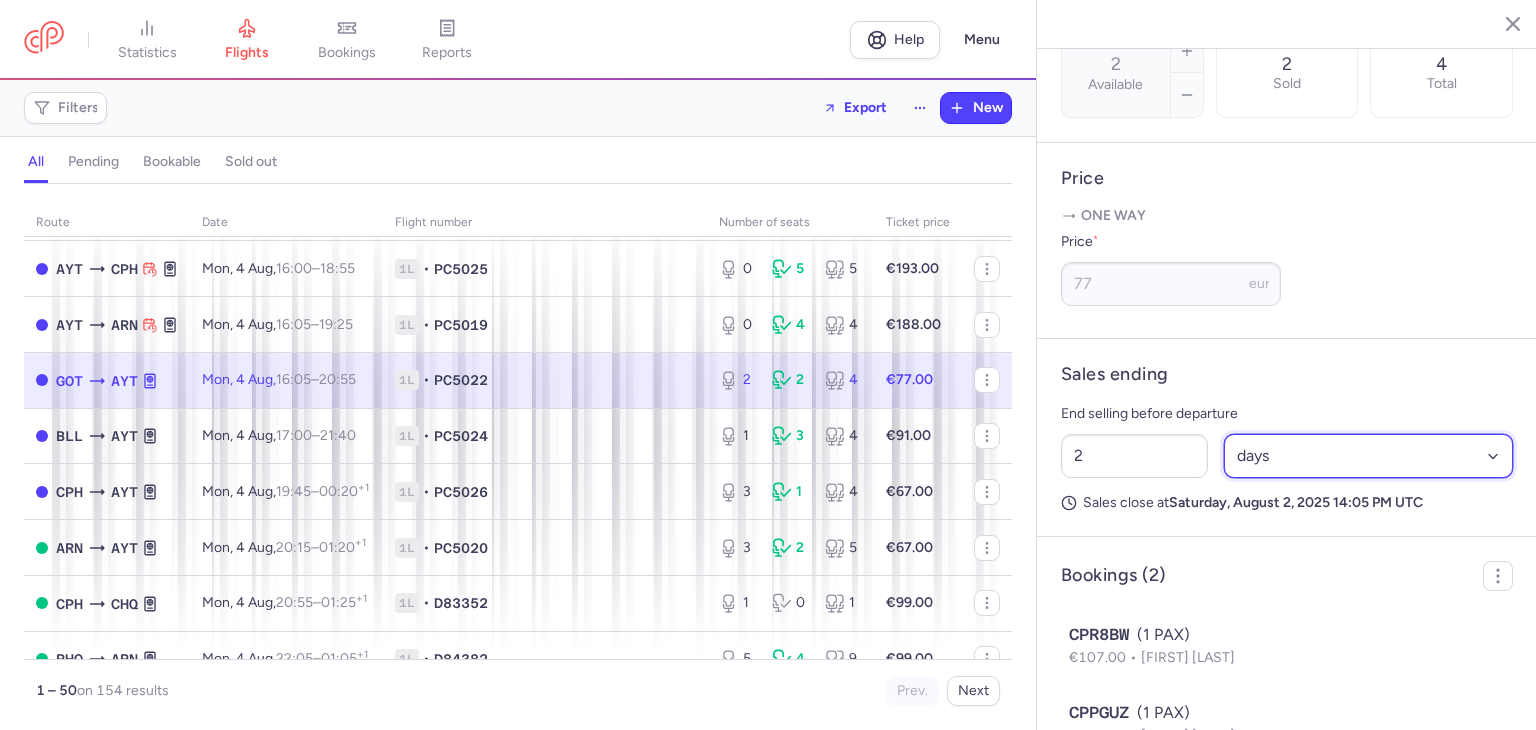 click on "Select an option hours days" at bounding box center (1369, 456) 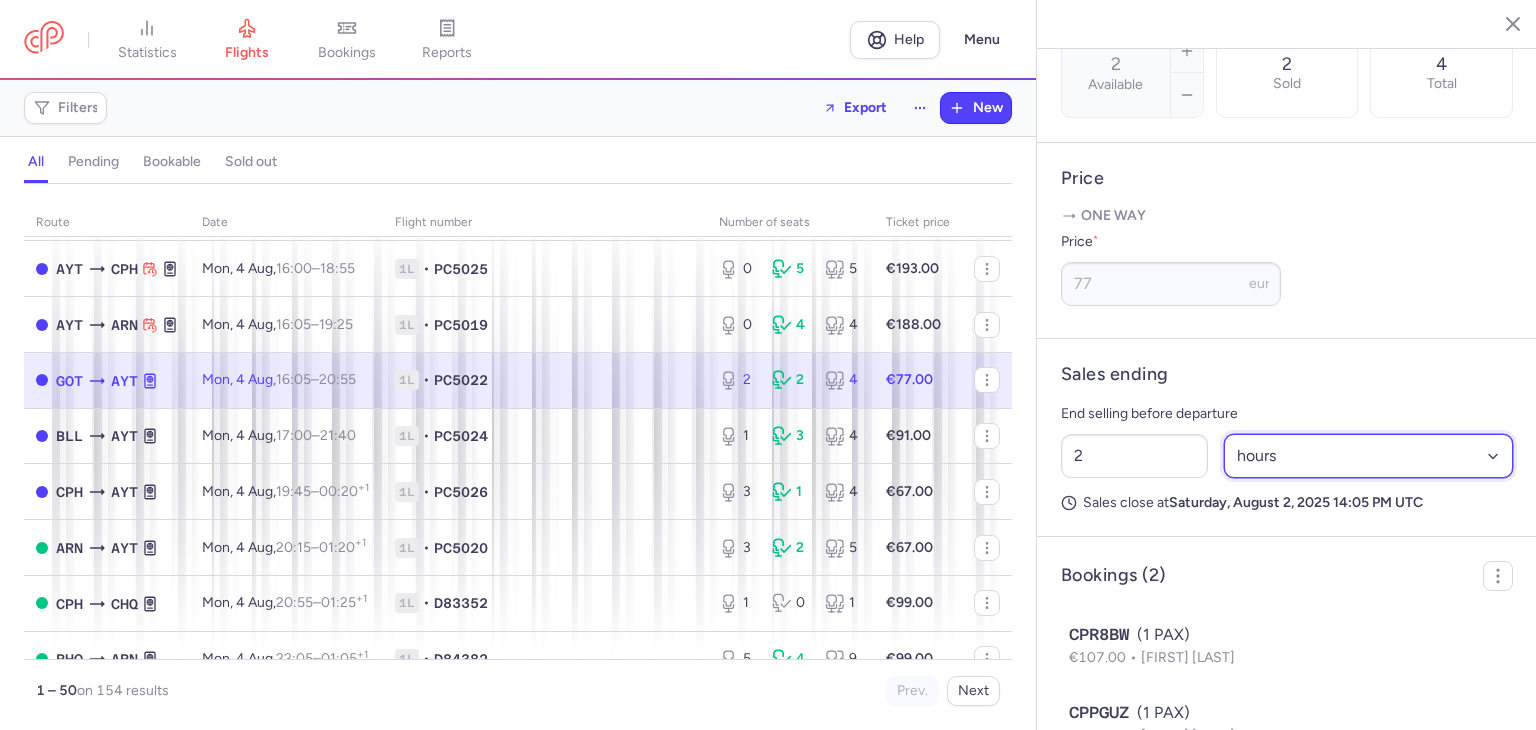 click on "Select an option hours days" at bounding box center [1369, 456] 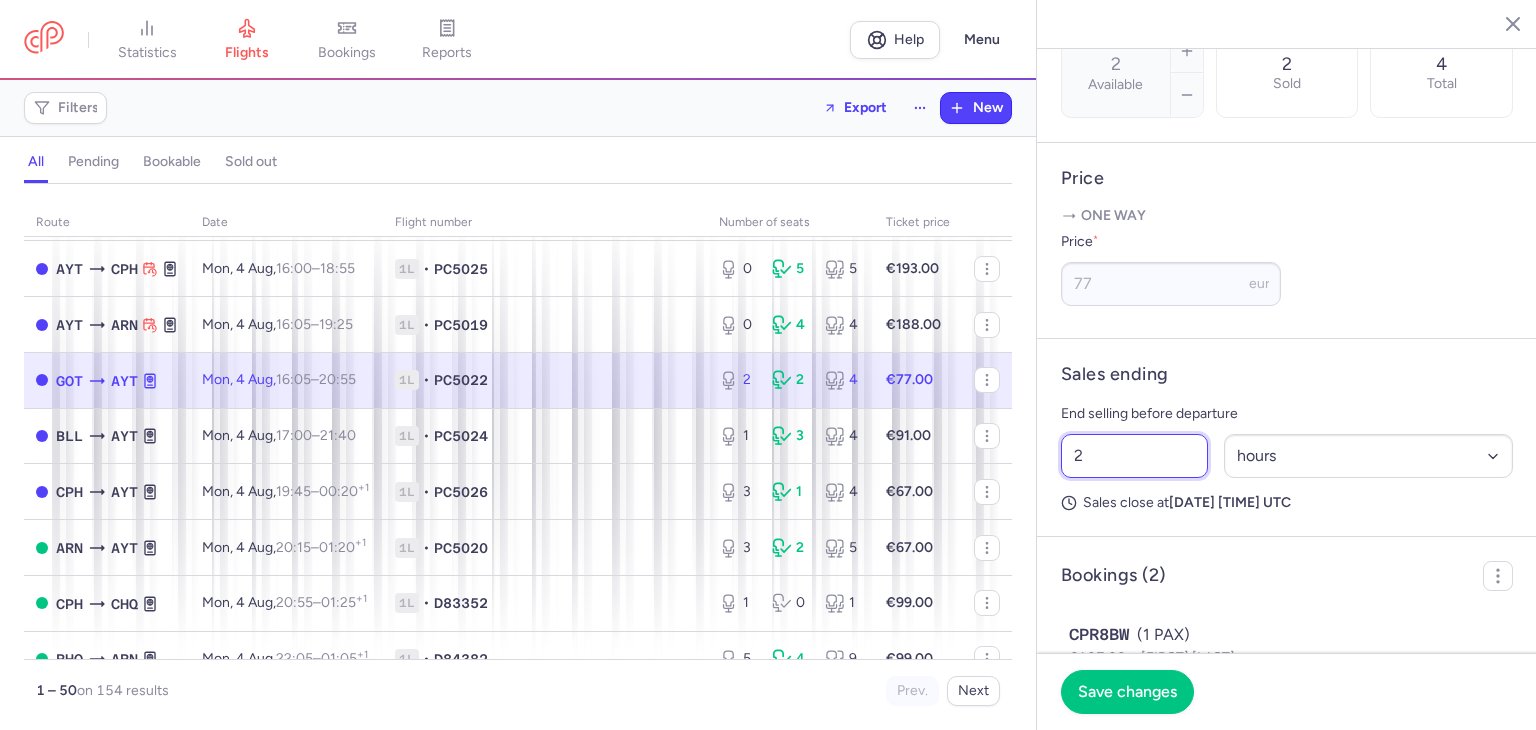 drag, startPoint x: 1074, startPoint y: 525, endPoint x: 1032, endPoint y: 525, distance: 42 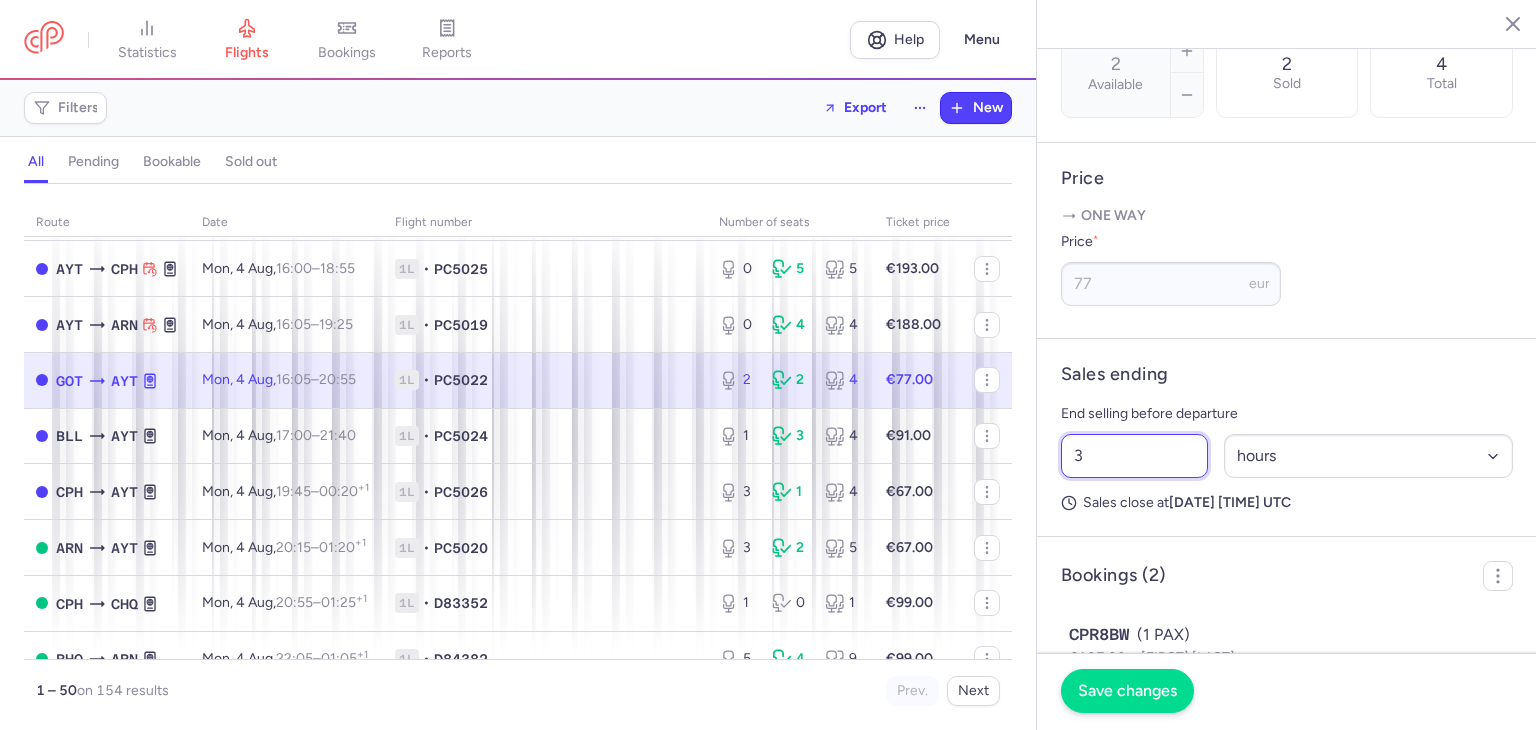 type on "3" 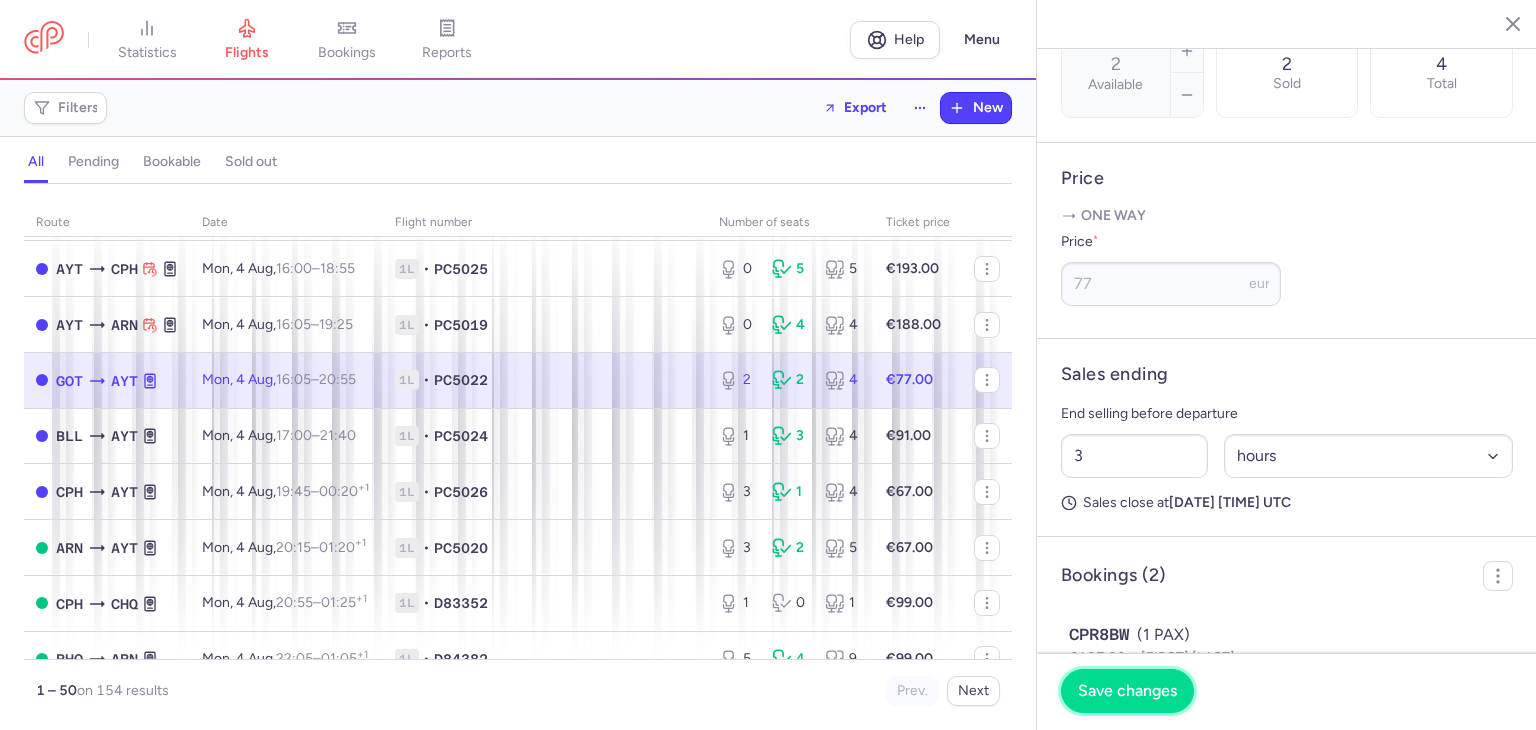 click on "Save changes" at bounding box center [1127, 691] 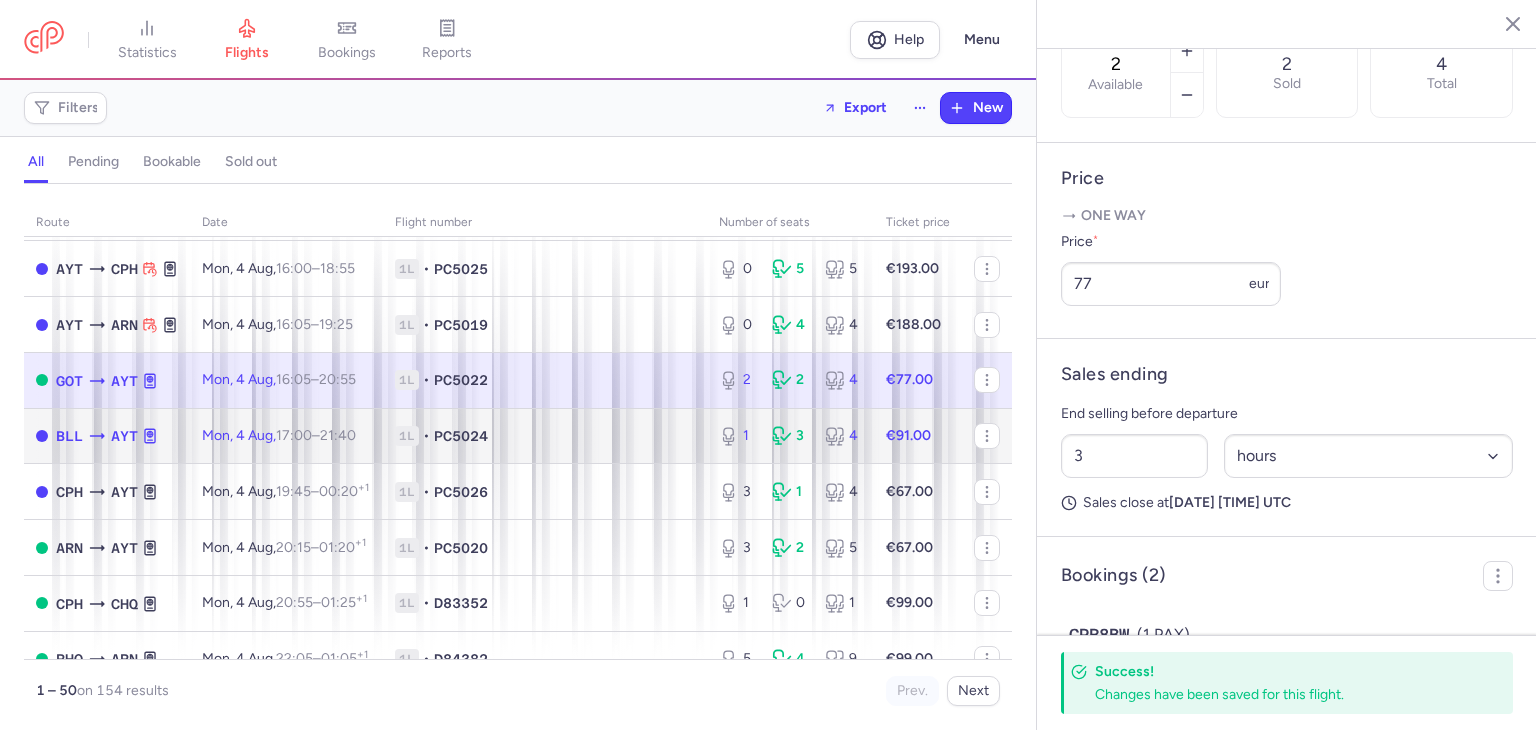 click on "€91.00" 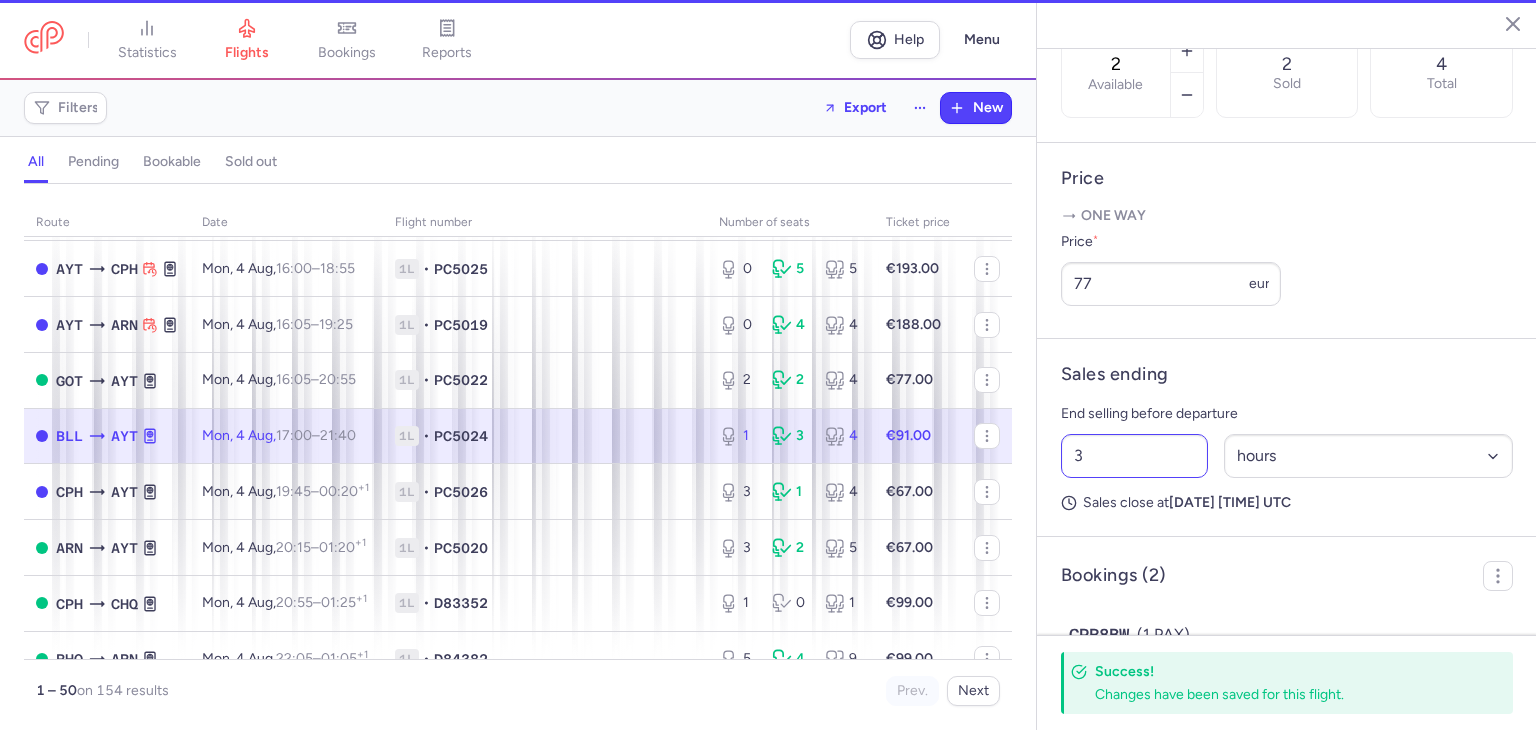type on "1" 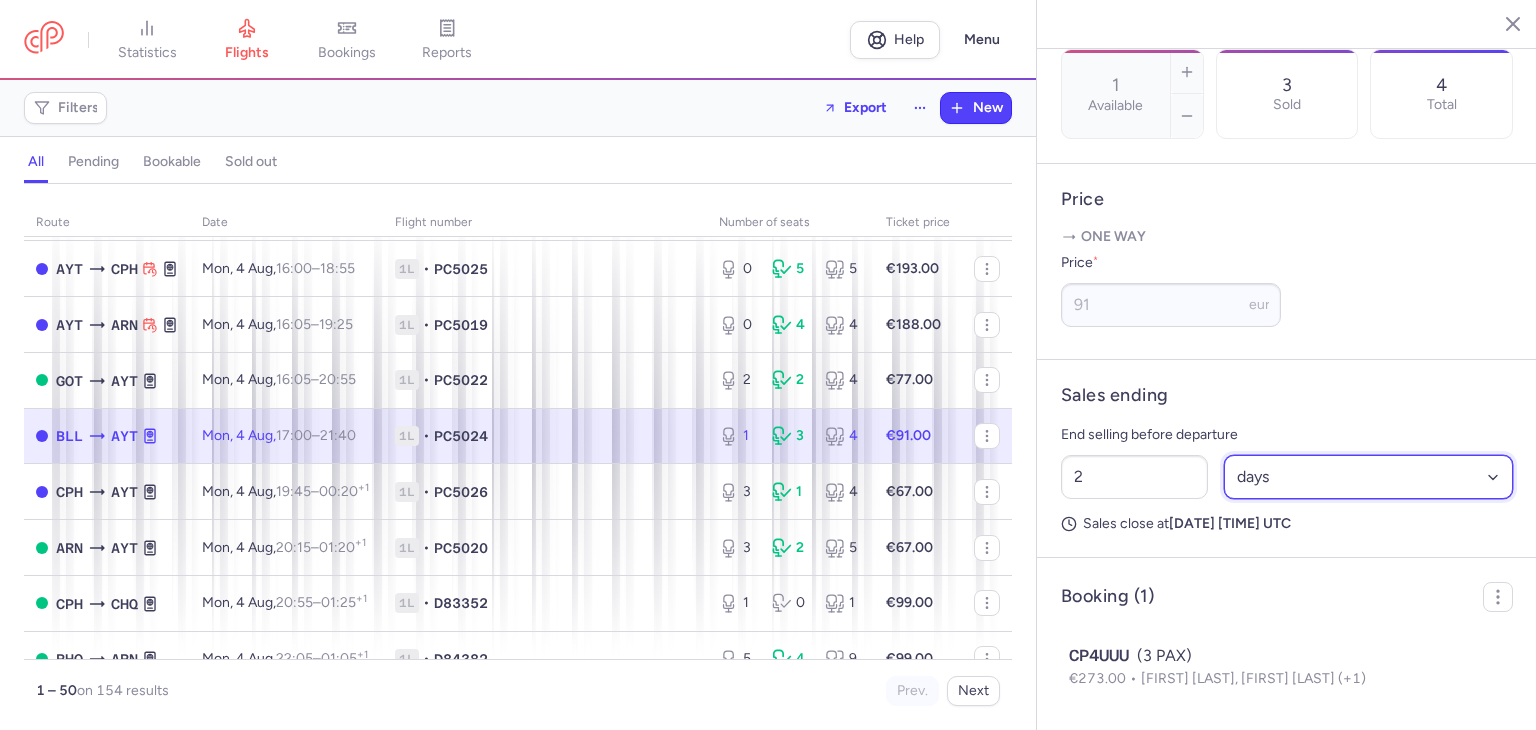 click on "Select an option hours days" at bounding box center [1369, 477] 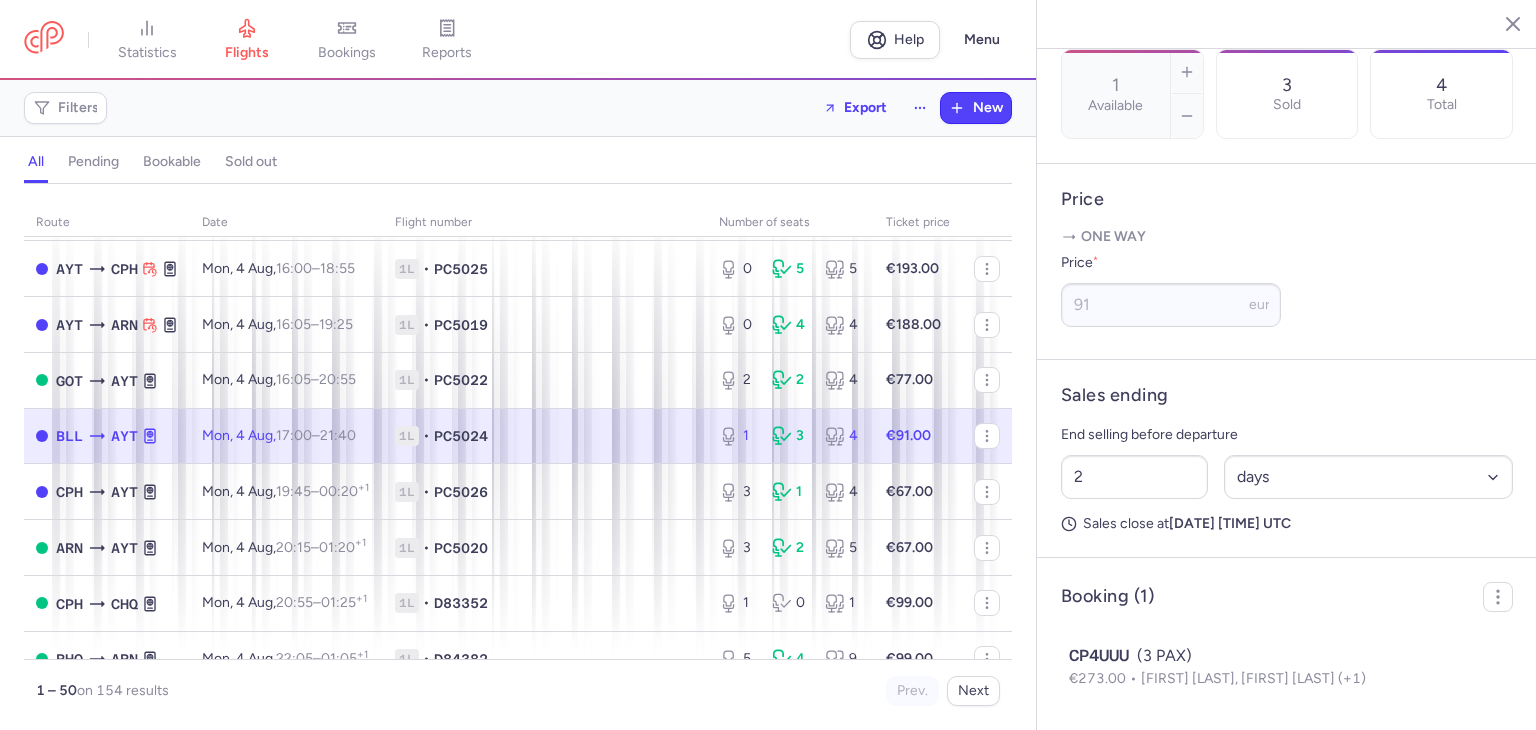 click on "Billund   Antalya Monday, August 4, 2025 Closed BLL Billund, Denmark 17:00  (UTC+02:00) BLL T Terminal not specified PC5024 21:40  (UTC+03:00) AYT T1 Terminal 1 AYT Antalya, Turkey Cancel Flight  Only open & pending flights can be cancelled. Flight Operator Pegasus PC5024  Checked baggage options  20 KG, included Tickets volume 1  Available  3 Sold 4 Total Price  One way  Price  * 91 eur Sales ending End selling before departure 2 Select an option hours days Sales close at  Saturday, August 2, 2025	15:00 PM UTC  Booking (1) CP4UUU  (3 PAX)  €273.00  Bjarne Bremholm SOERENSEN, Dorthe Bremholm IVERSEN (+1)" 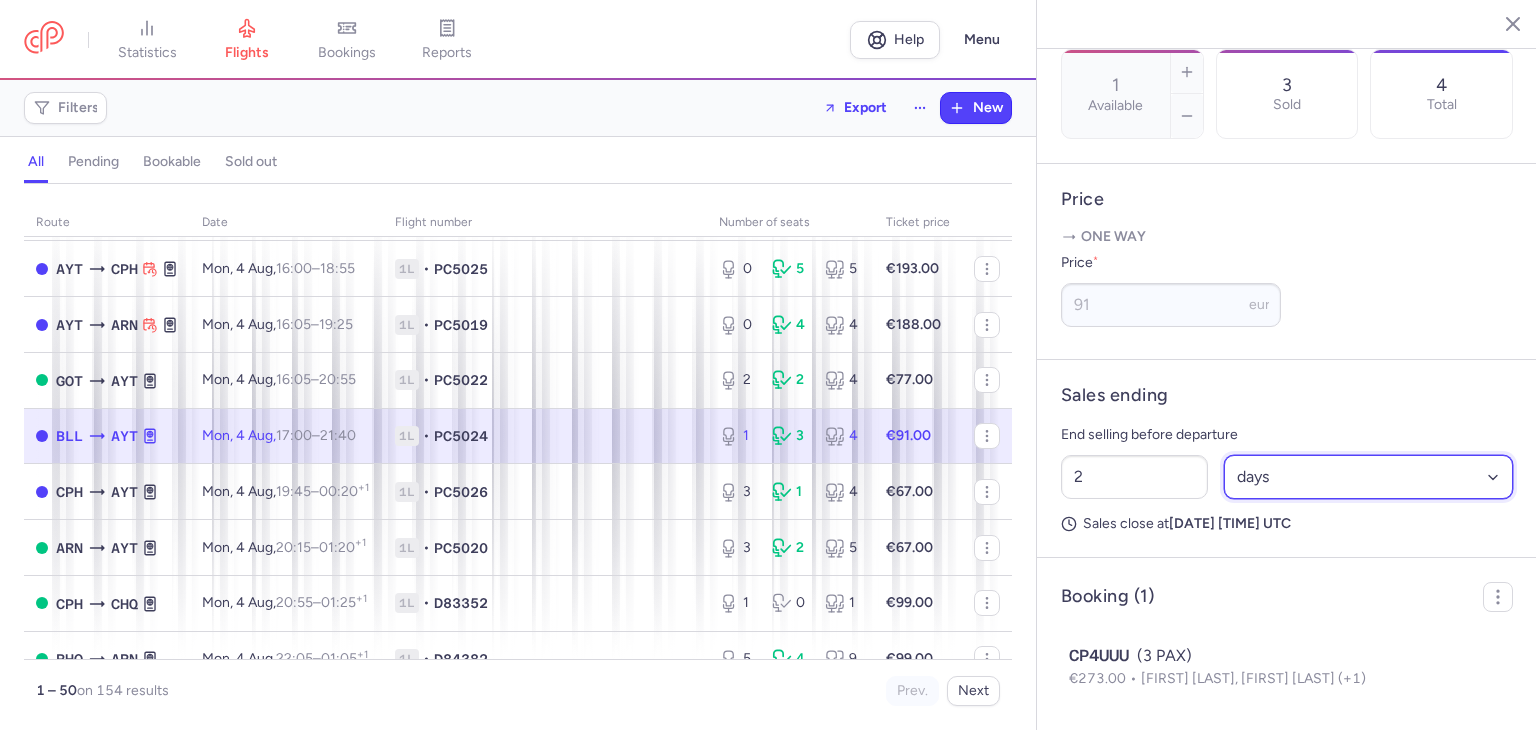 click on "Select an option hours days" at bounding box center [1369, 477] 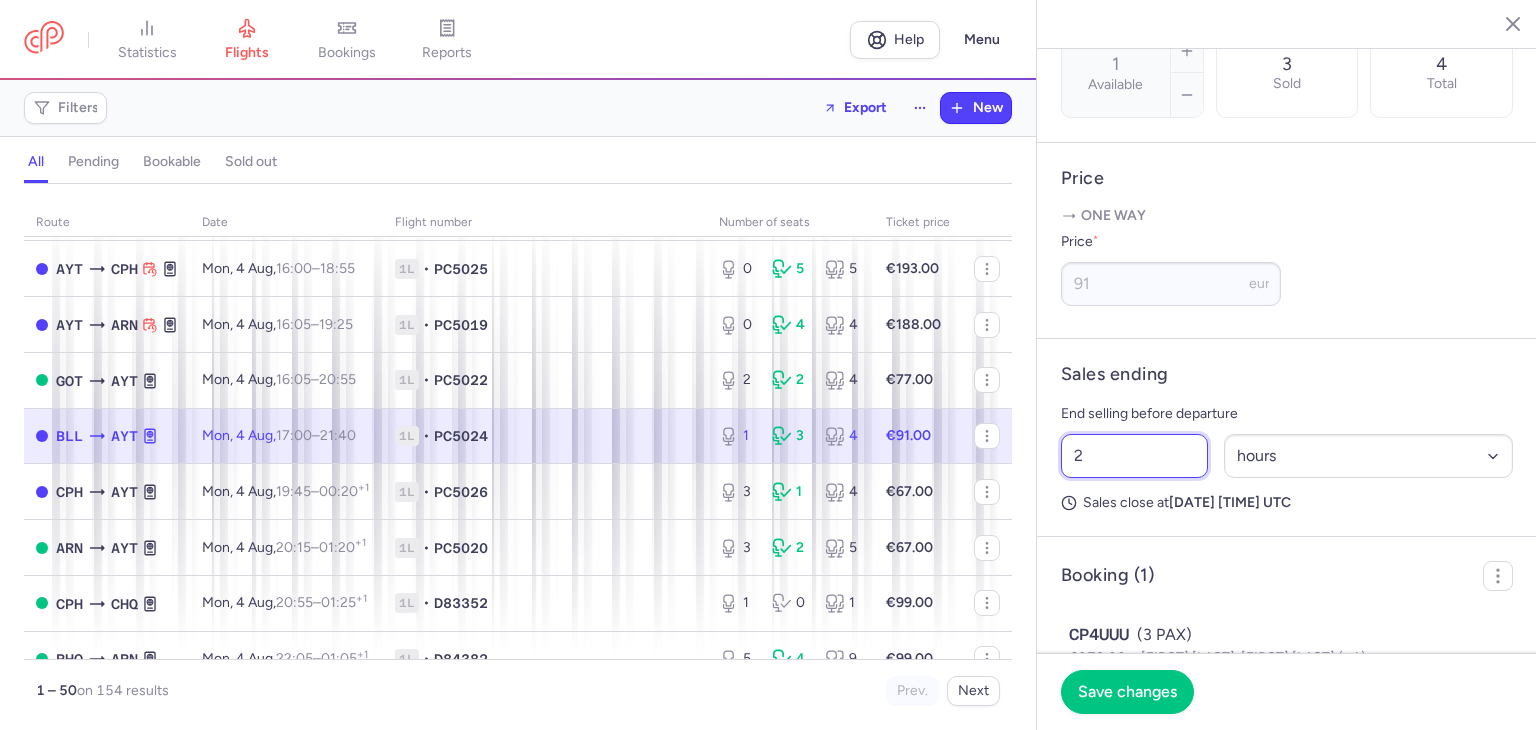 drag, startPoint x: 1184, startPoint y: 501, endPoint x: 1107, endPoint y: 508, distance: 77.31753 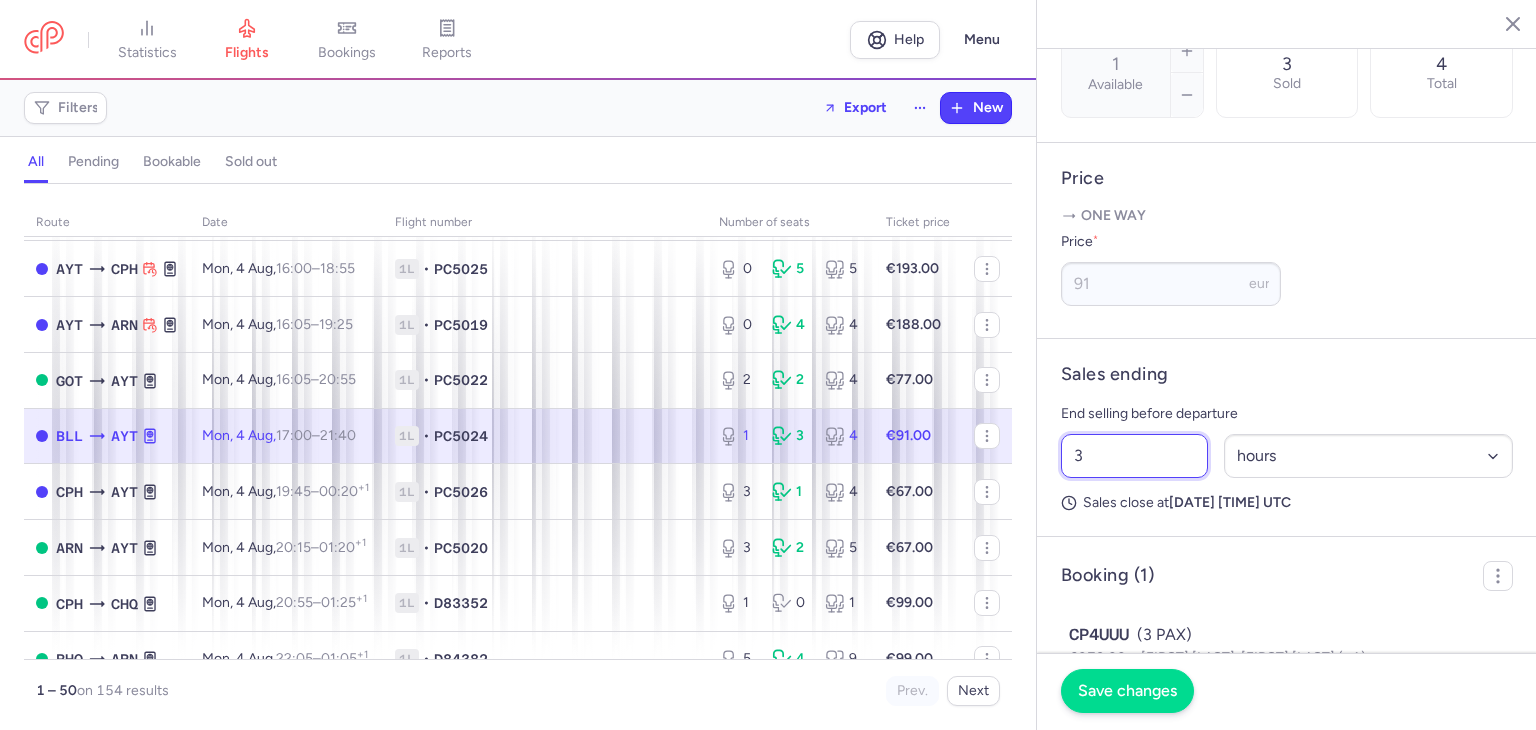 type on "3" 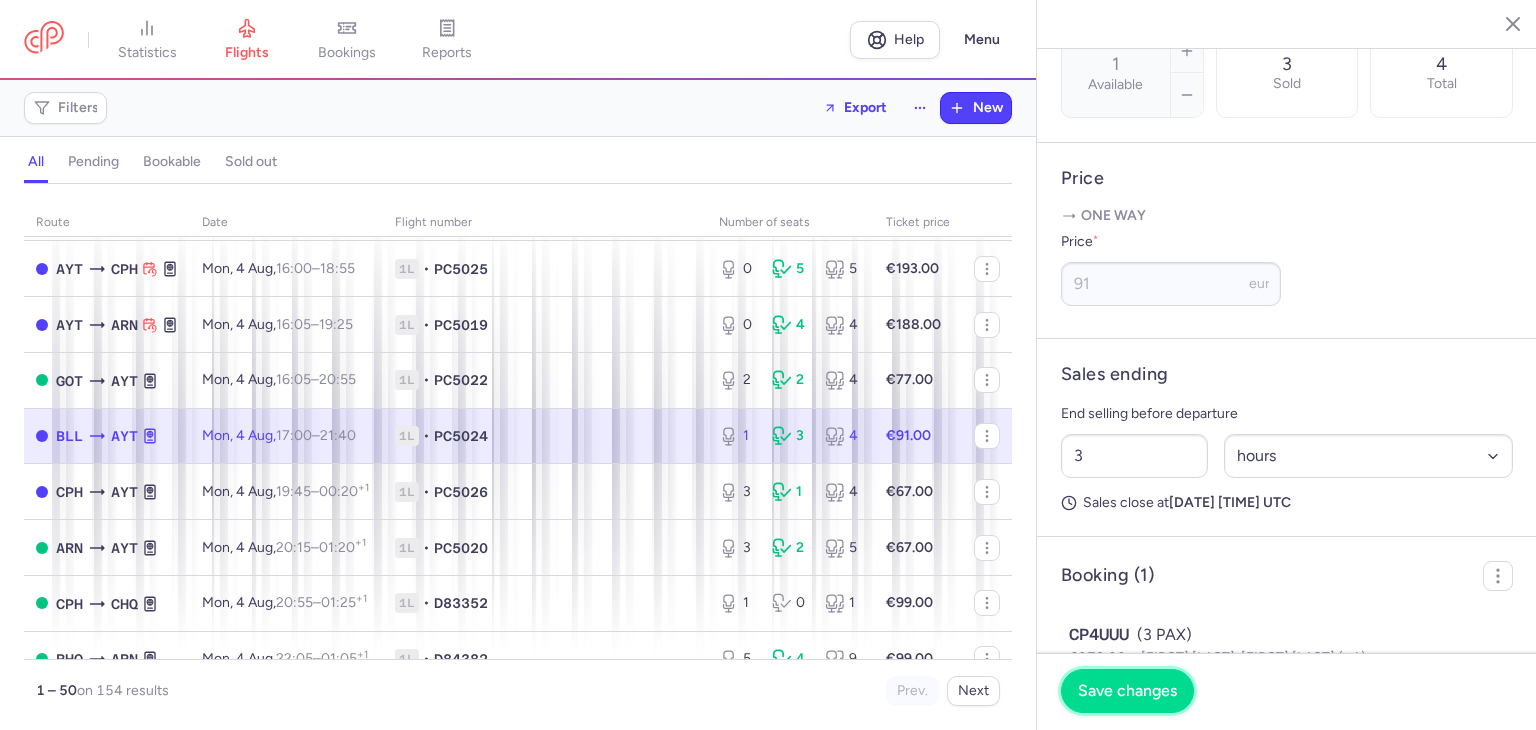 click on "Save changes" at bounding box center [1127, 691] 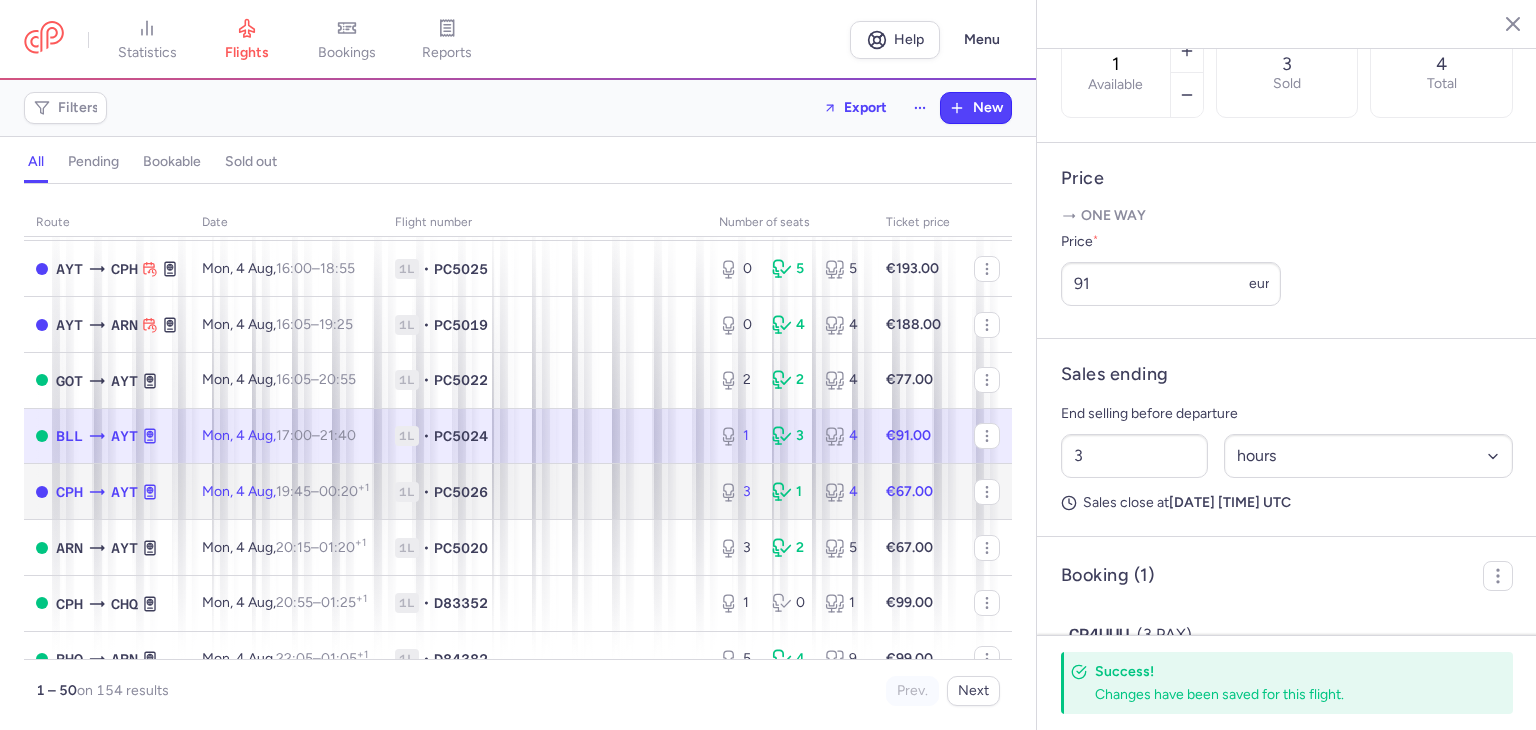 click on "€67.00" 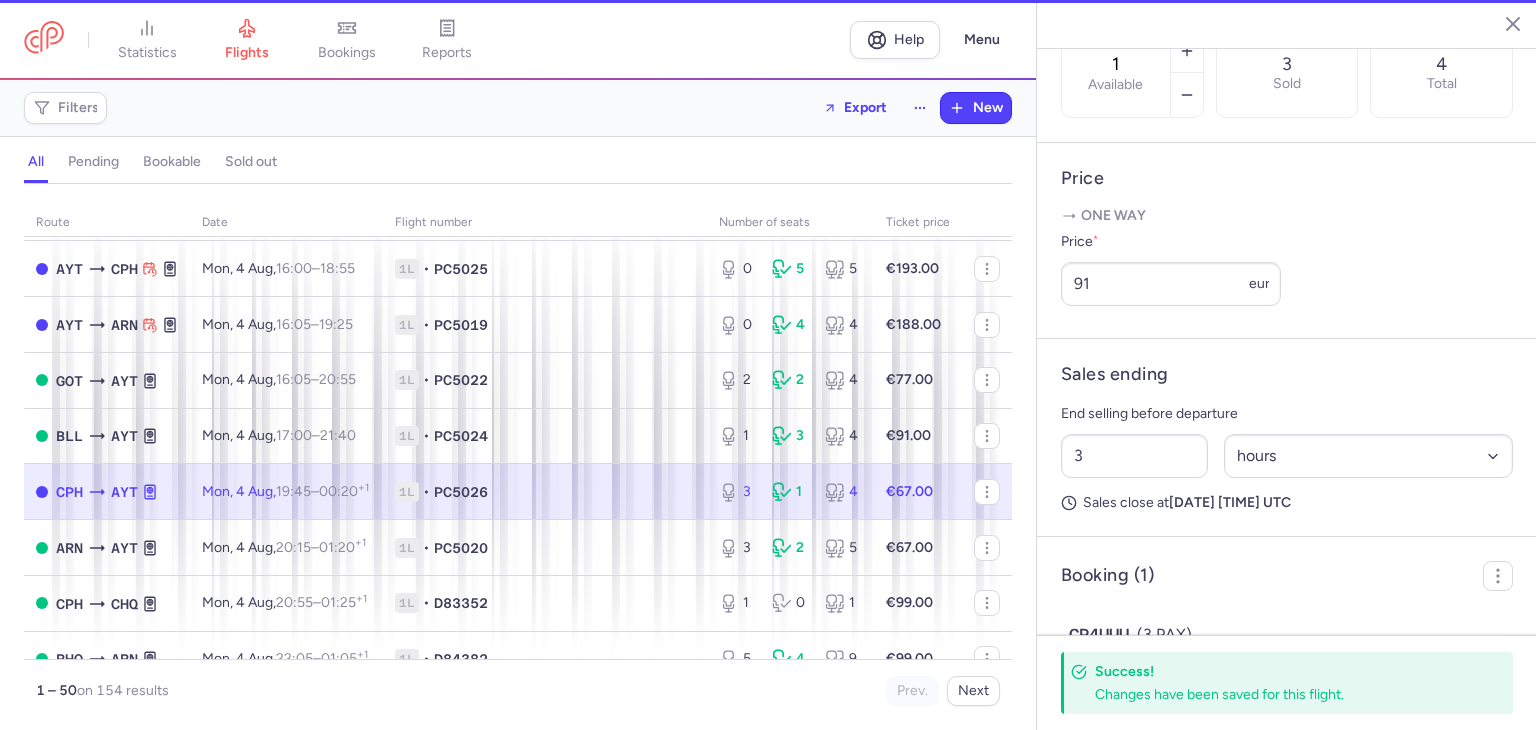 type on "3" 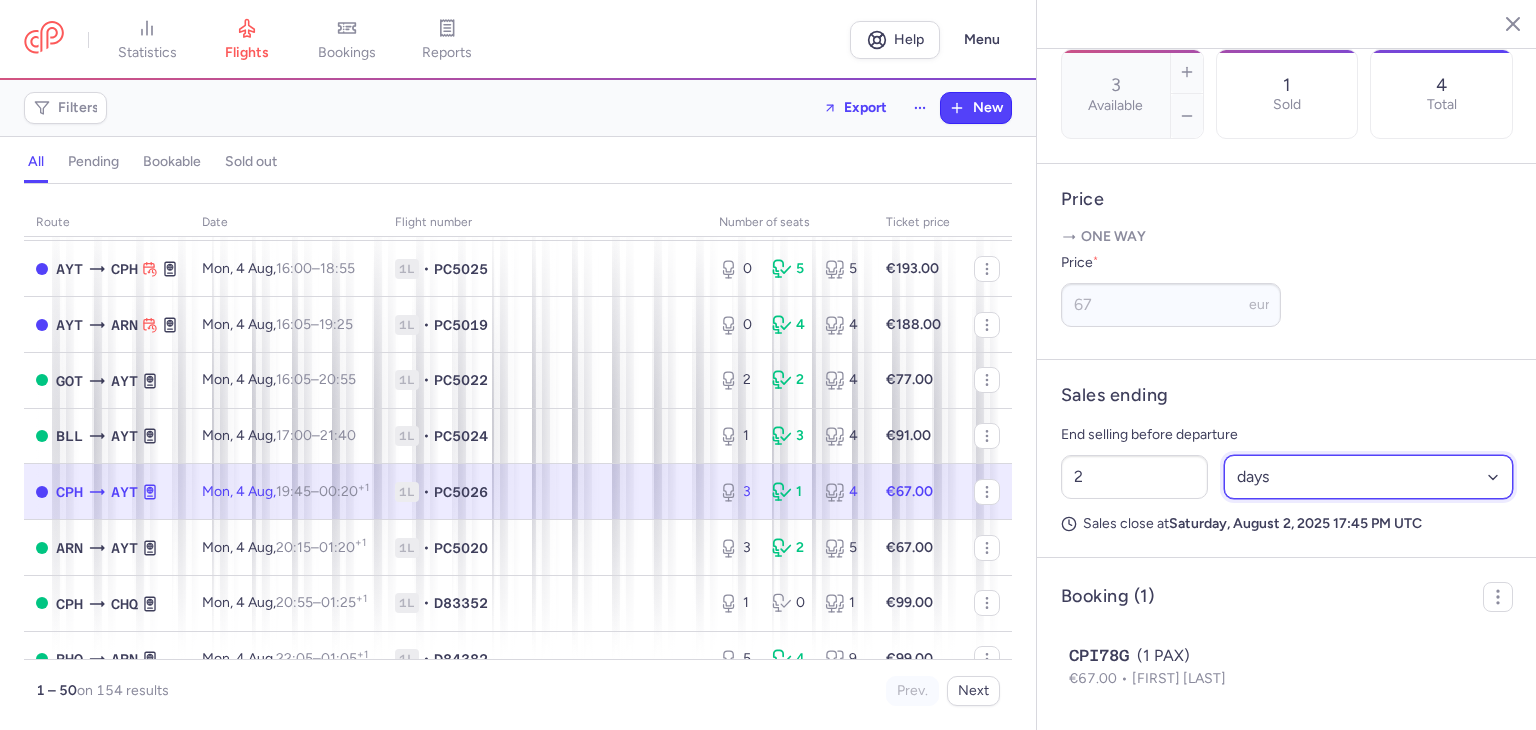 click on "Select an option hours days" at bounding box center (1369, 477) 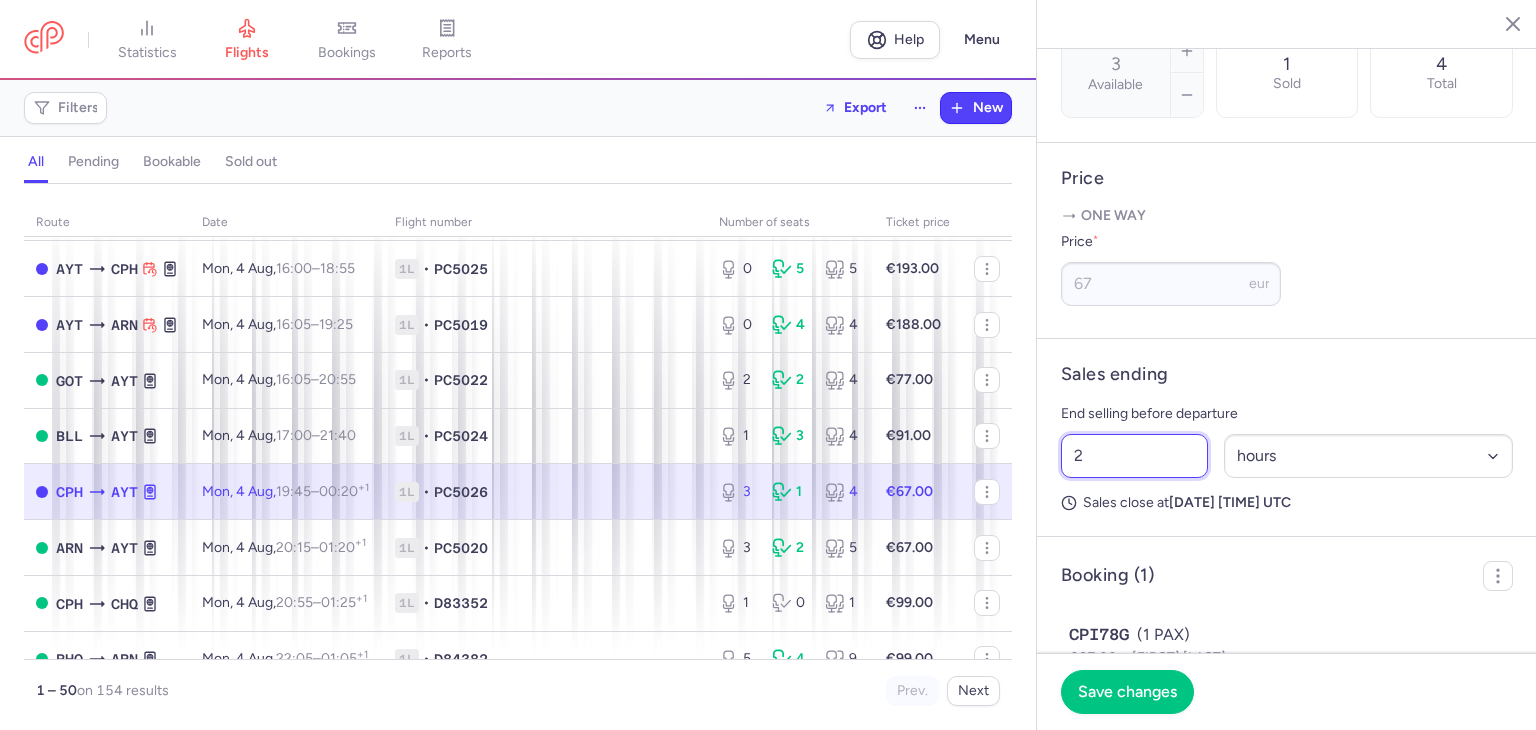 drag, startPoint x: 1157, startPoint y: 500, endPoint x: 980, endPoint y: 532, distance: 179.8694 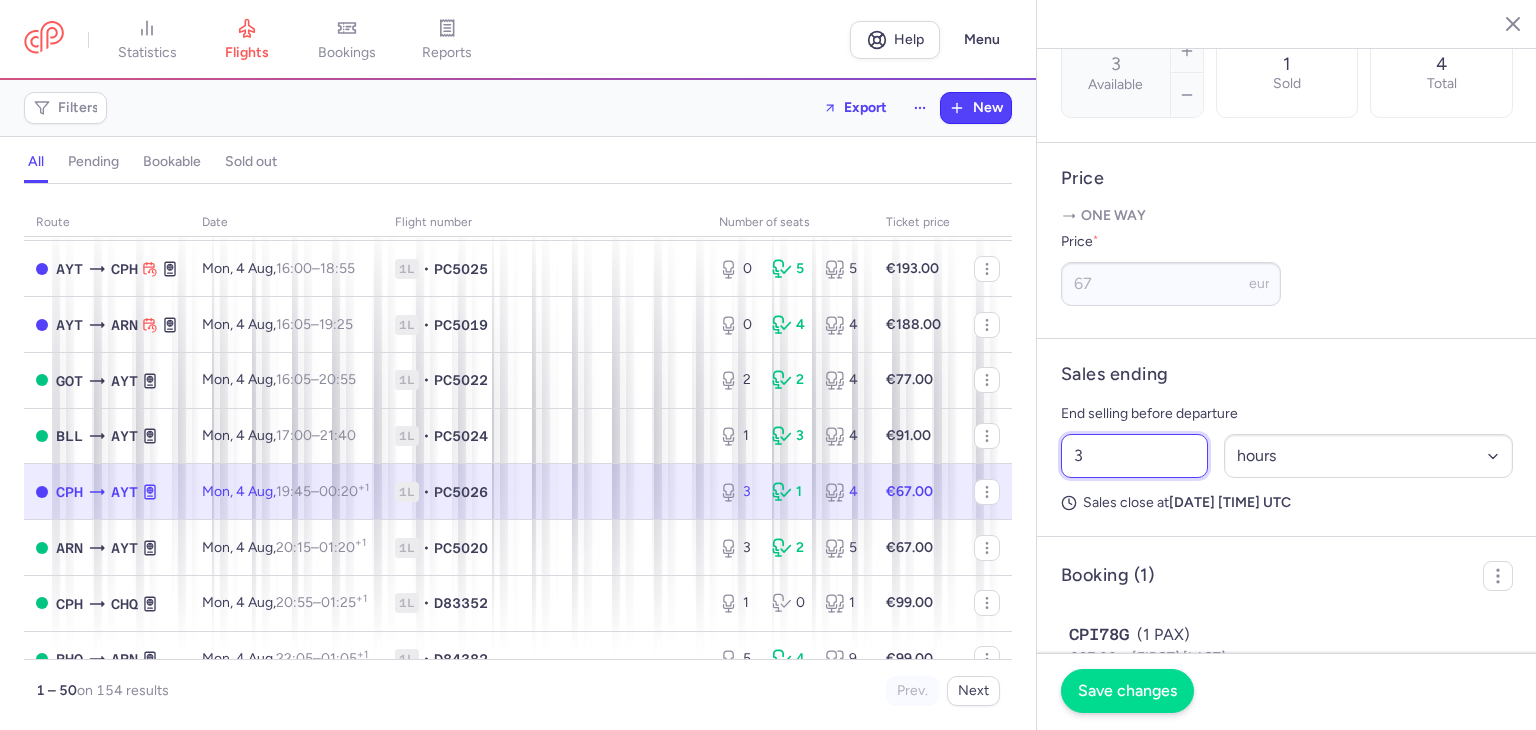 type on "3" 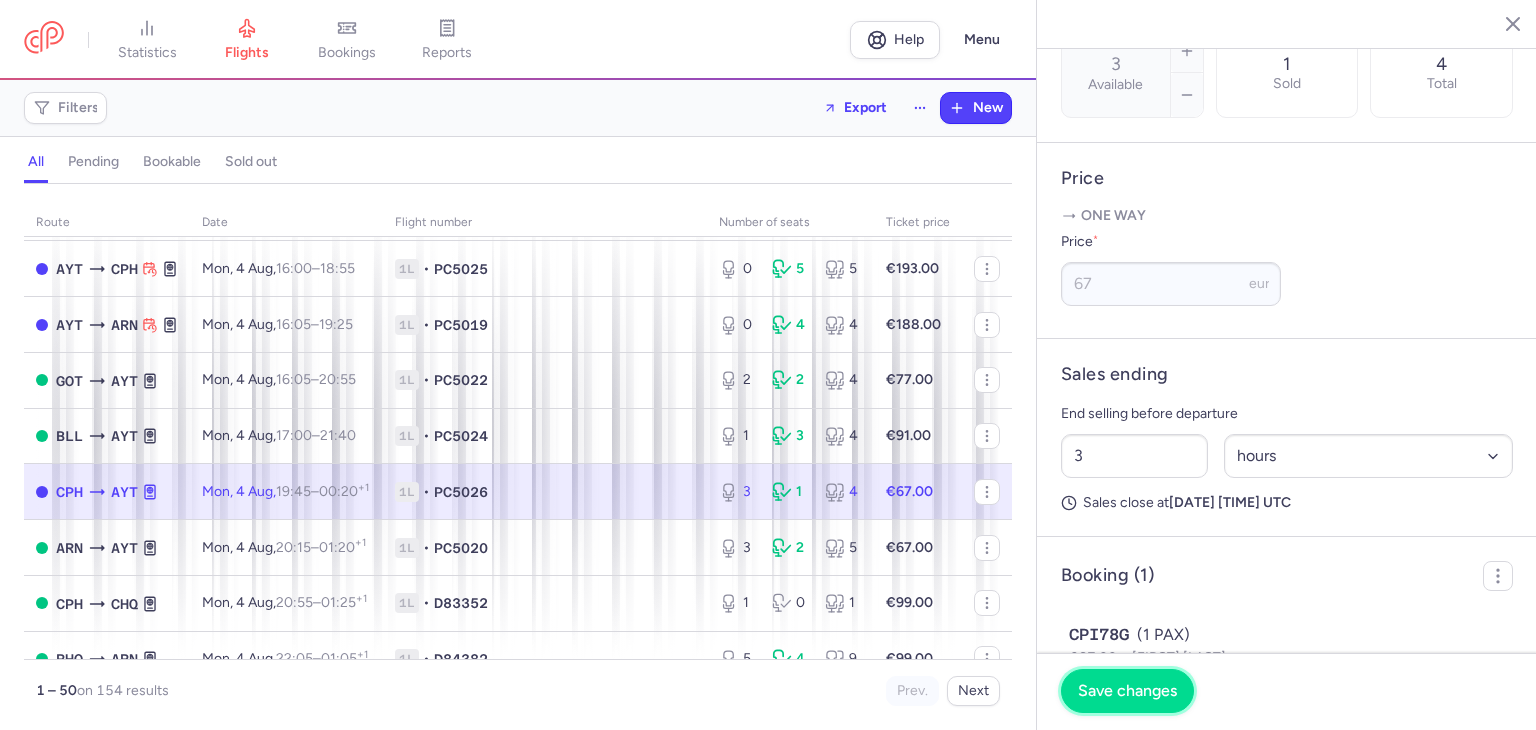 click on "Save changes" at bounding box center (1127, 691) 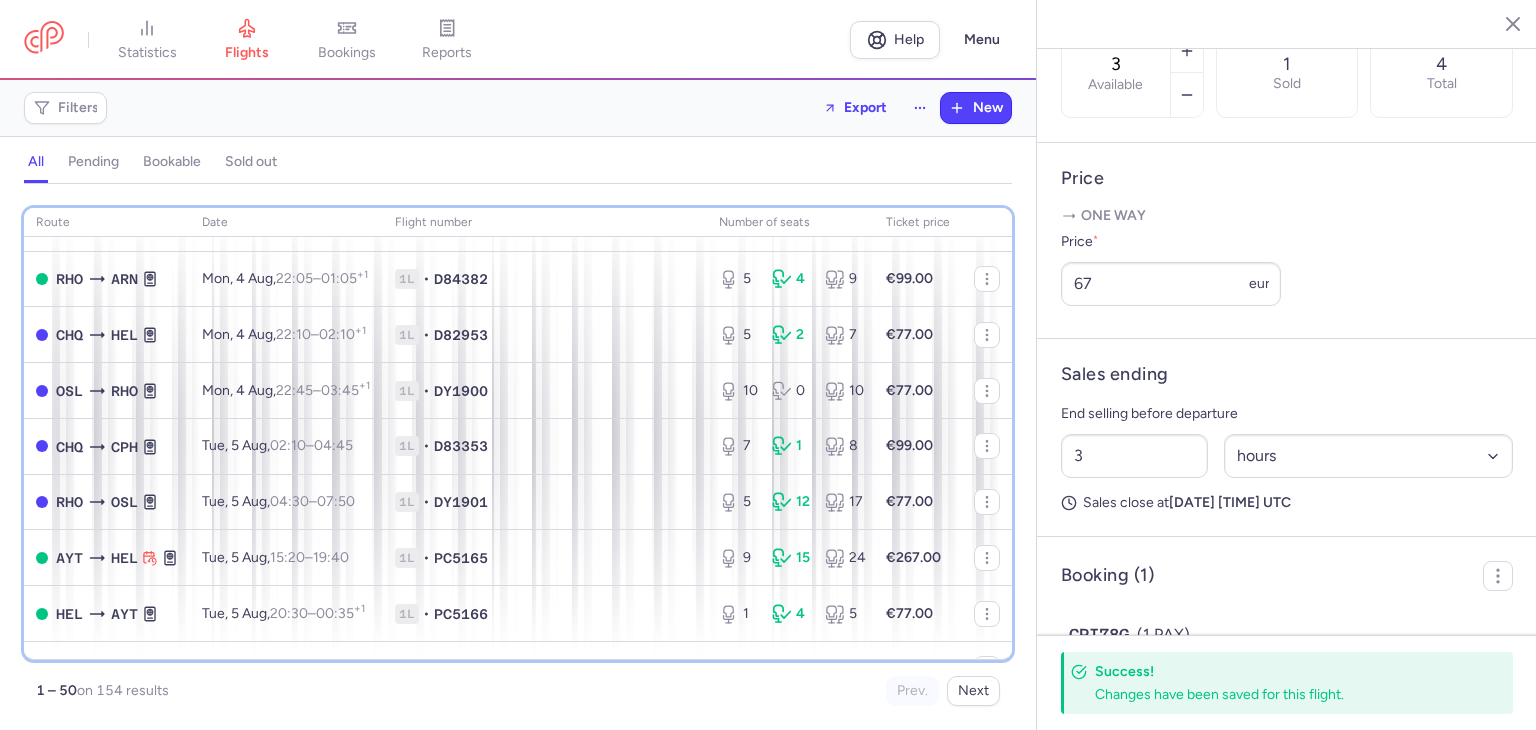 scroll, scrollTop: 883, scrollLeft: 0, axis: vertical 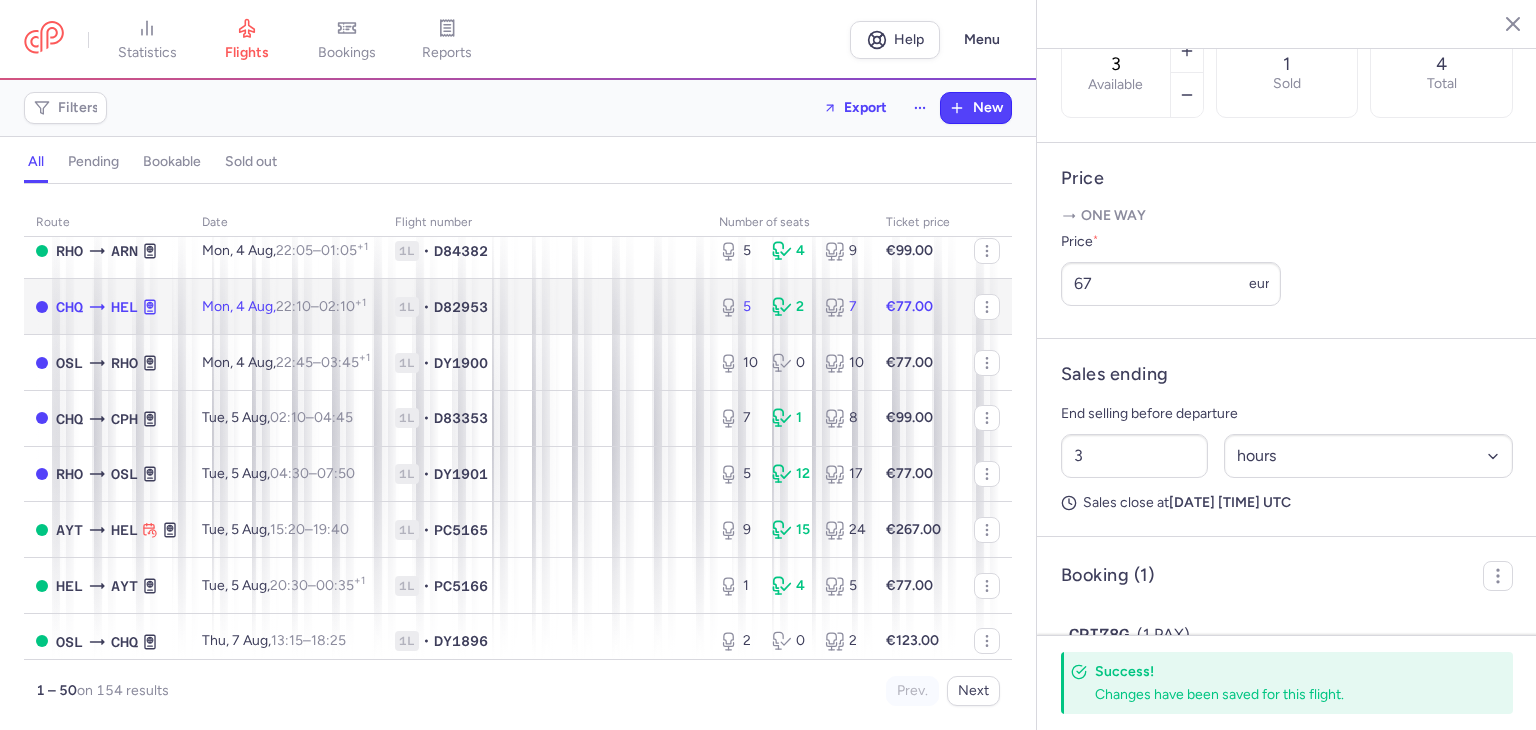 click on "€77.00" 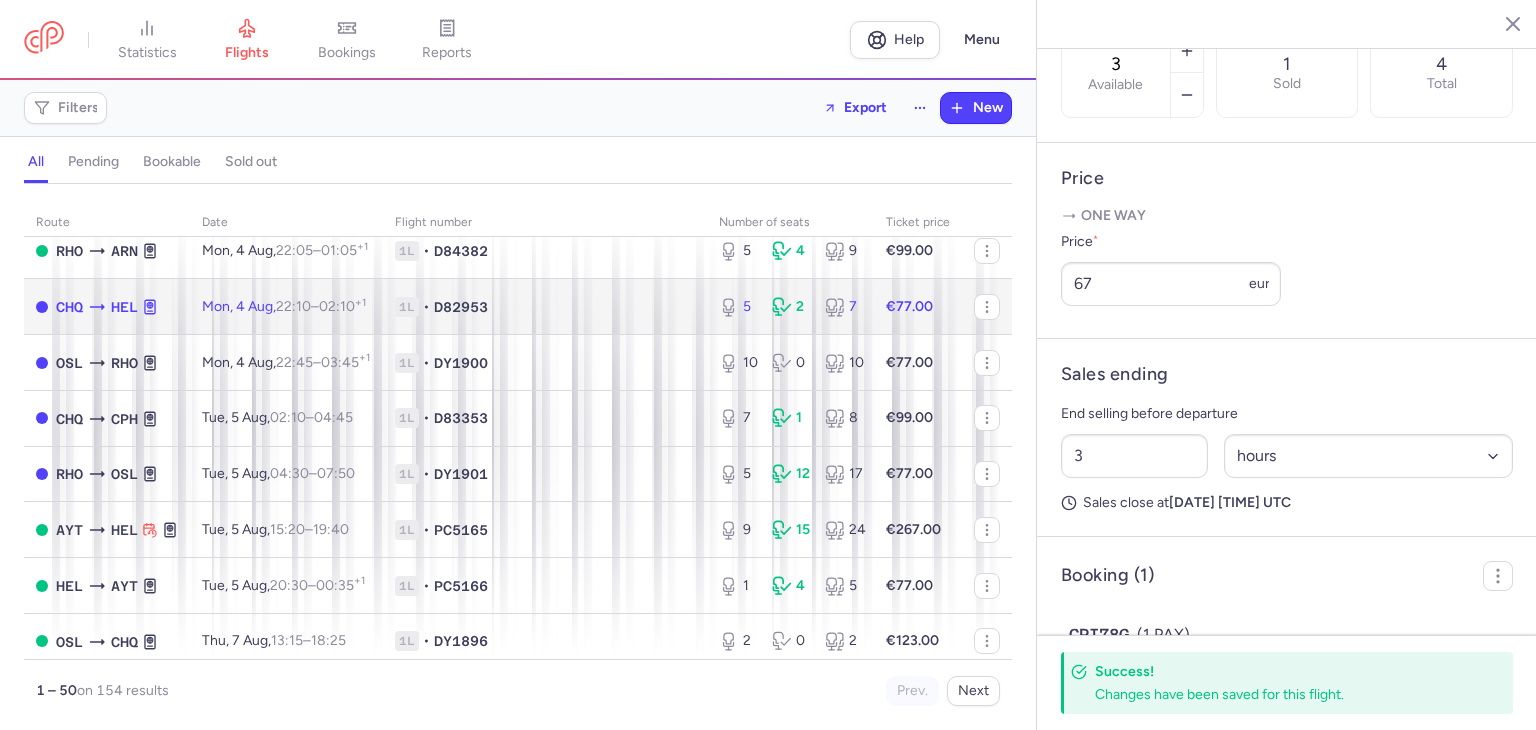 click on "1L • D82953" 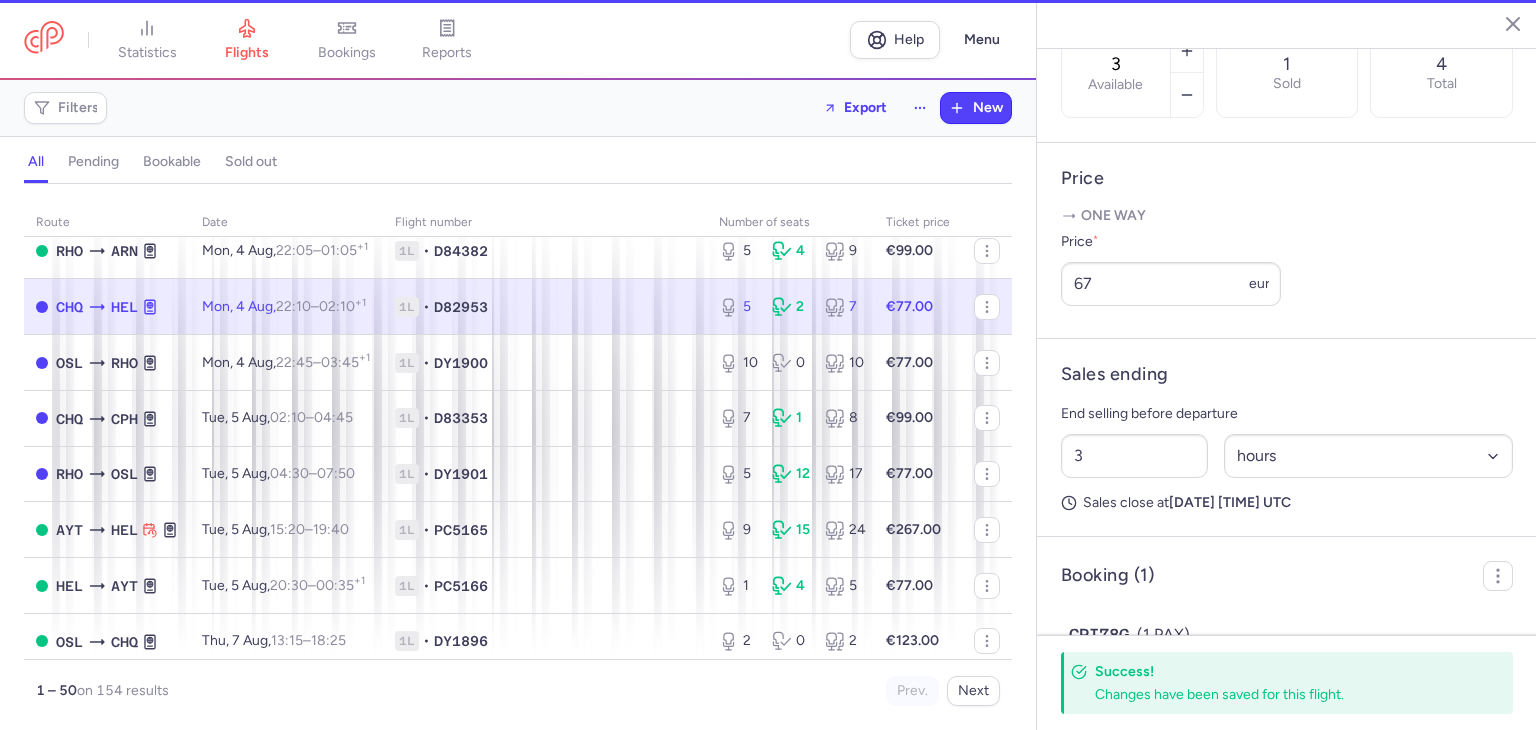 type on "5" 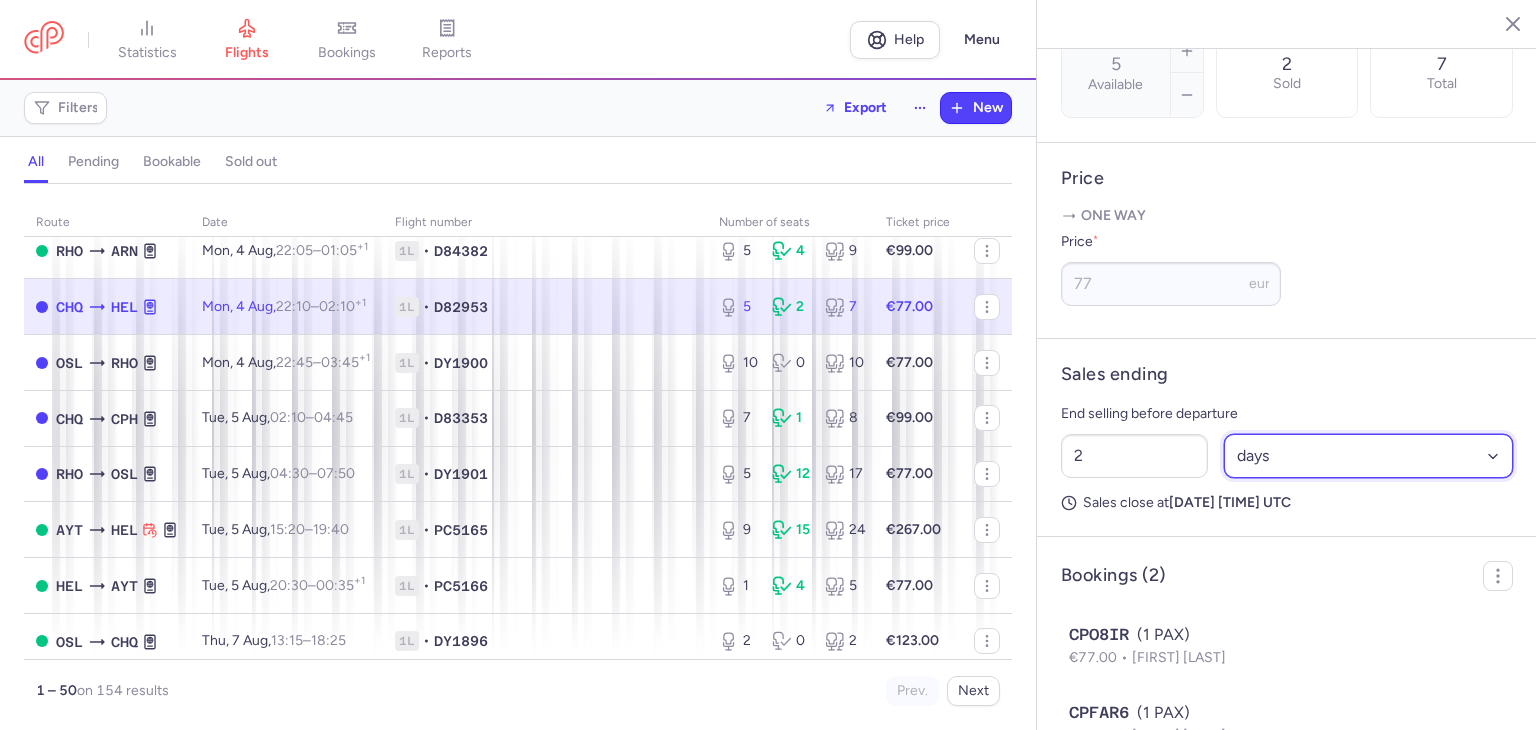 click on "Select an option hours days" at bounding box center [1369, 456] 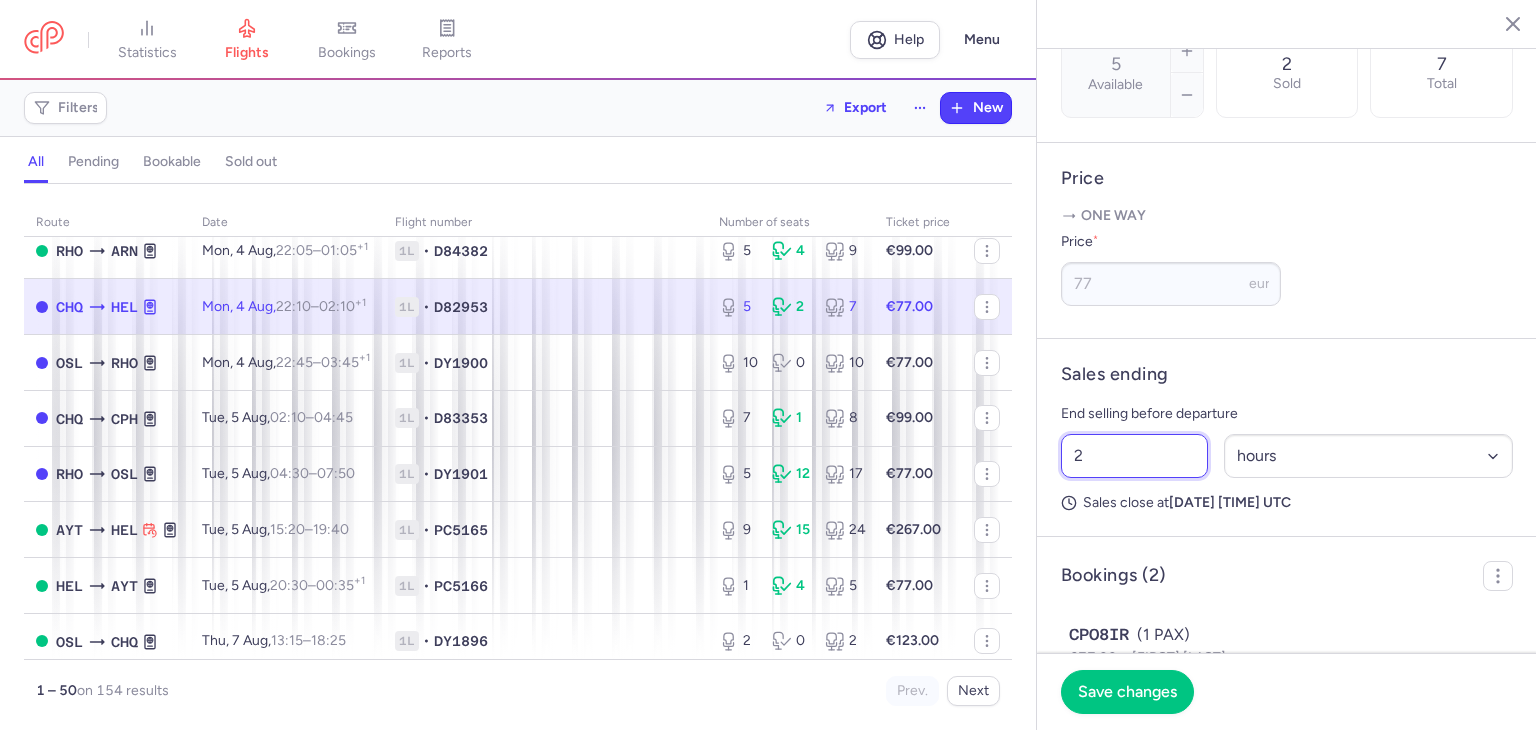 click on "statistics flights bookings reports  Help  Menu Filters  Export  New all pending bookable sold out route date Flight number number of seats Ticket price August 25  AYT  ARN Sun, 3 Aug,  06:20  –  09:40  +0 1L • PC5019 0 6 6 €217.00  ARN  AYT Sun, 3 Aug,  10:30  –  15:35  +0 1L • PC5020 0 4 4 €77.00  AYT  BLL Sun, 3 Aug,  15:40  –  18:45  +0 1L • PC1540 0 1 1 €207.00  AYT  CPH Sun, 3 Aug,  16:05  –  19:00  +0 1L • PC5025 0 4 4 €193.00  BLL  AYT Sun, 3 Aug,  19:35  –  00:15  +1 1L • PC5024 1 0 1 €97.00  CPH  AYT Sun, 3 Aug,  19:50  –  00:25  +1 1L • PC5026 5 0 5 €77.00  AYT  GOT Mon, 4 Aug,  12:05  –  15:15  +0 1L • PC5021 0 5 5 €197.00  AYT  BLL Mon, 4 Aug,  13:05  –  16:10  +0 1L • PC5023 0 4 4 €196.00  AYT  CPH Mon, 4 Aug,  16:00  –  18:55  +0 1L • PC5025 0 5 5 €193.00  AYT  ARN Mon, 4 Aug,  16:05  –  19:25  +0 1L • PC5019 0 4 4 €188.00  GOT  AYT Mon, 4 Aug,  16:05  –  20:55  +0 1L • PC5022 2 2 4 €77.00  BLL  AYT Mon, 4 Aug,  17:00  –  +0 1L" 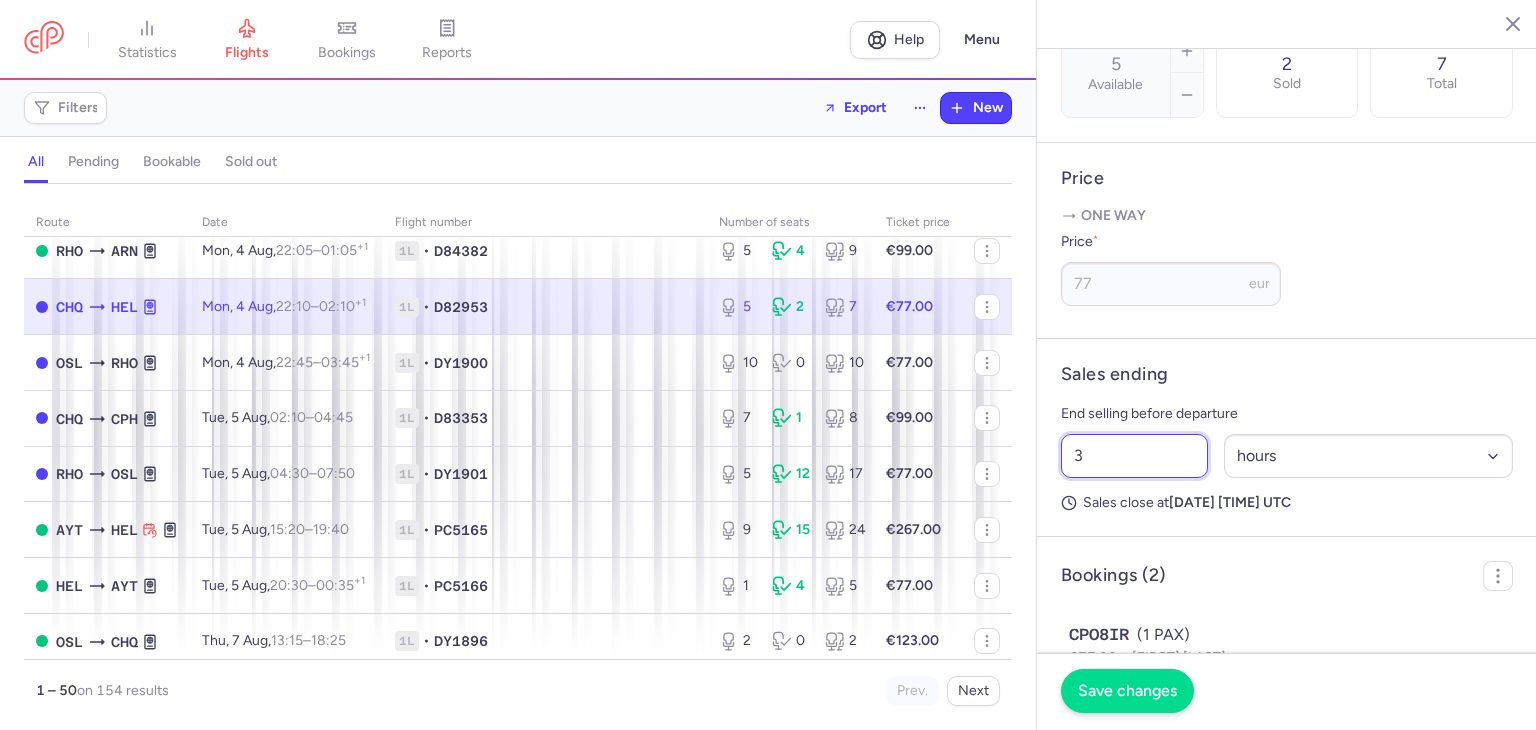 type on "3" 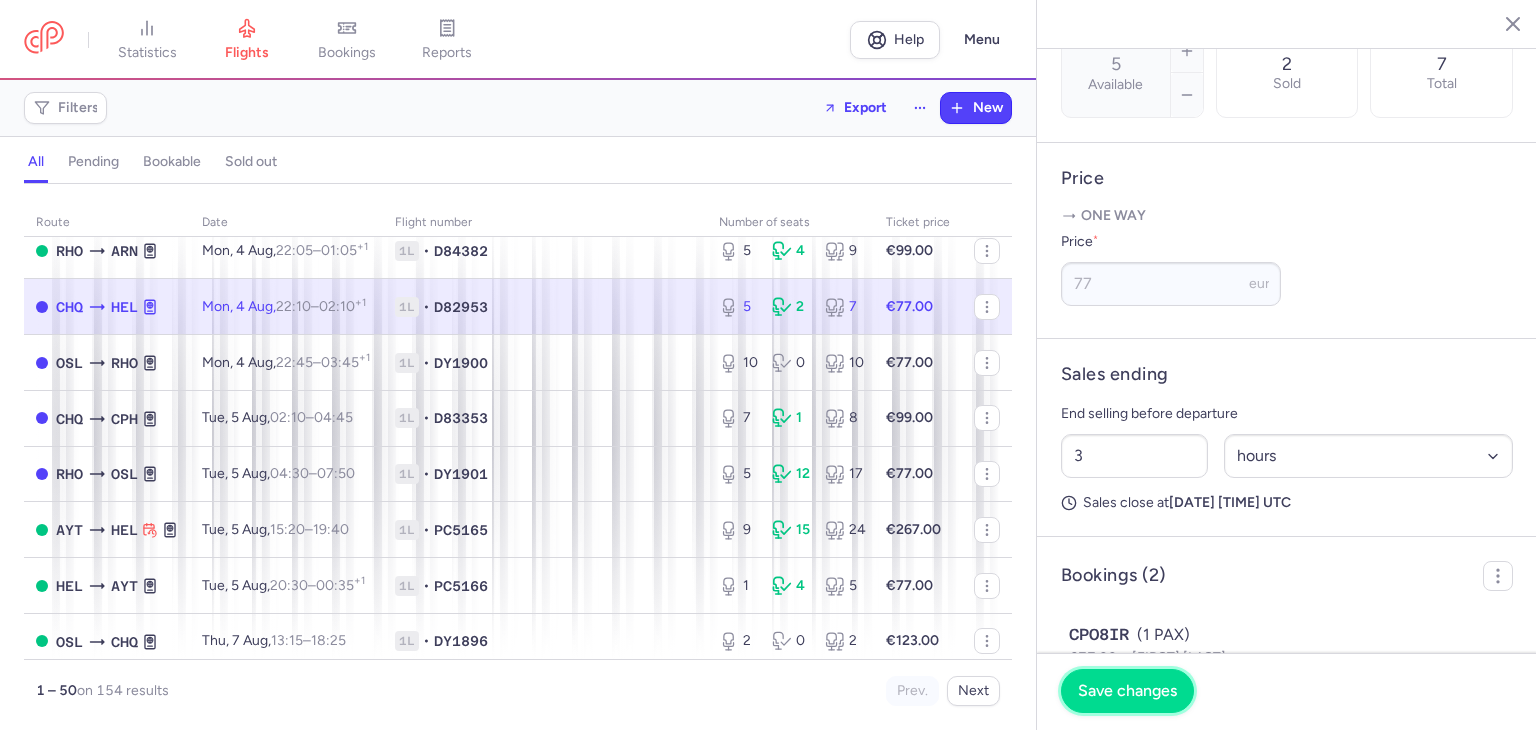 click on "Save changes" at bounding box center (1127, 691) 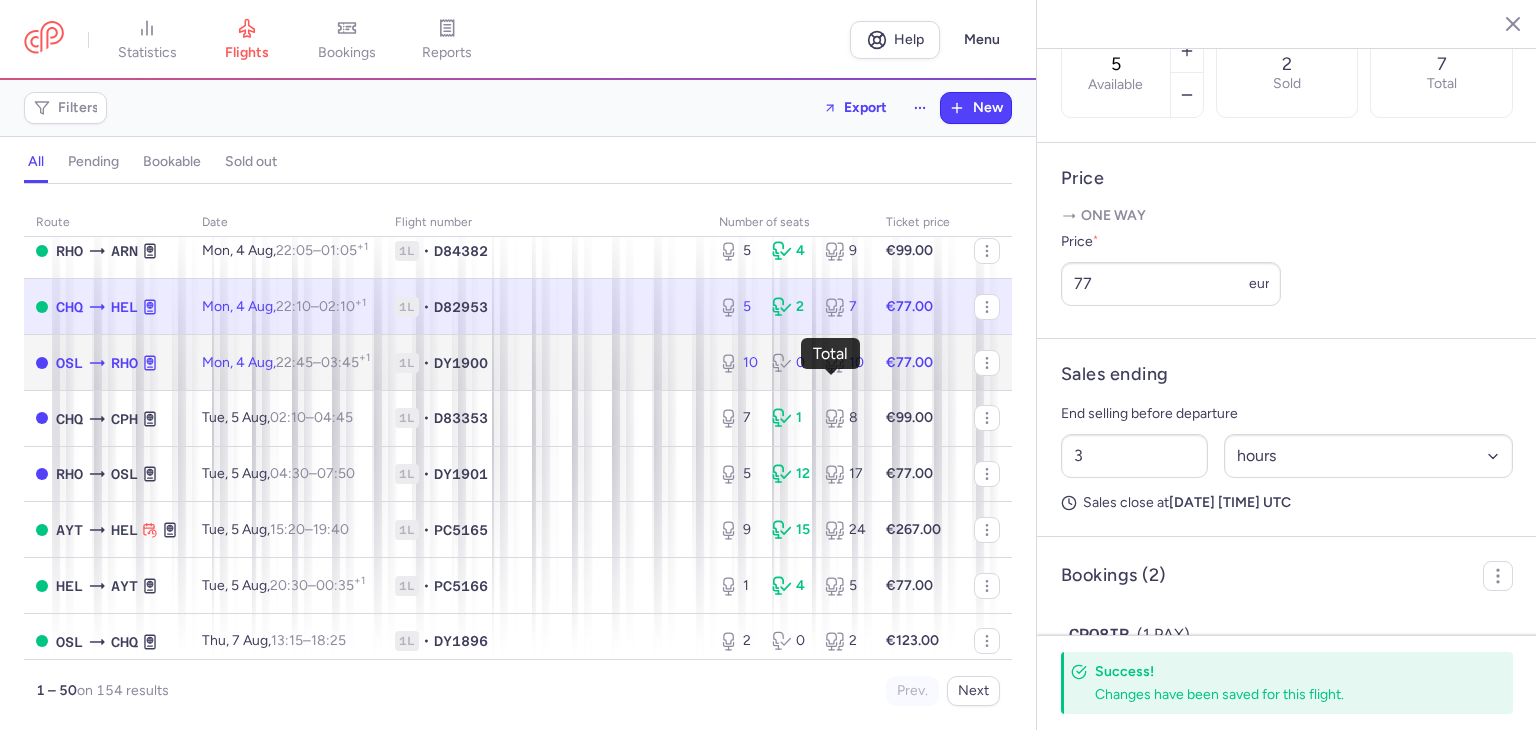 click 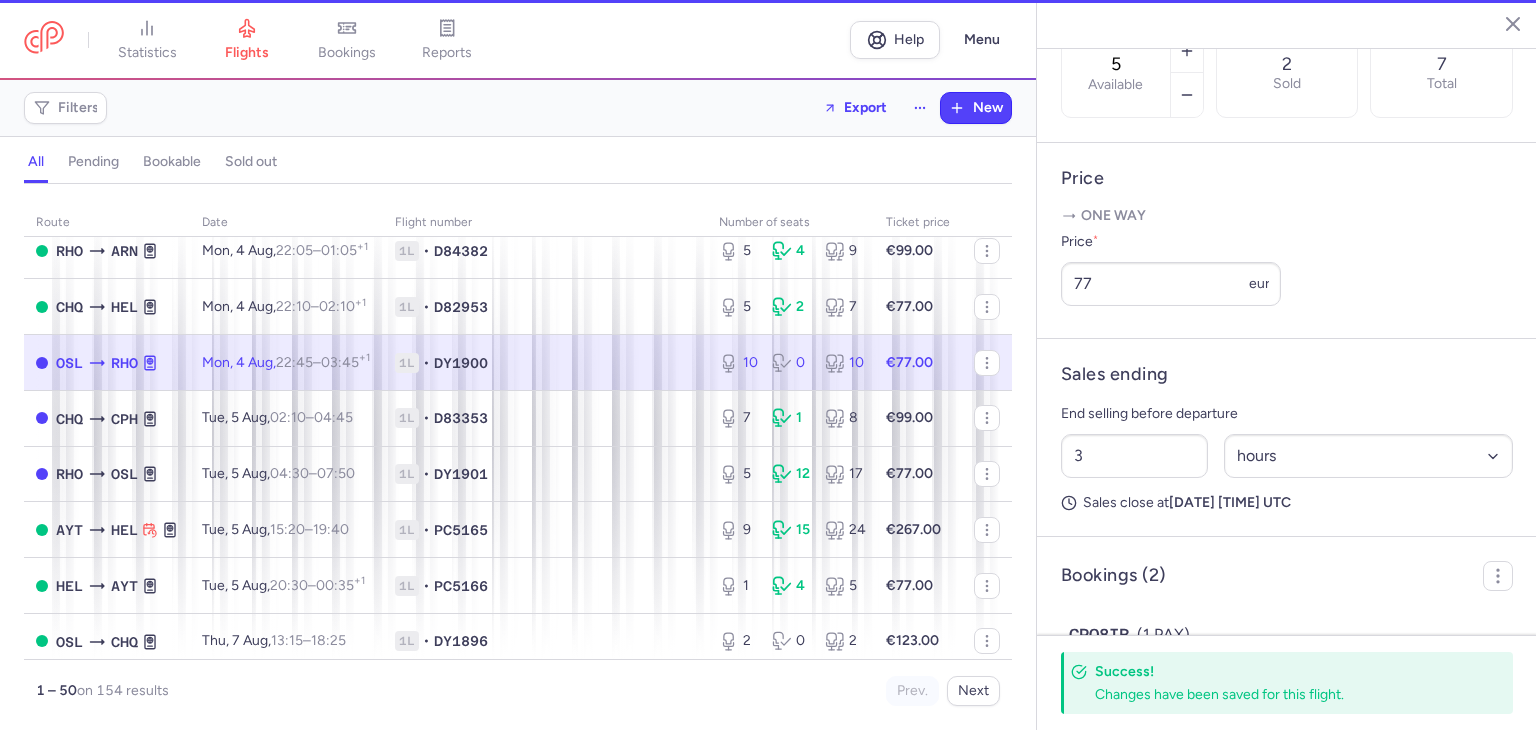 type on "10" 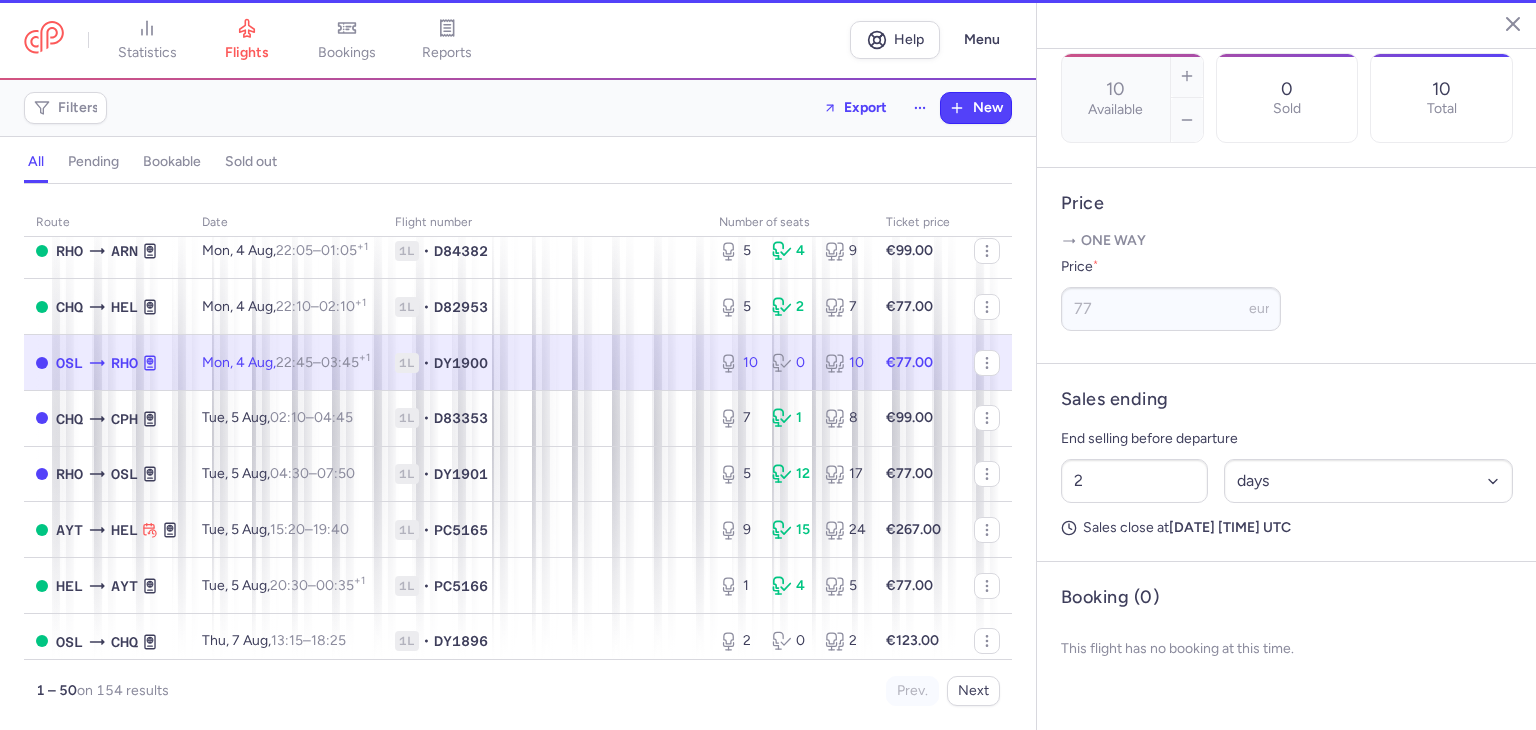 scroll, scrollTop: 686, scrollLeft: 0, axis: vertical 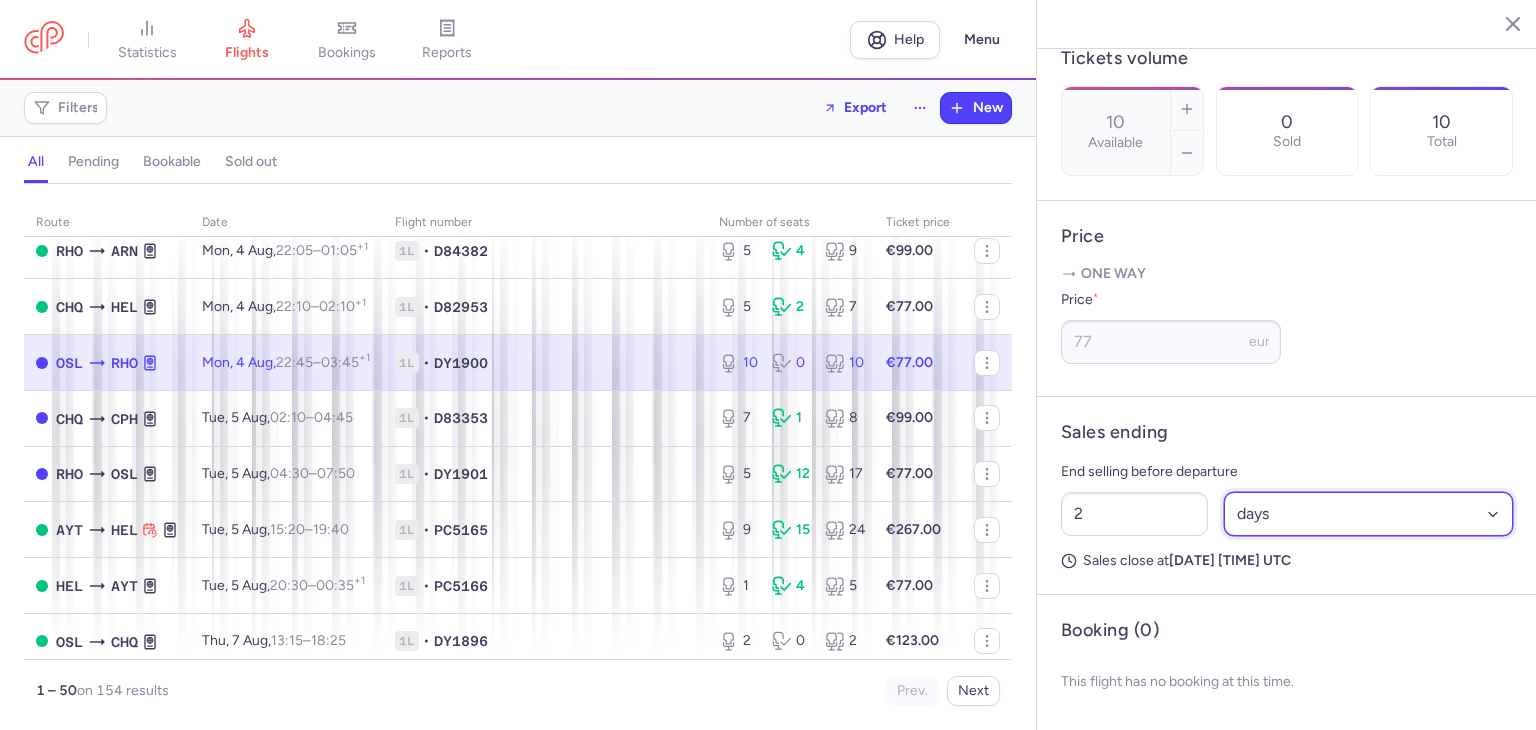 click on "Select an option hours days" at bounding box center [1369, 514] 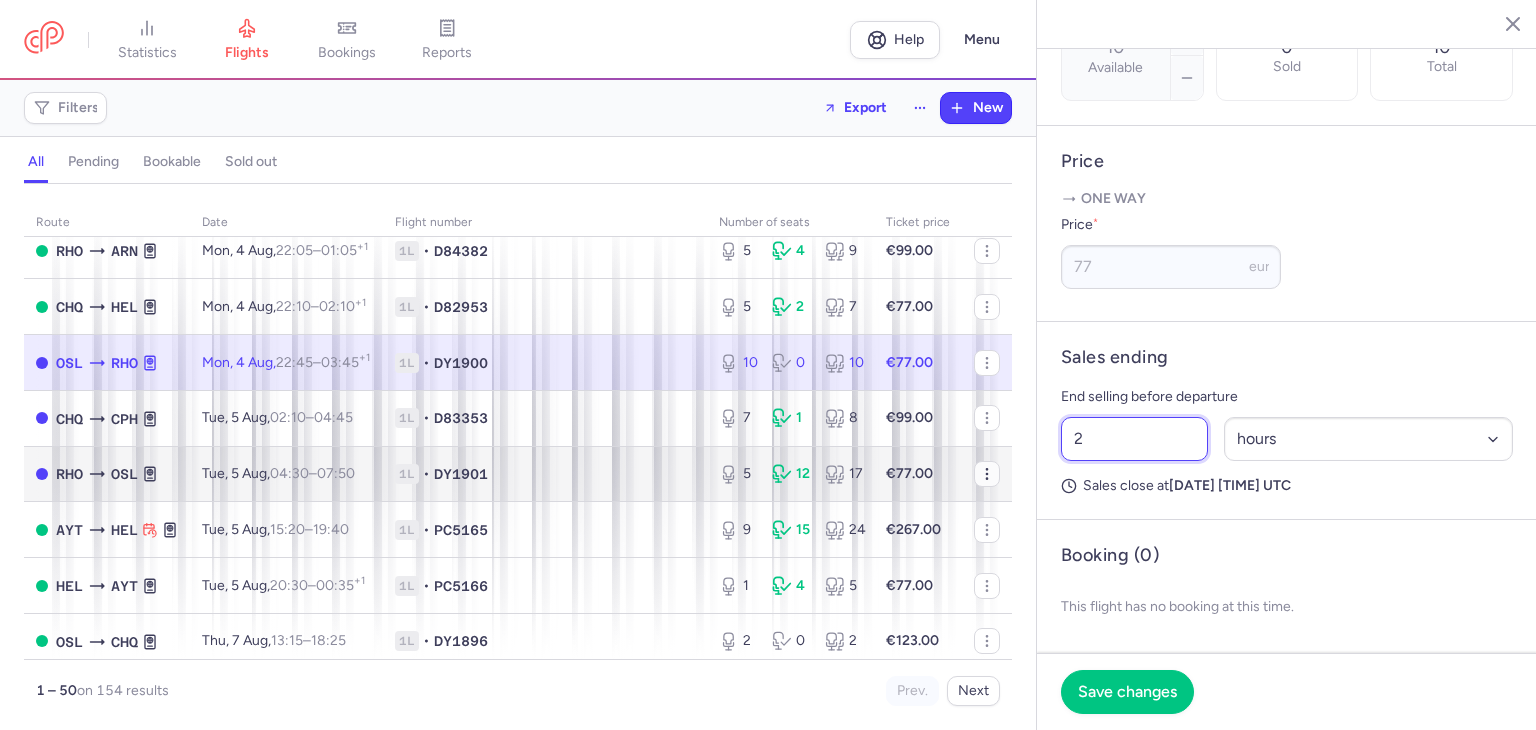 drag, startPoint x: 1019, startPoint y: 505, endPoint x: 966, endPoint y: 505, distance: 53 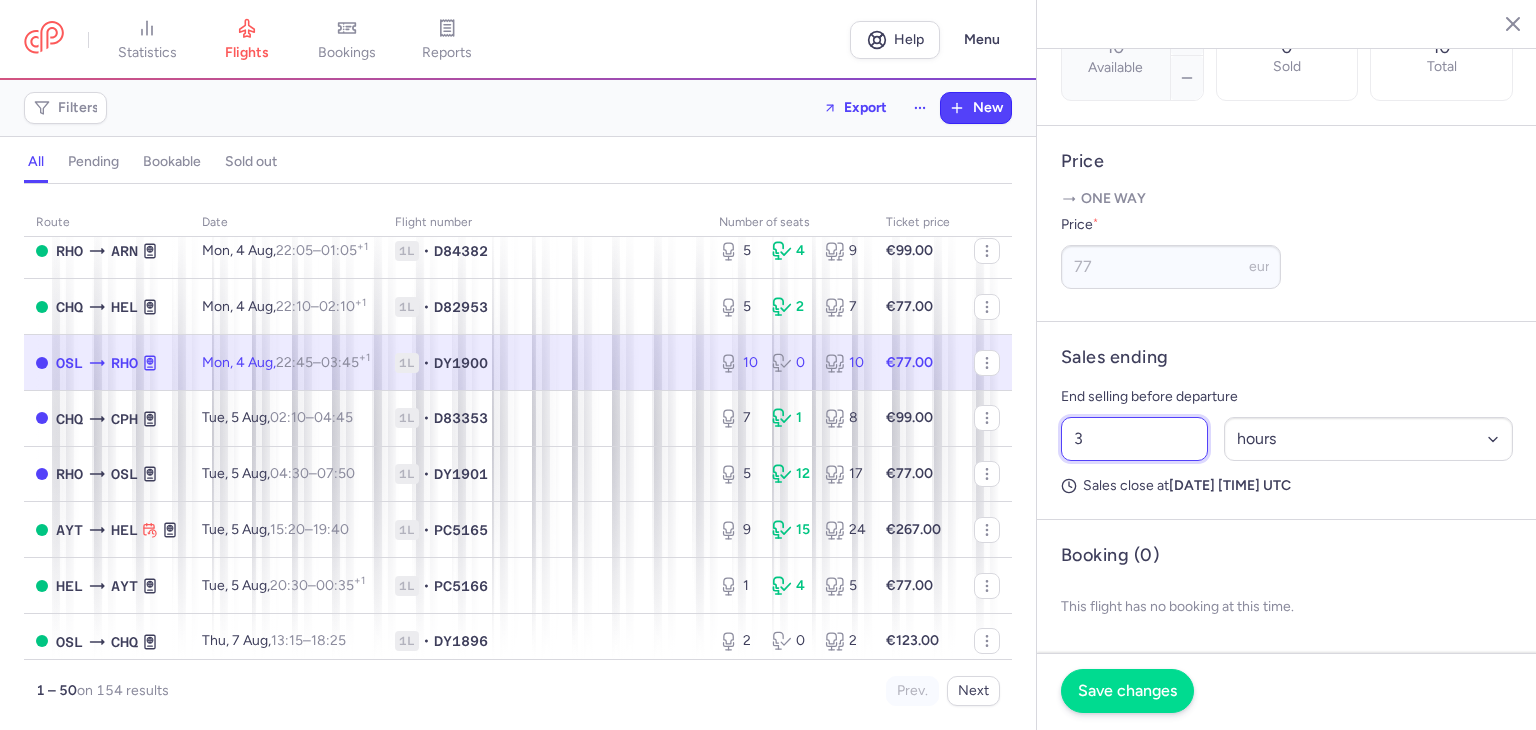 type on "3" 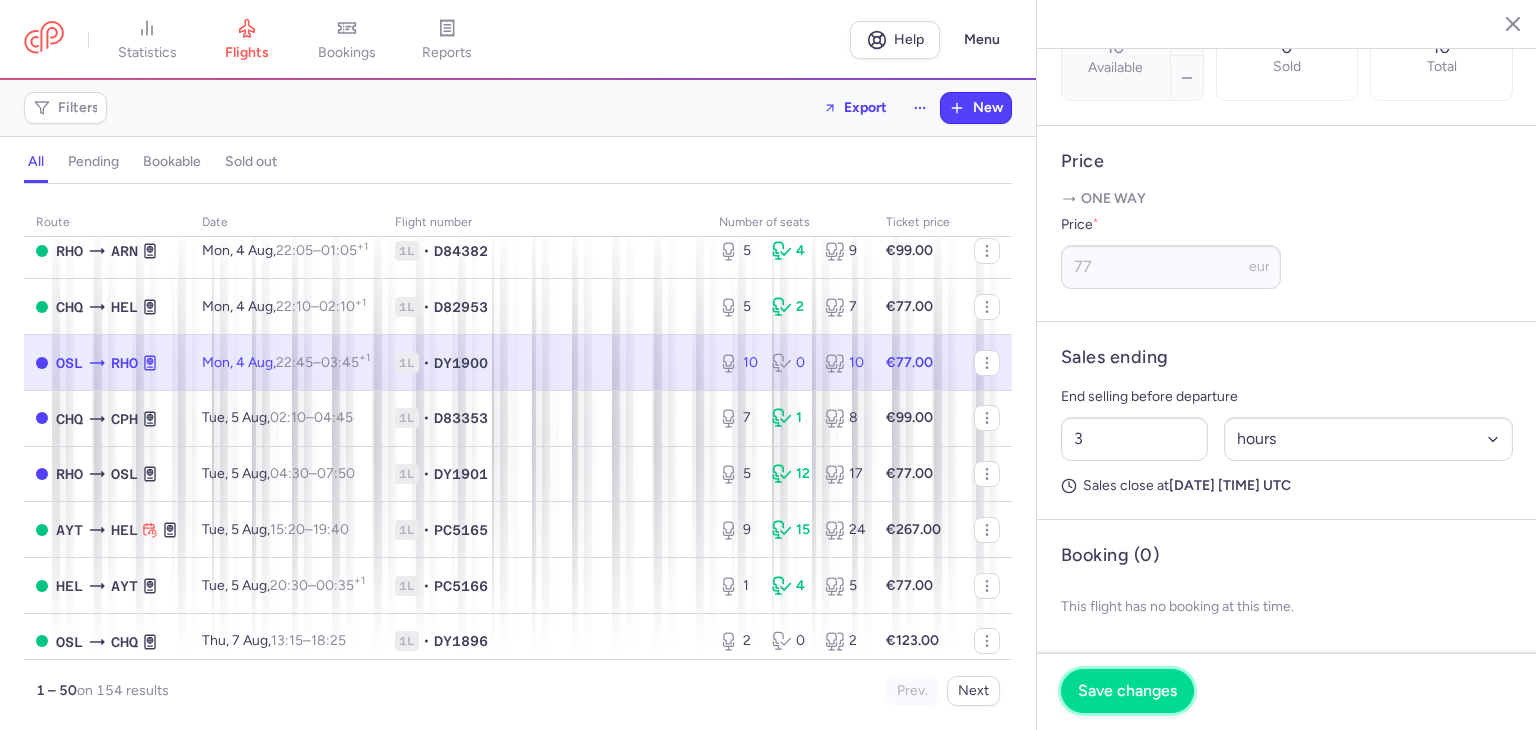 click on "Save changes" at bounding box center [1127, 691] 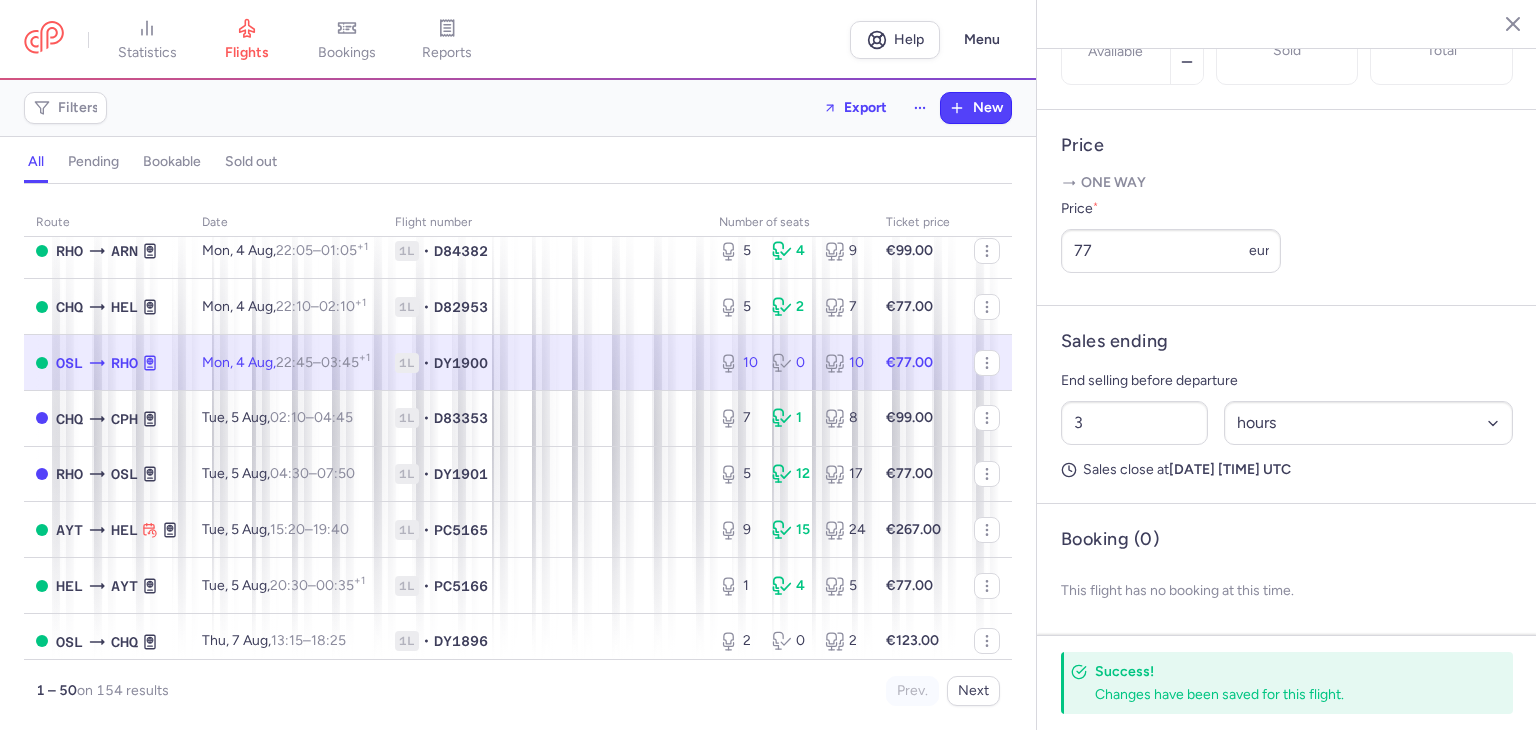 scroll, scrollTop: 669, scrollLeft: 0, axis: vertical 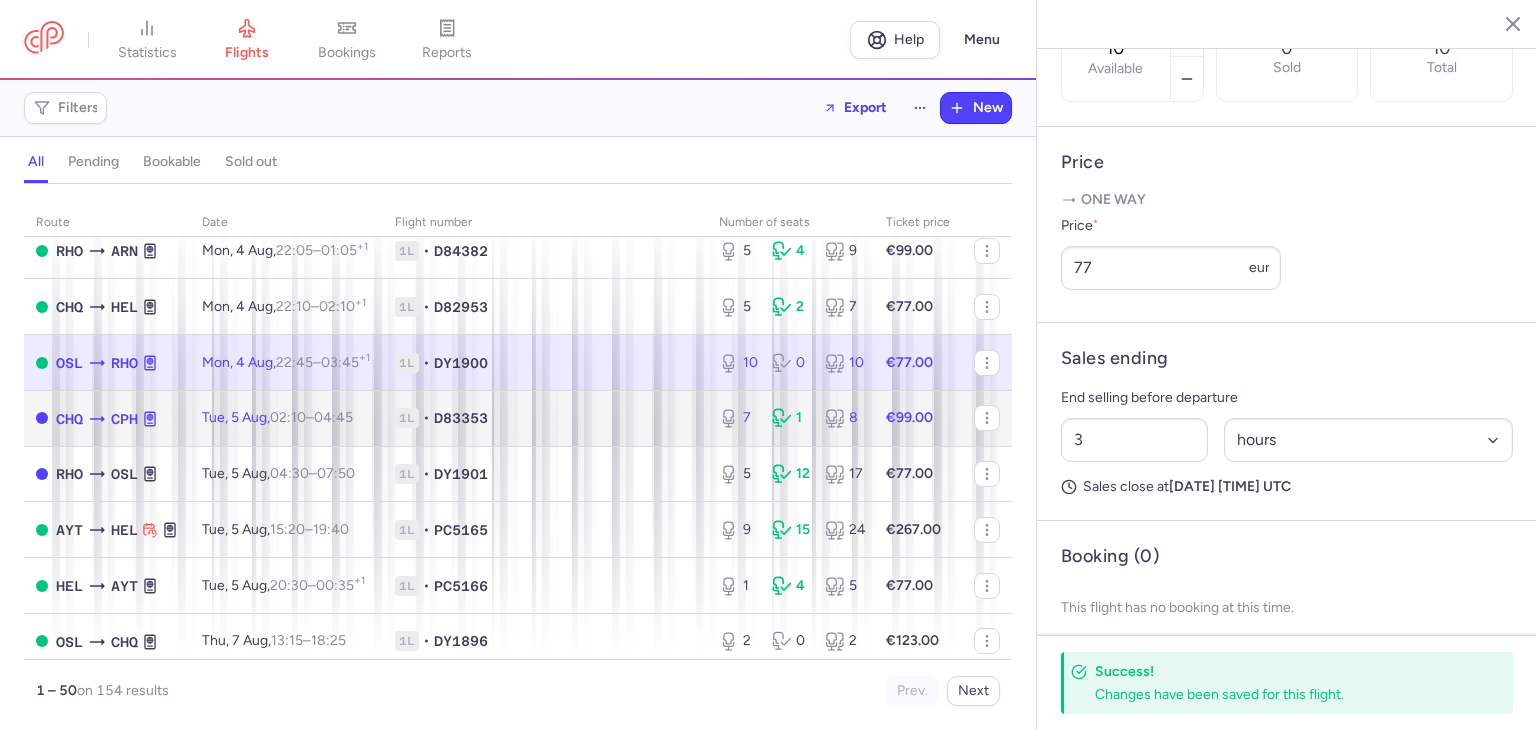 click on "7 1 8" 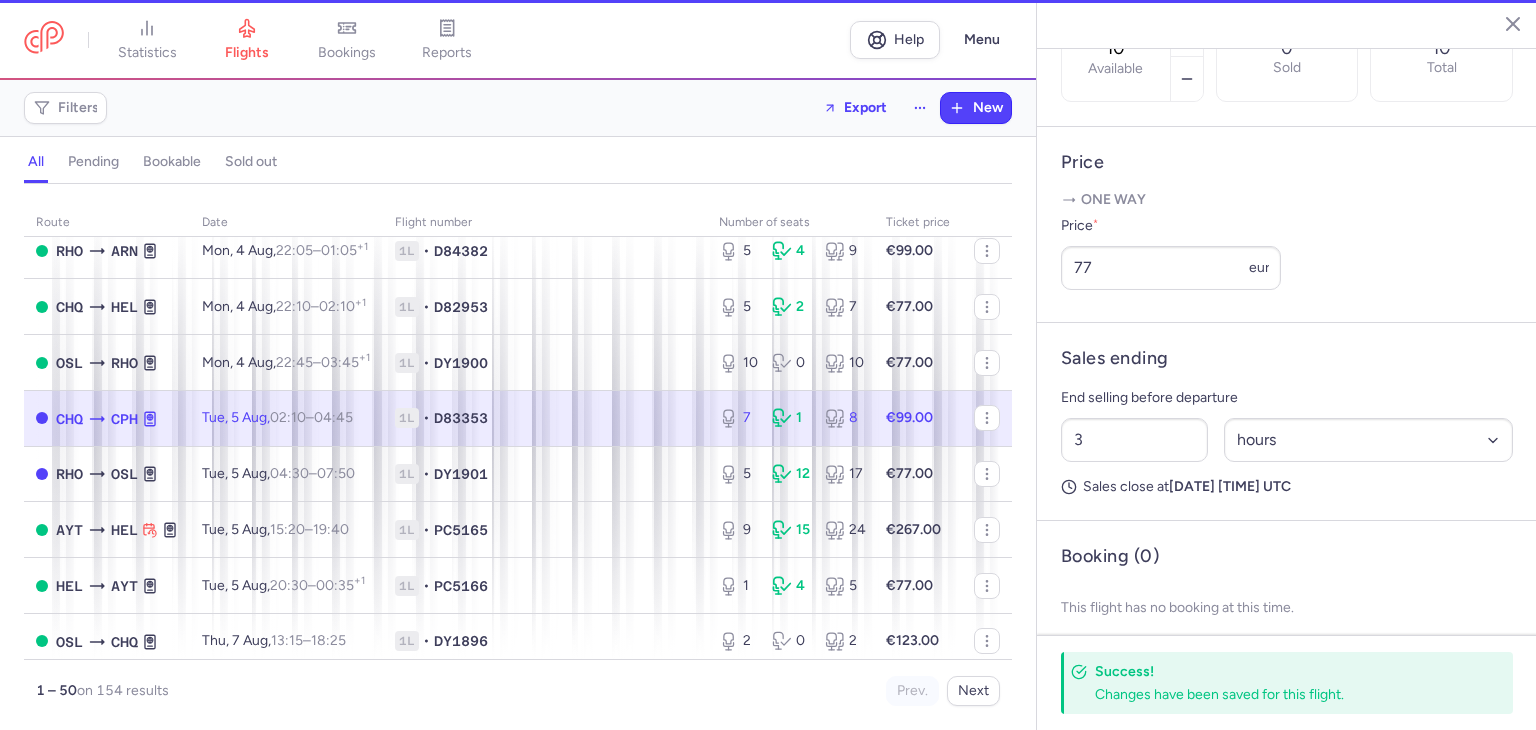 type on "7" 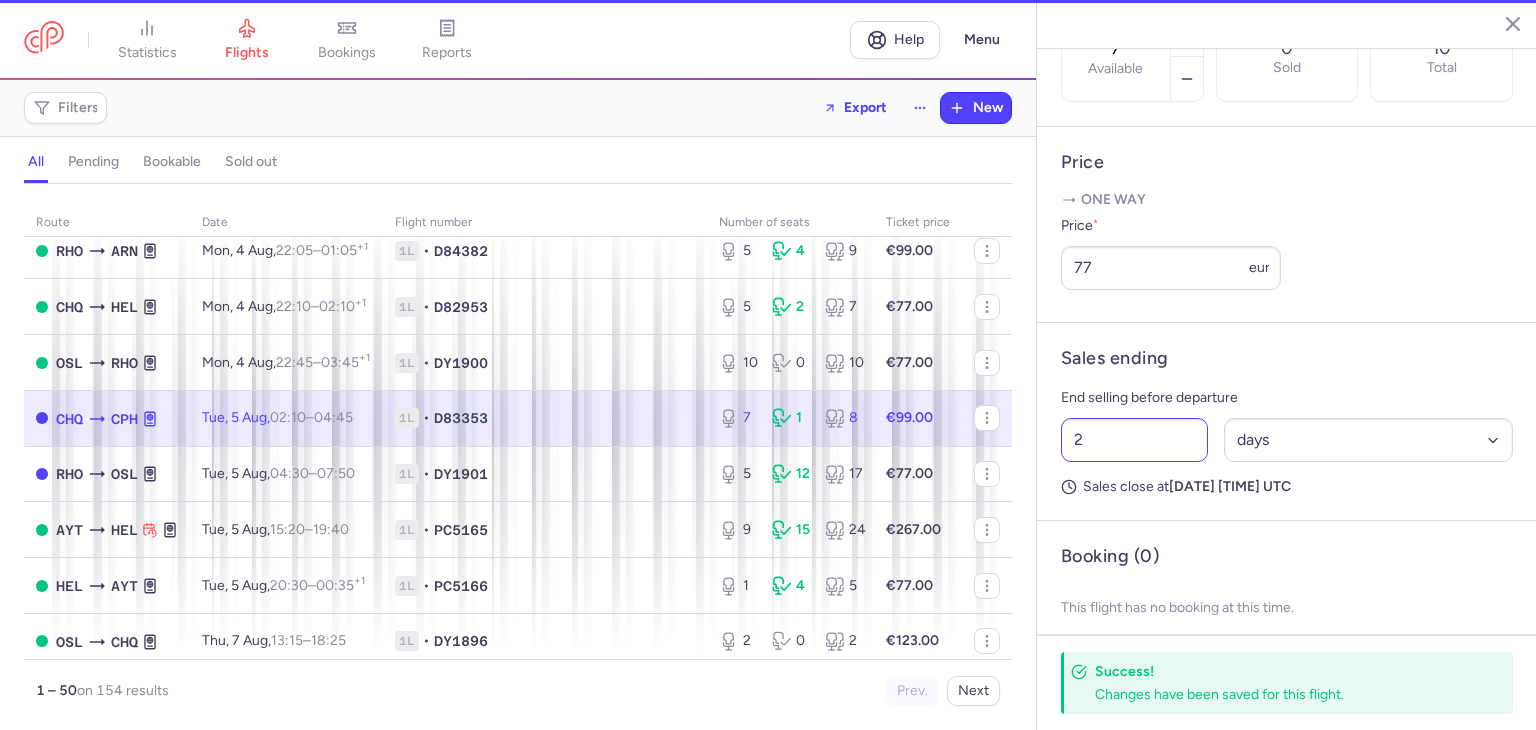 scroll, scrollTop: 664, scrollLeft: 0, axis: vertical 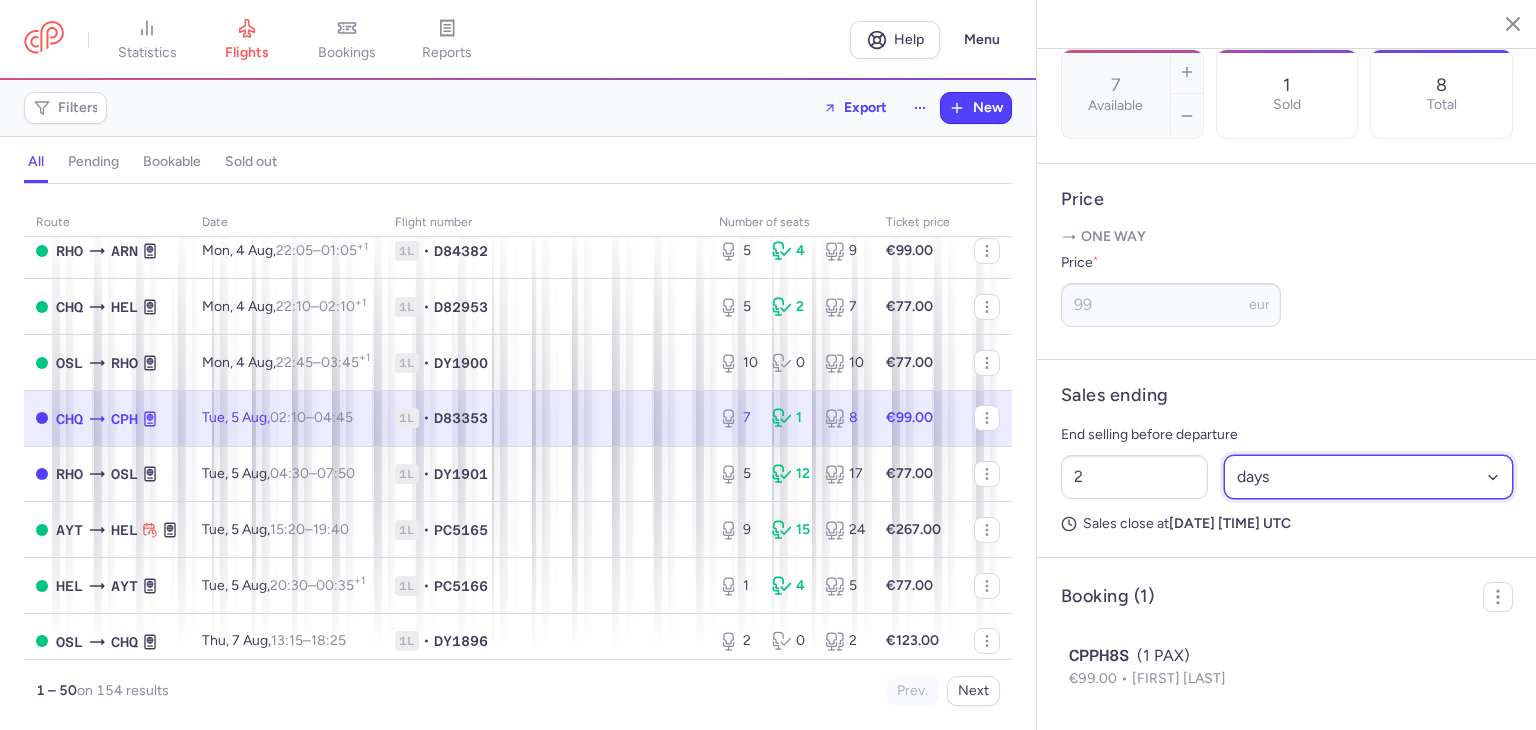 click on "Select an option hours days" at bounding box center (1369, 477) 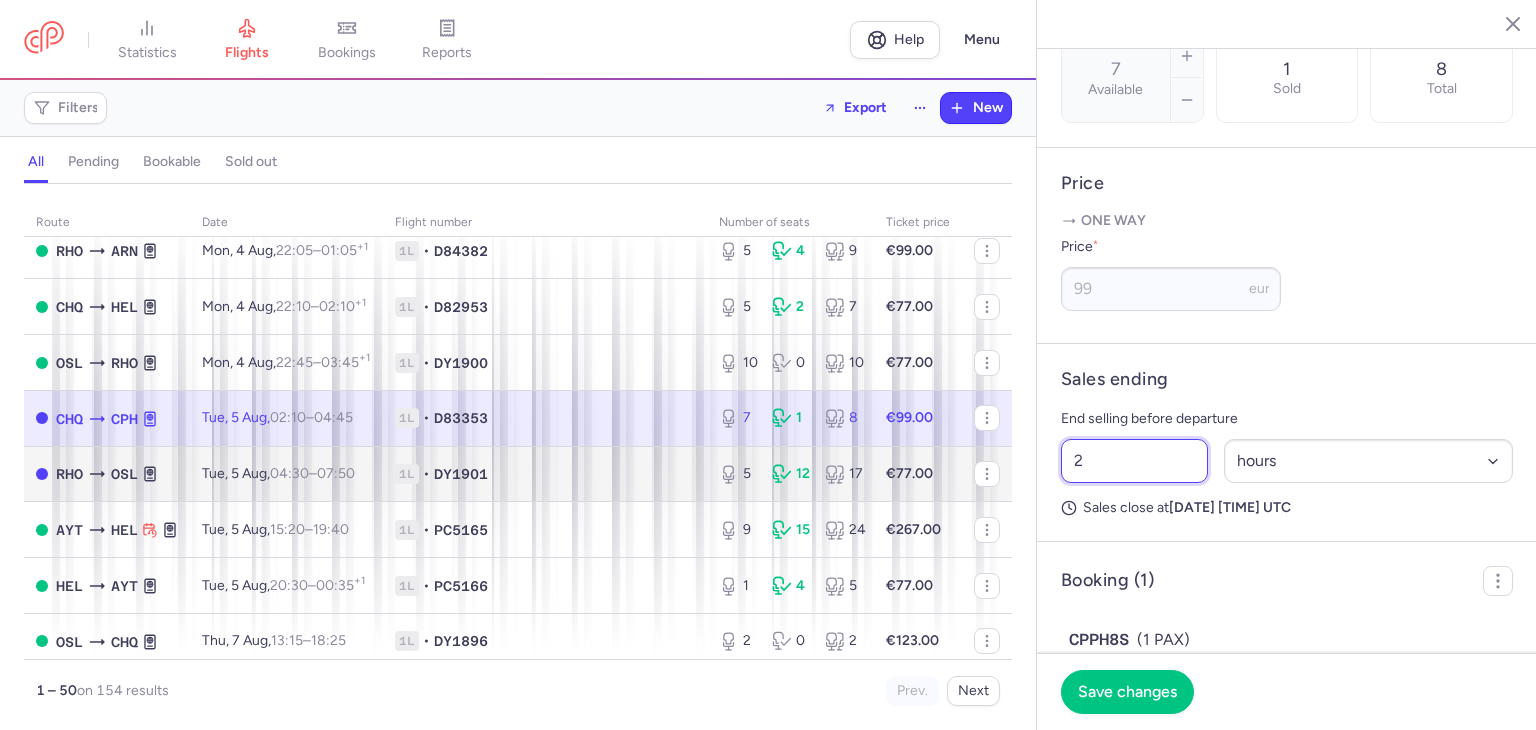 drag, startPoint x: 1159, startPoint y: 523, endPoint x: 942, endPoint y: 521, distance: 217.00922 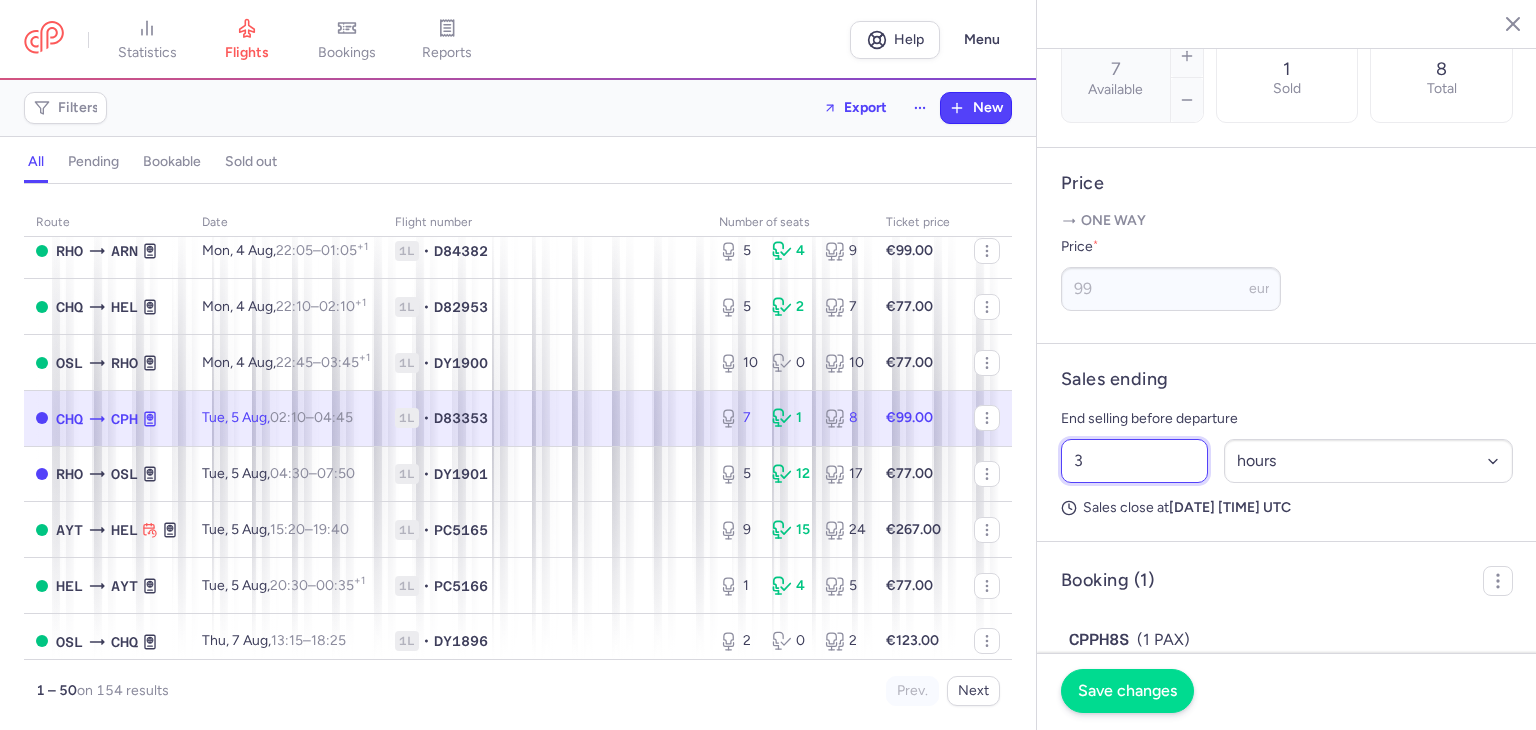 type on "3" 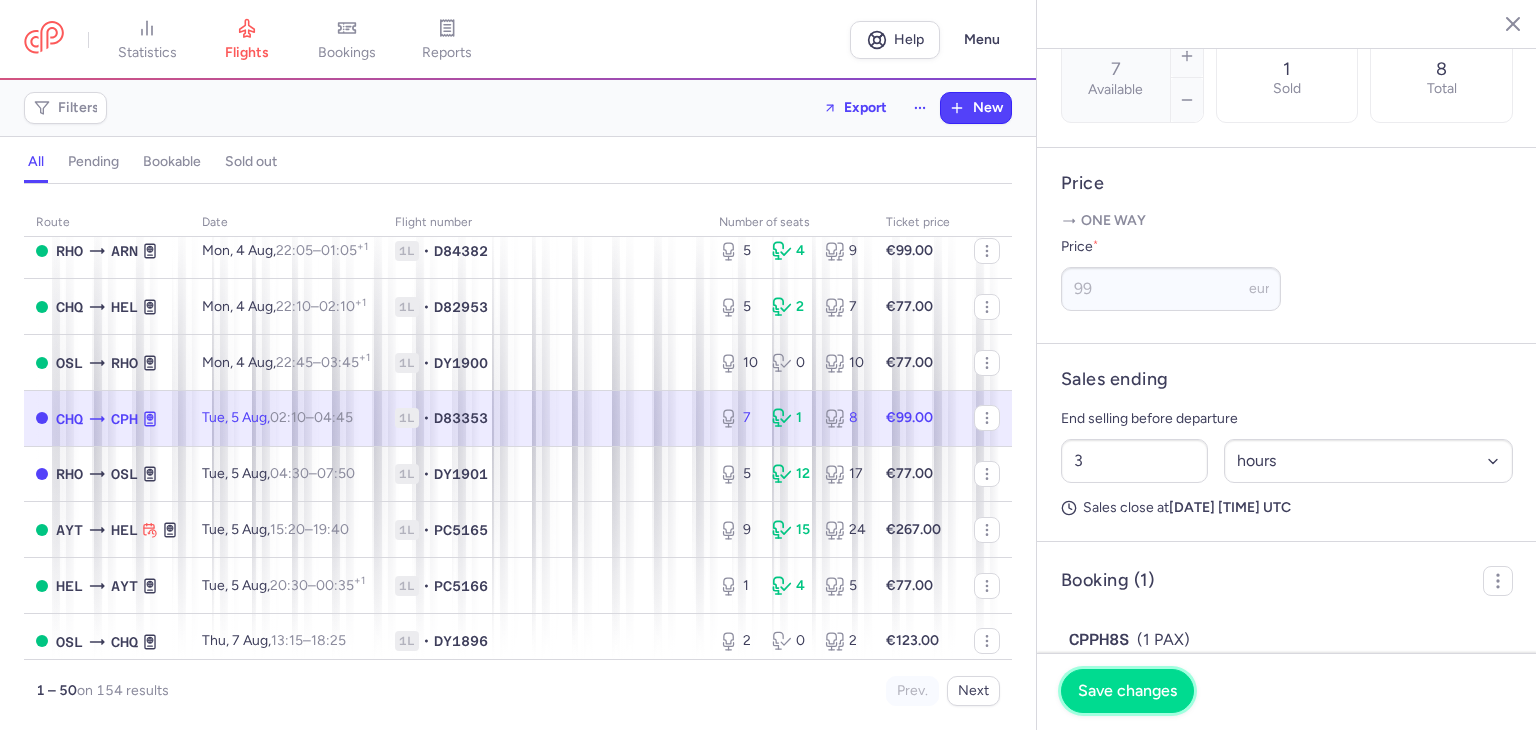 click on "Save changes" at bounding box center [1127, 691] 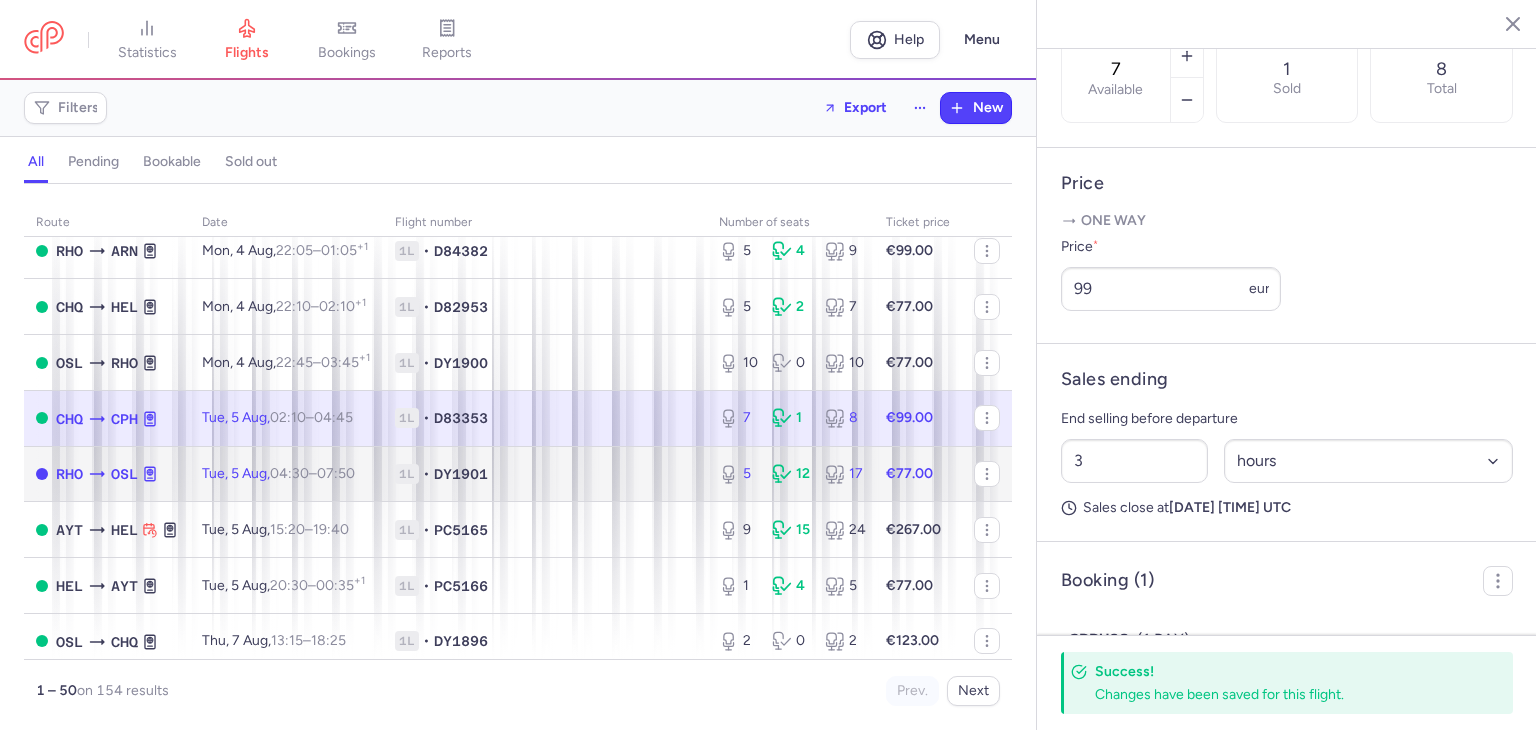 click on "€77.00" 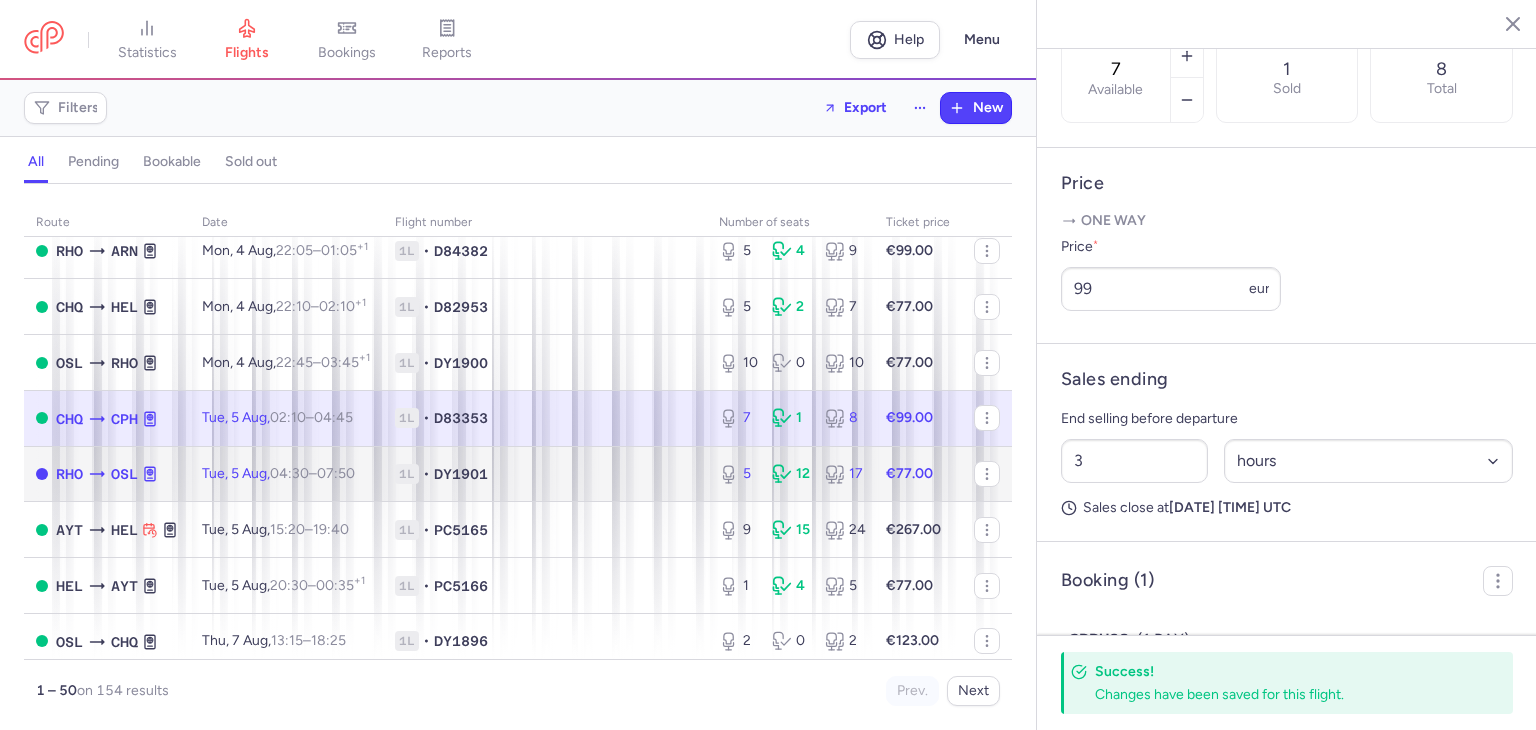 click on "5 12 17" 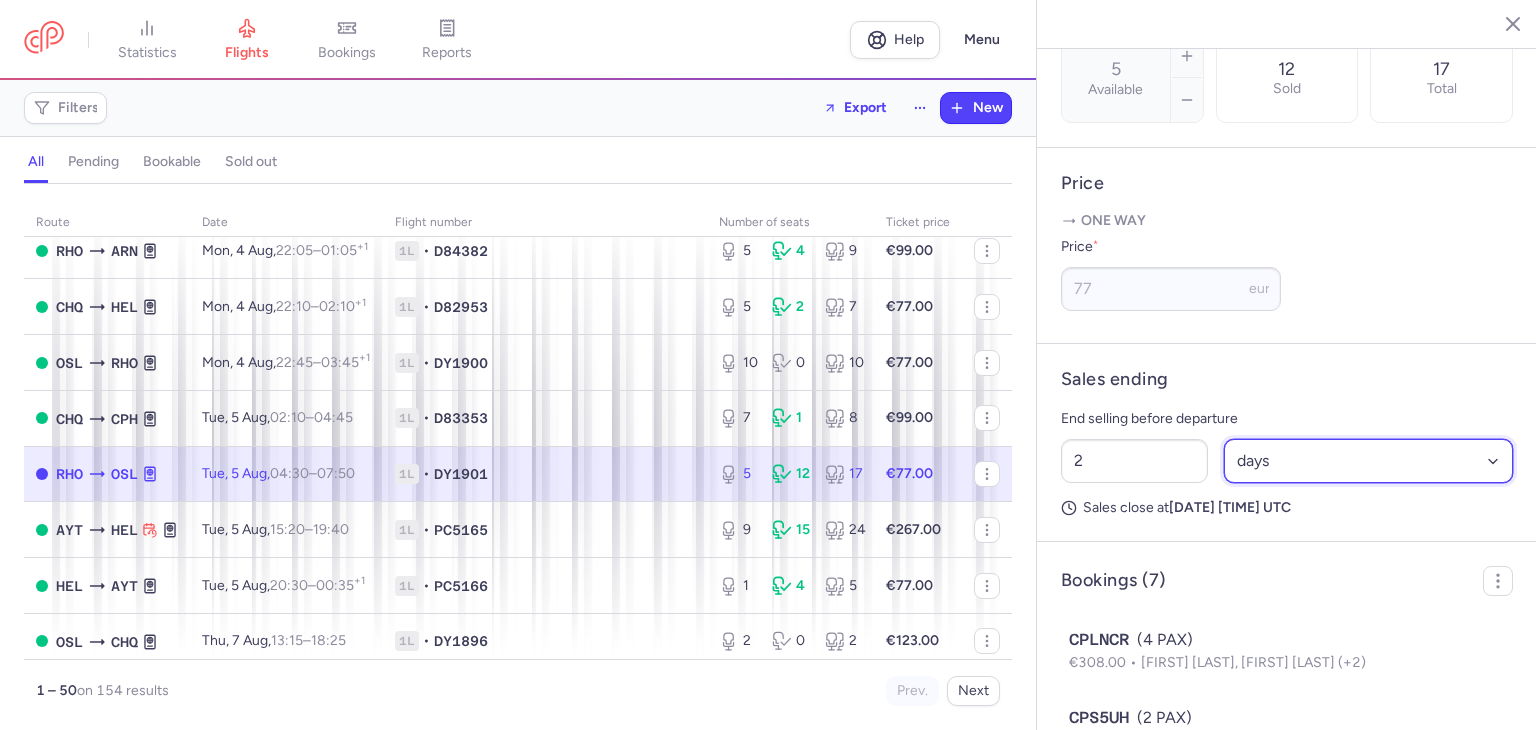 click on "Select an option hours days" at bounding box center [1369, 461] 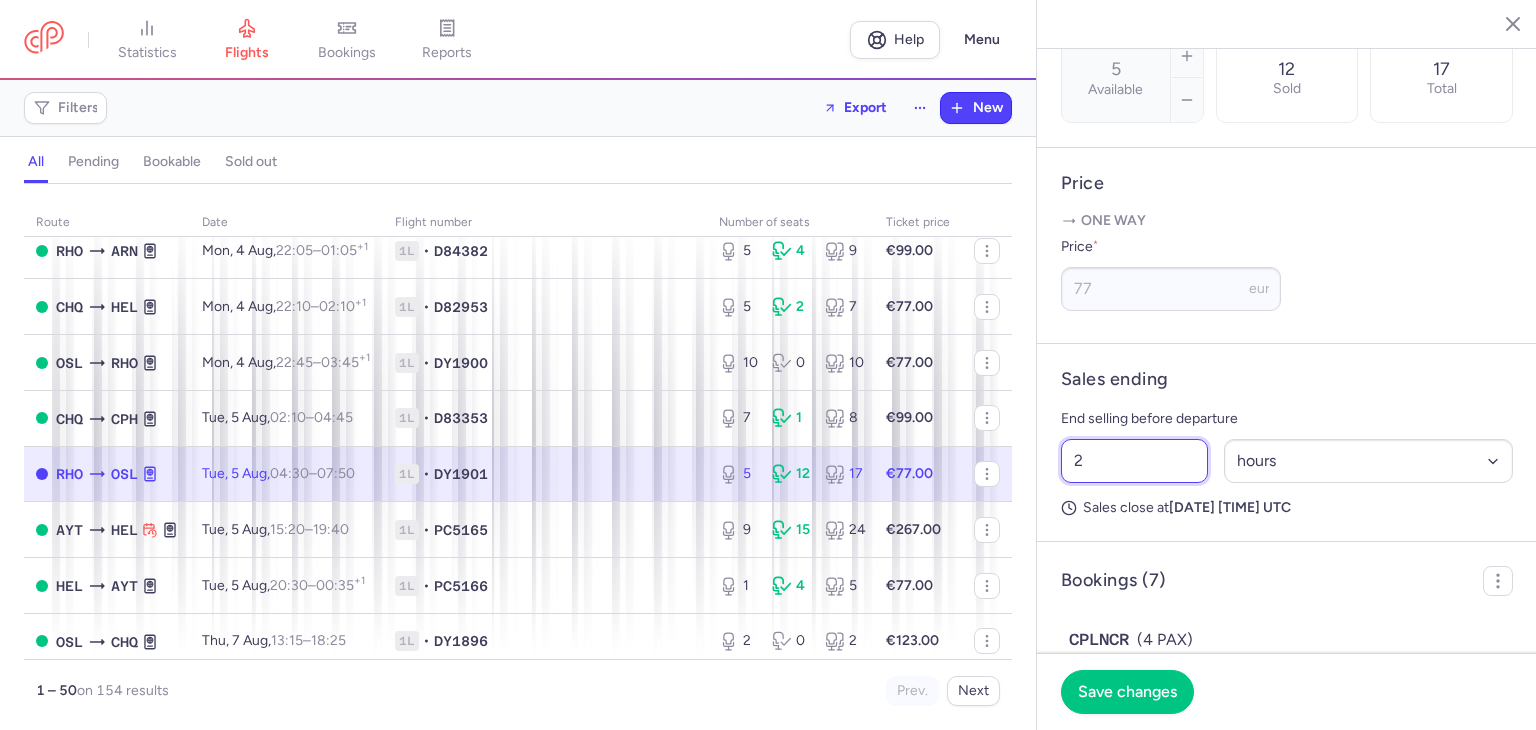 drag, startPoint x: 1151, startPoint y: 512, endPoint x: 994, endPoint y: 509, distance: 157.02866 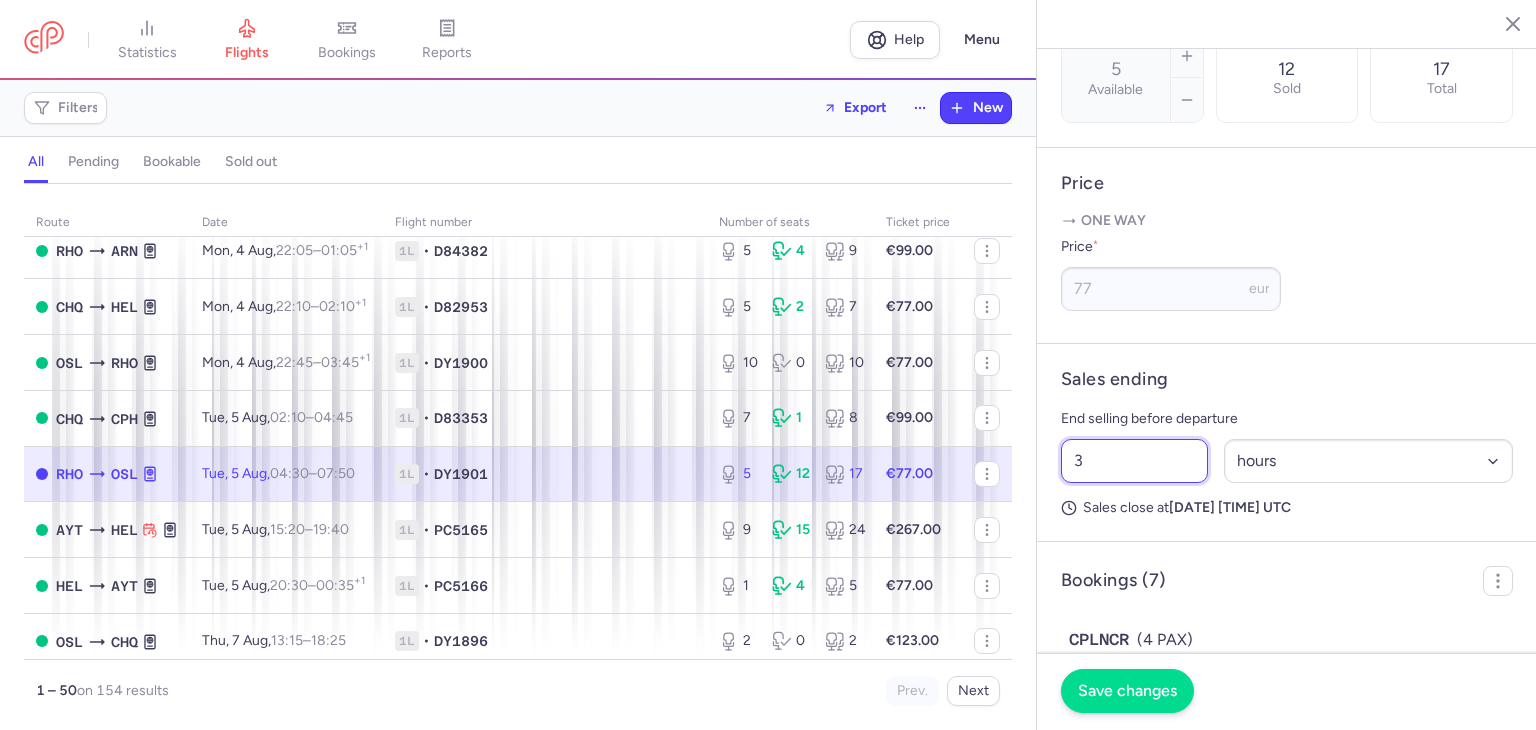 type on "3" 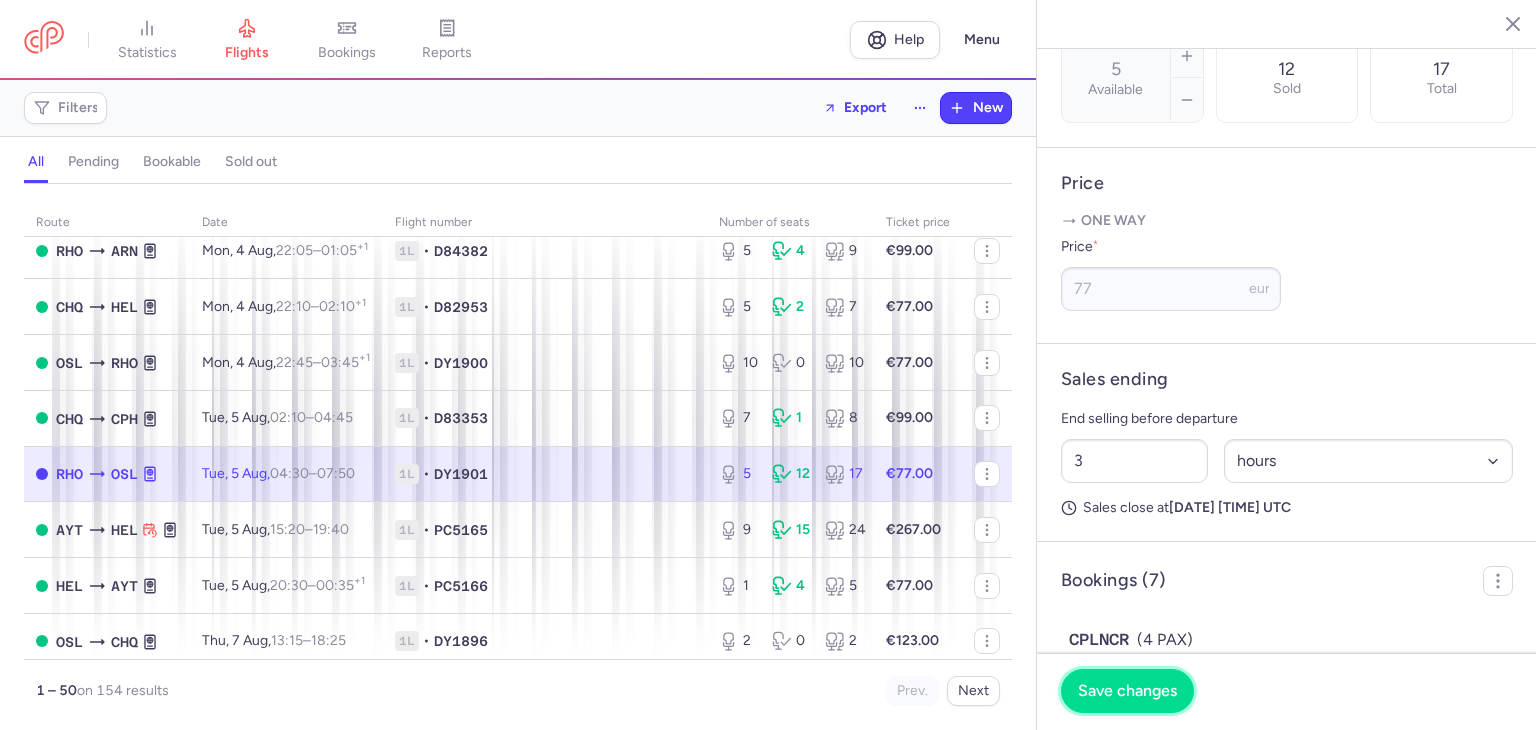 click on "Save changes" at bounding box center [1127, 691] 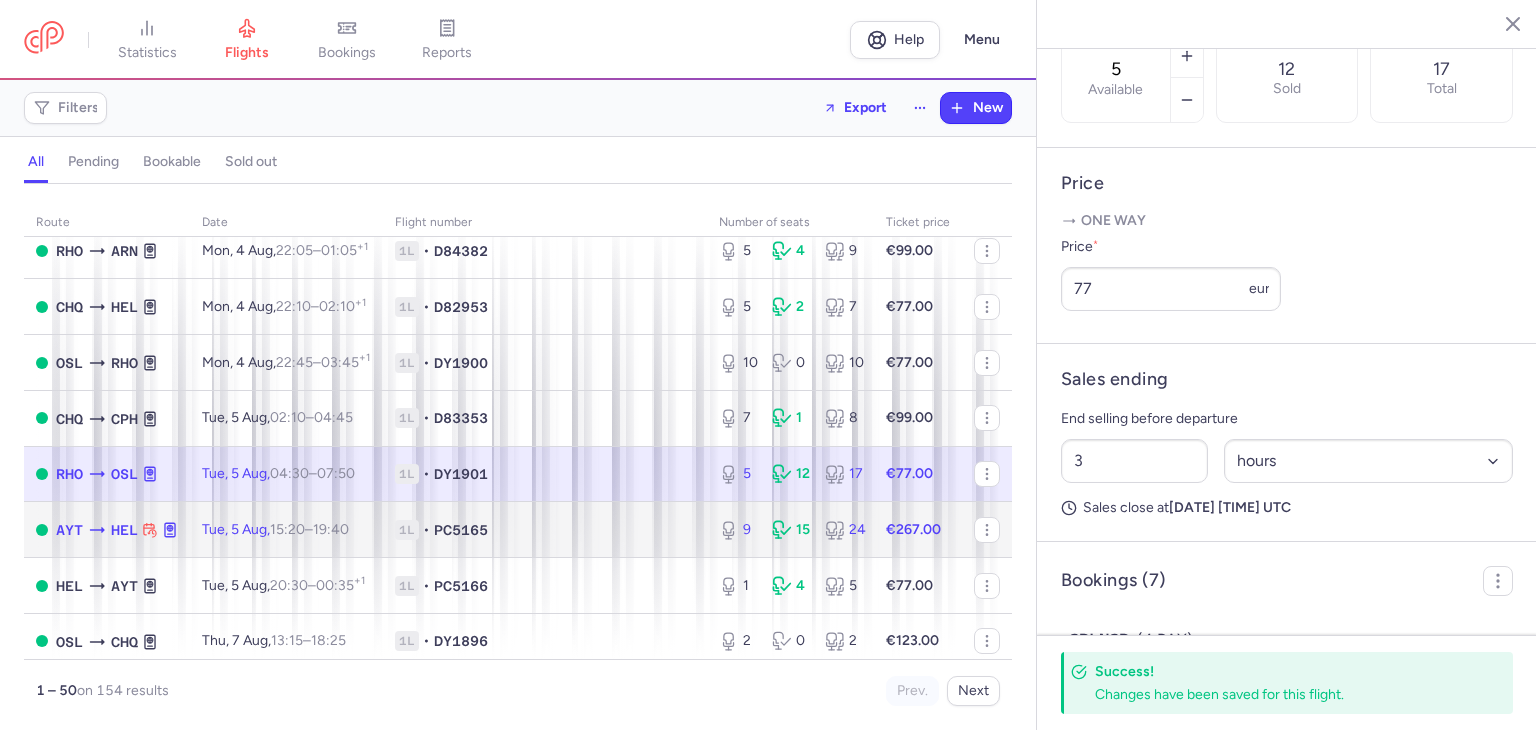 click on "€267.00" 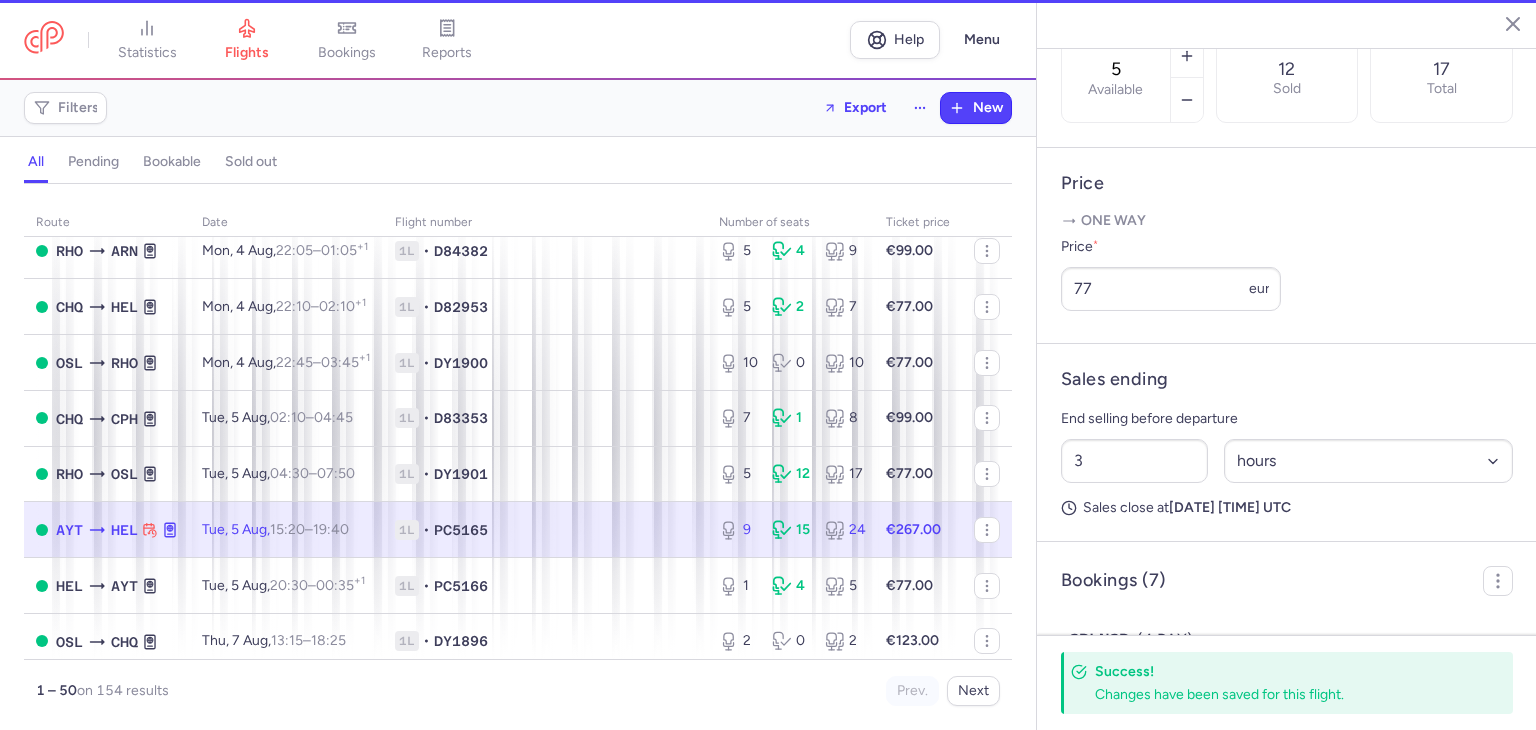 type on "9" 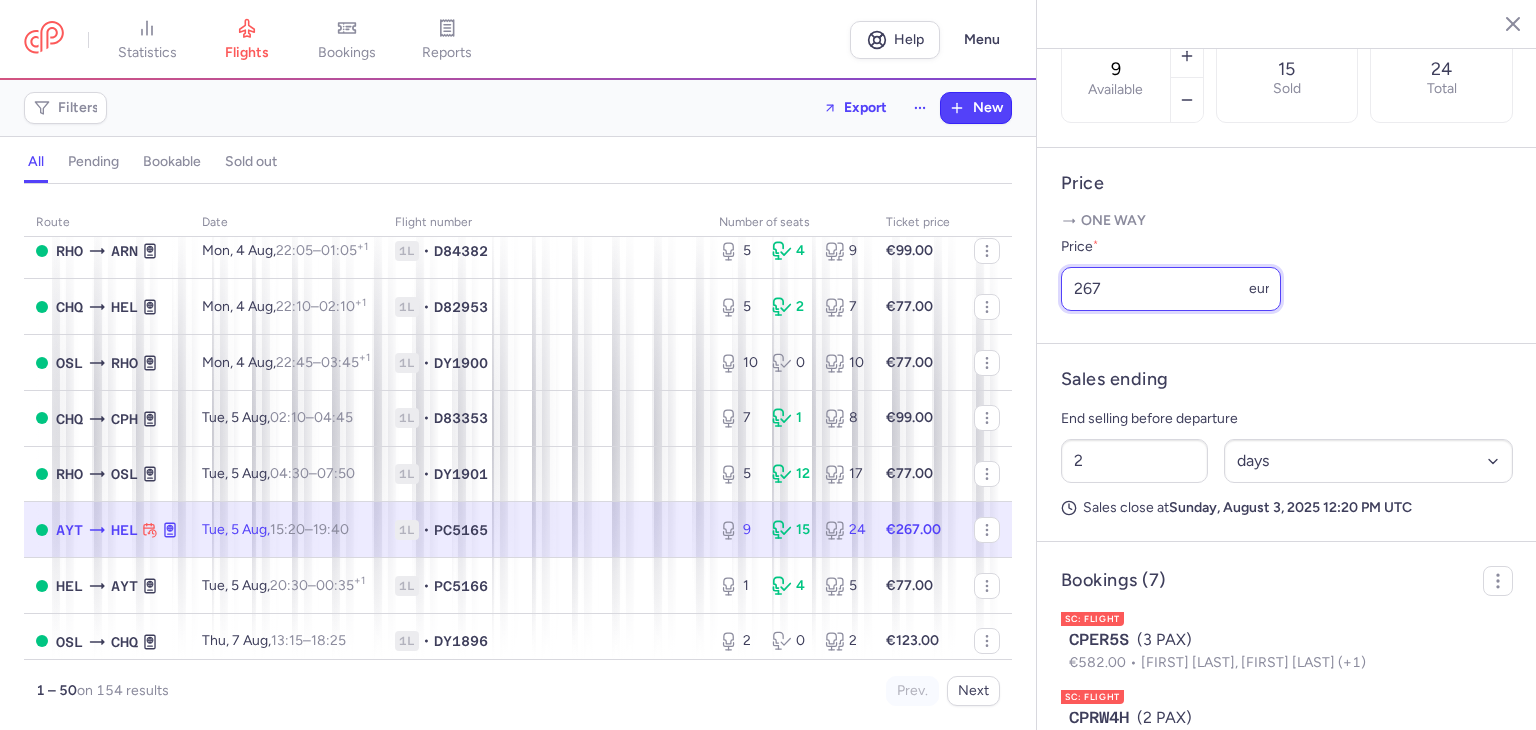 drag, startPoint x: 1100, startPoint y: 361, endPoint x: 1077, endPoint y: 359, distance: 23.086792 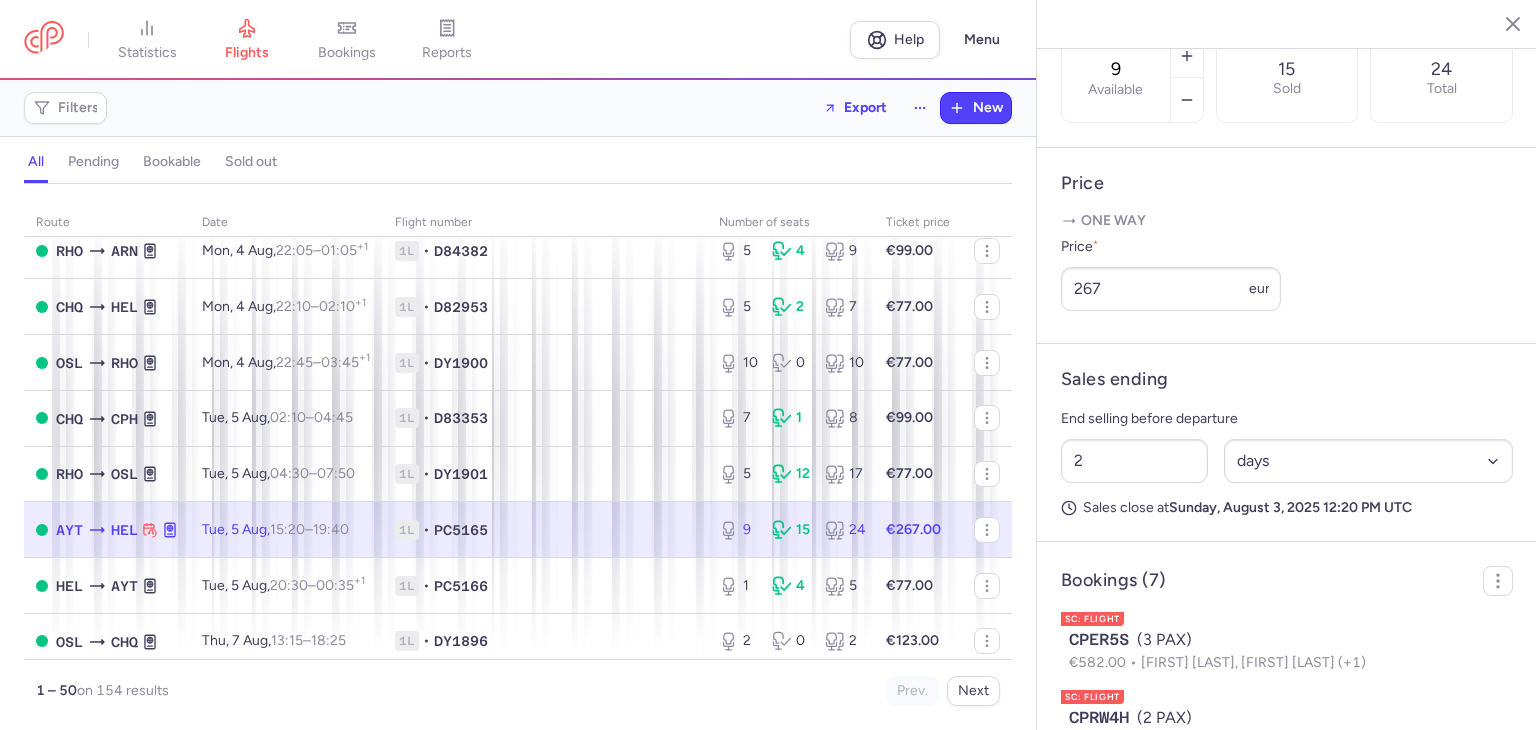 click on "route date Flight number number of seats Ticket price August 25  [CODE]  [CODE] Sun, 3 Aug,  06:20  –  09:40  +0 [NUMBER] • [CODE] [NUMBER] [NUMBER] [NUMBER] €[PRICE]  [CODE]  [CODE] Sun, 3 Aug,  10:30  –  15:35  +0 [NUMBER] • [CODE] [NUMBER] [NUMBER] [NUMBER] €[PRICE]  [CODE]  [CODE] Sun, 3 Aug,  15:40  –  18:45  +0 [NUMBER] • [CODE] [NUMBER] [NUMBER] [NUMBER] €[PRICE]  [CODE]  [CODE] Sun, 3 Aug,  16:05  –  19:00  +0 [NUMBER] • [CODE] [NUMBER] [NUMBER] [NUMBER] €[PRICE]  [CODE]  [CODE] Sun, 3 Aug,  19:35  –  00:15  +1 [NUMBER] • [CODE] [NUMBER] [NUMBER] [NUMBER] €[PRICE]  [CODE]  [CODE] Sun, 3 Aug,  19:50  –  00:25  +1 [NUMBER] • [CODE] [NUMBER] [NUMBER] [NUMBER] €[PRICE]  [CODE]  [CODE] Mon, 4 Aug,  12:05  –  15:15  +0 [NUMBER] • [CODE] [NUMBER] [NUMBER] [NUMBER] €[PRICE]  [CODE]  [CODE] Mon, 4 Aug,  13:05  –  16:10  +0 [NUMBER] • [CODE] [NUMBER] [NUMBER] [NUMBER] €[PRICE]  [CODE]  [CODE] Mon, 4 Aug,  16:00  –  18:55  +0 [NUMBER] • [CODE] [NUMBER] [NUMBER] [NUMBER] €[PRICE]  [CODE]  [CODE] Mon, 4 Aug,  16:05  –  19:25  +0 [NUMBER] • [CODE] [NUMBER] [NUMBER] [NUMBER] €[PRICE]  [CODE]  [CODE] Mon, 4 Aug,  16:05  –  20:55  +0 [NUMBER] • [CODE] [NUMBER] [NUMBER] [NUMBER] €[PRICE]  [CODE]  [CODE] Mon, 4 Aug,  17:00  –  21:40  +0 [NUMBER] • [CODE] [NUMBER] [NUMBER] [NUMBER] €[PRICE]  [CODE]  [CODE] Mon, 4 Aug,  19:45  –  00:20  +1 [NUMBER]" at bounding box center [518, 463] 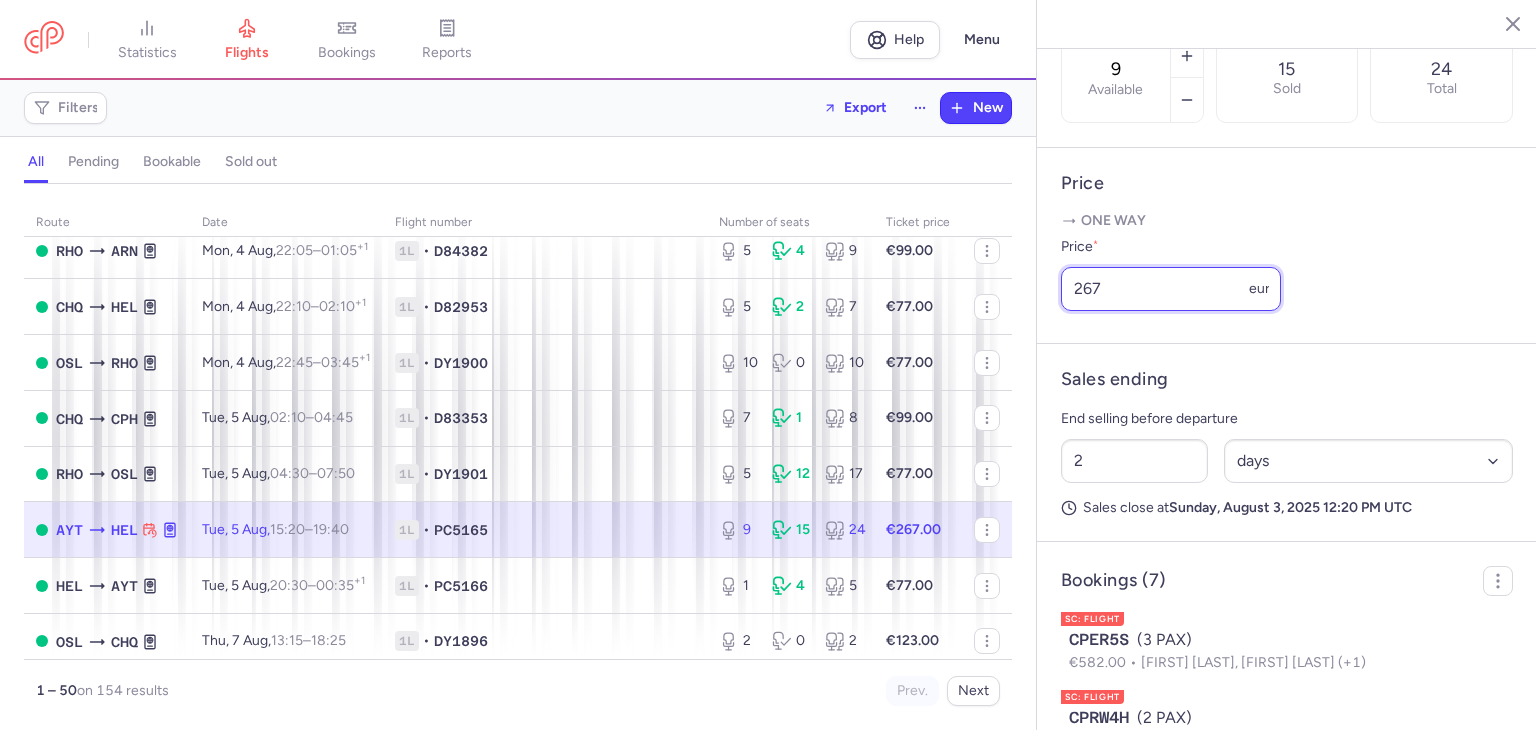 click on "267" at bounding box center [1171, 289] 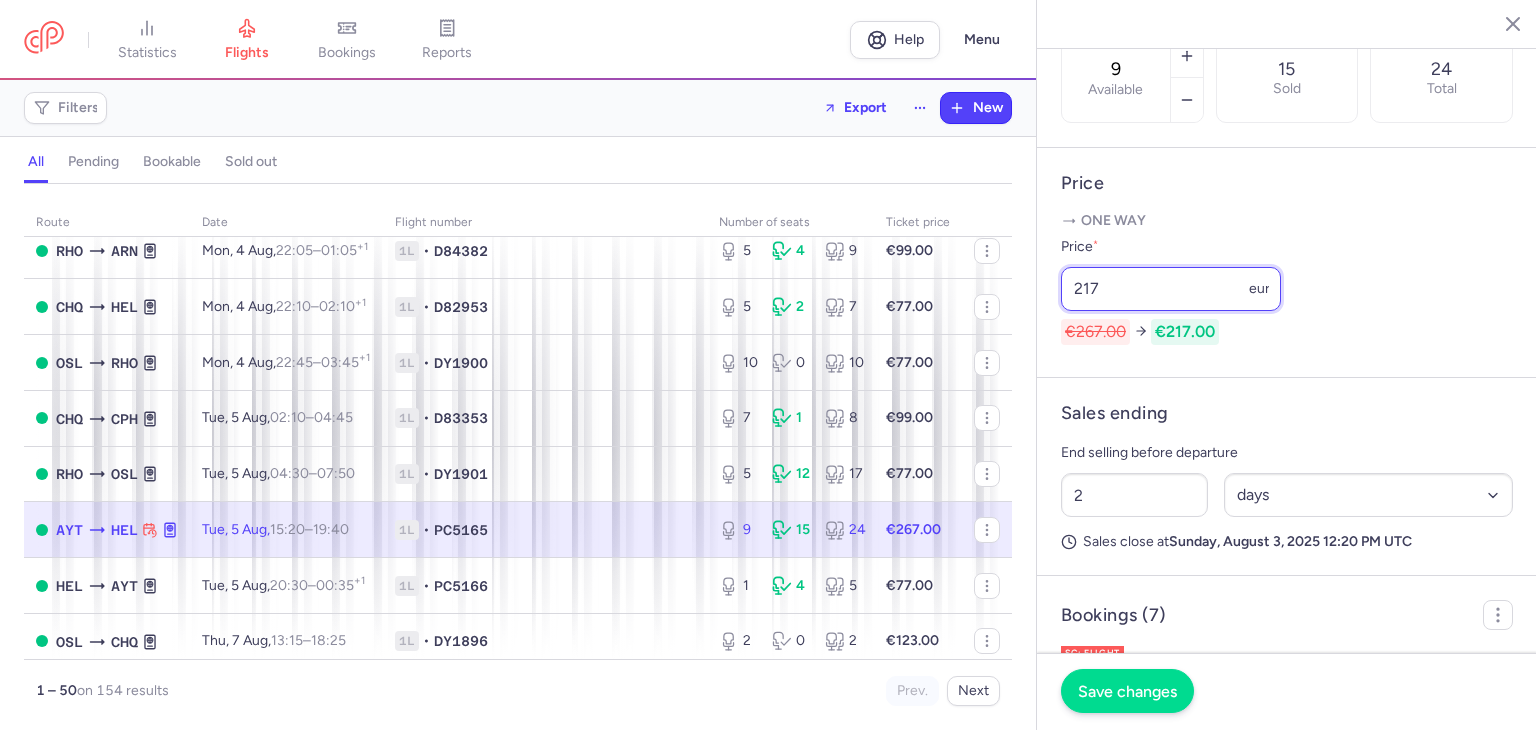 type on "217" 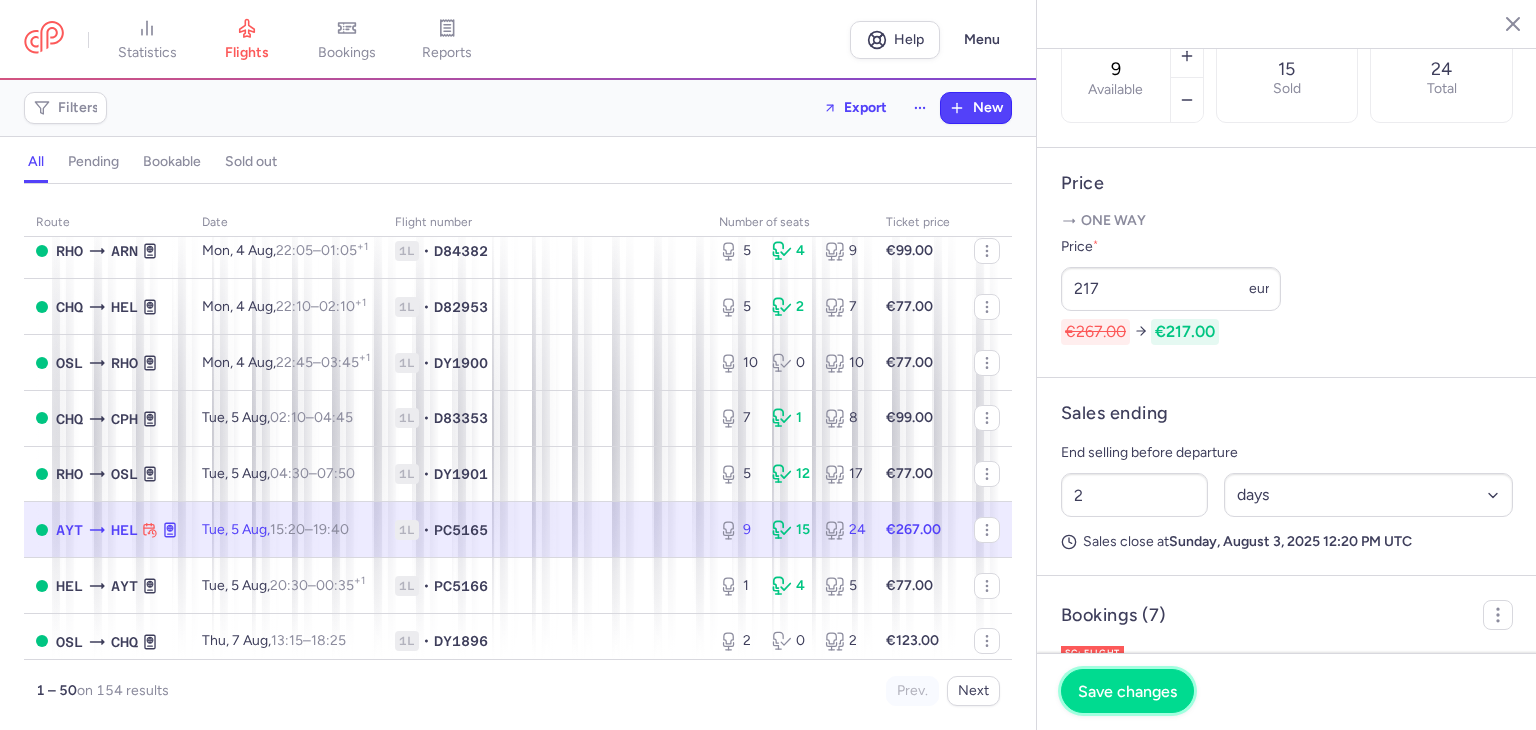 click on "Save changes" at bounding box center [1127, 691] 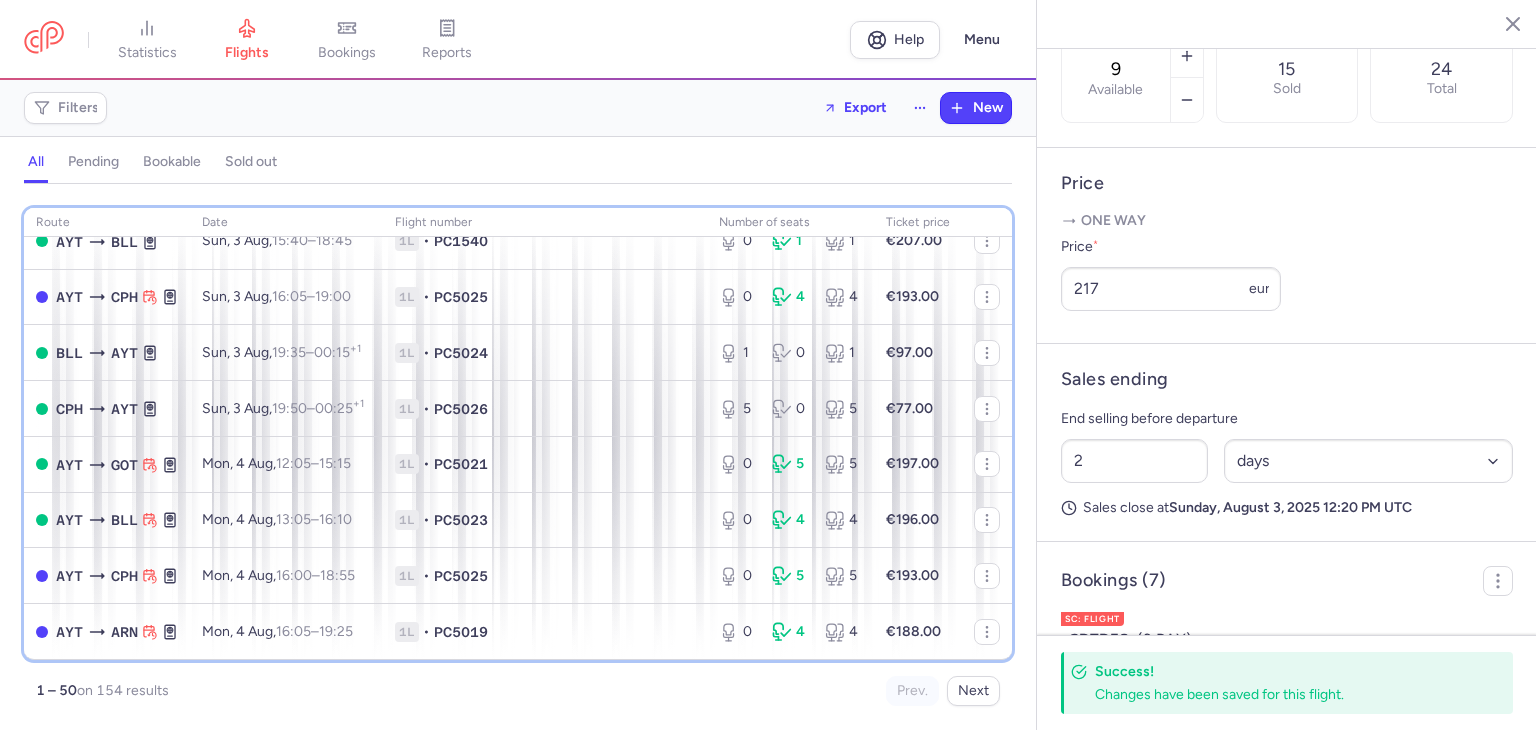 scroll, scrollTop: 0, scrollLeft: 0, axis: both 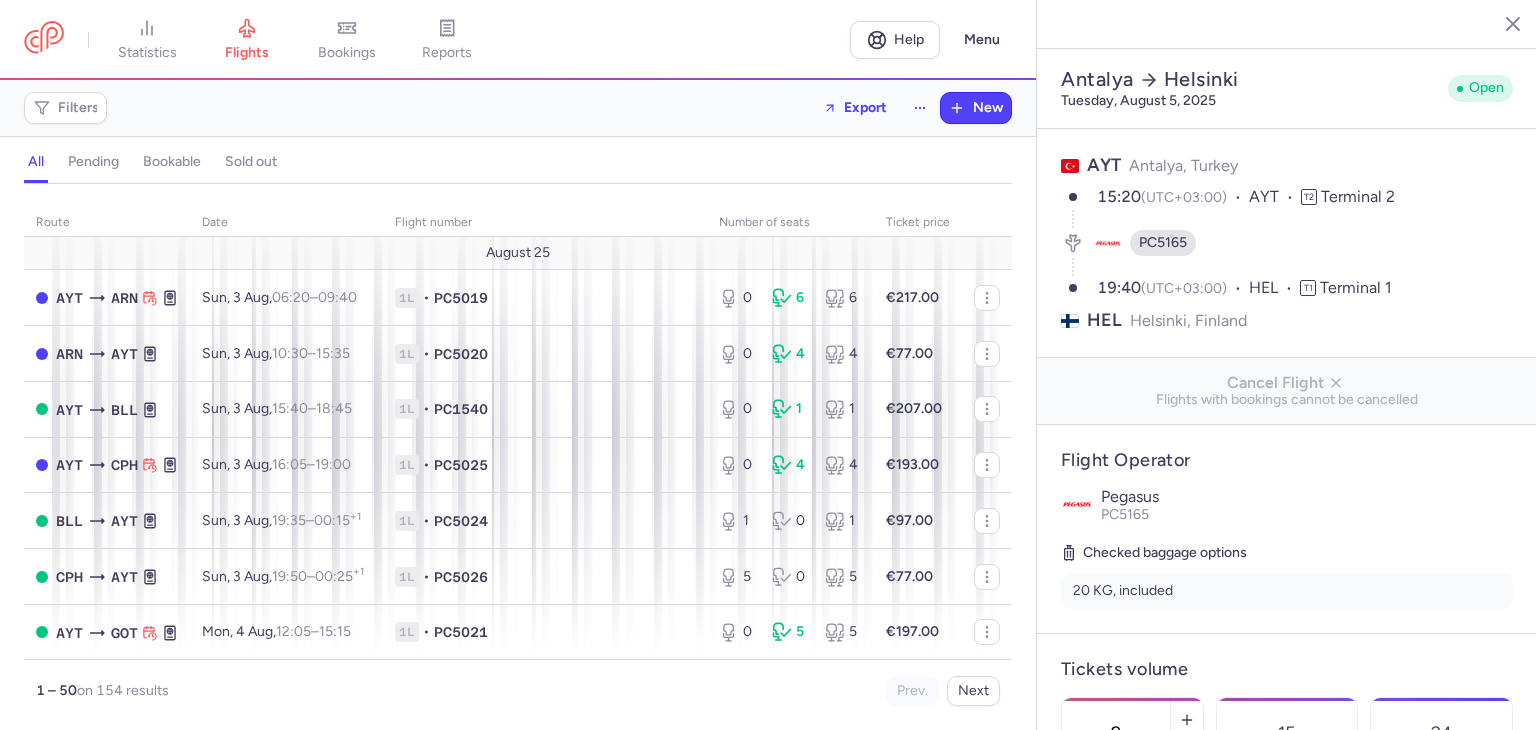 select on "days" 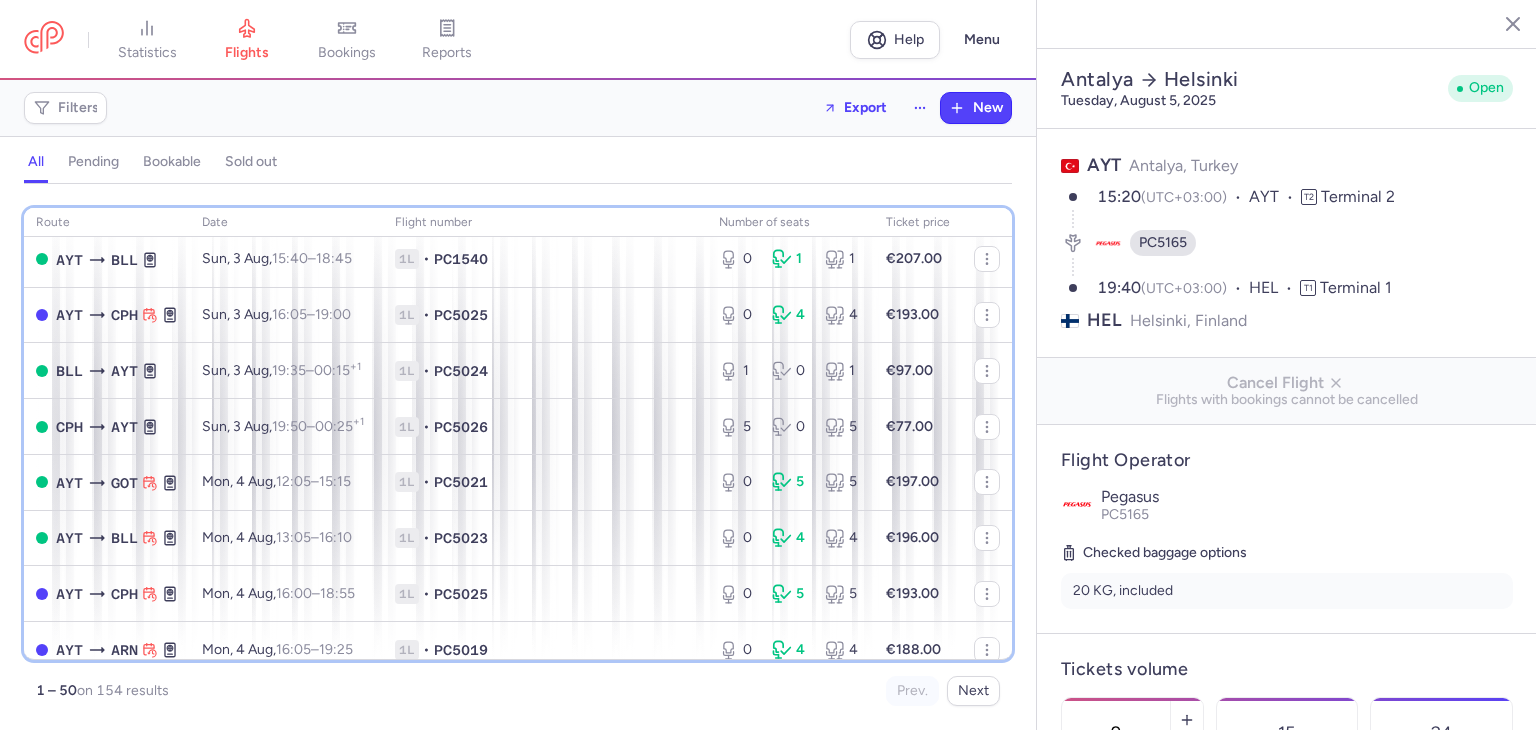 scroll, scrollTop: 144, scrollLeft: 0, axis: vertical 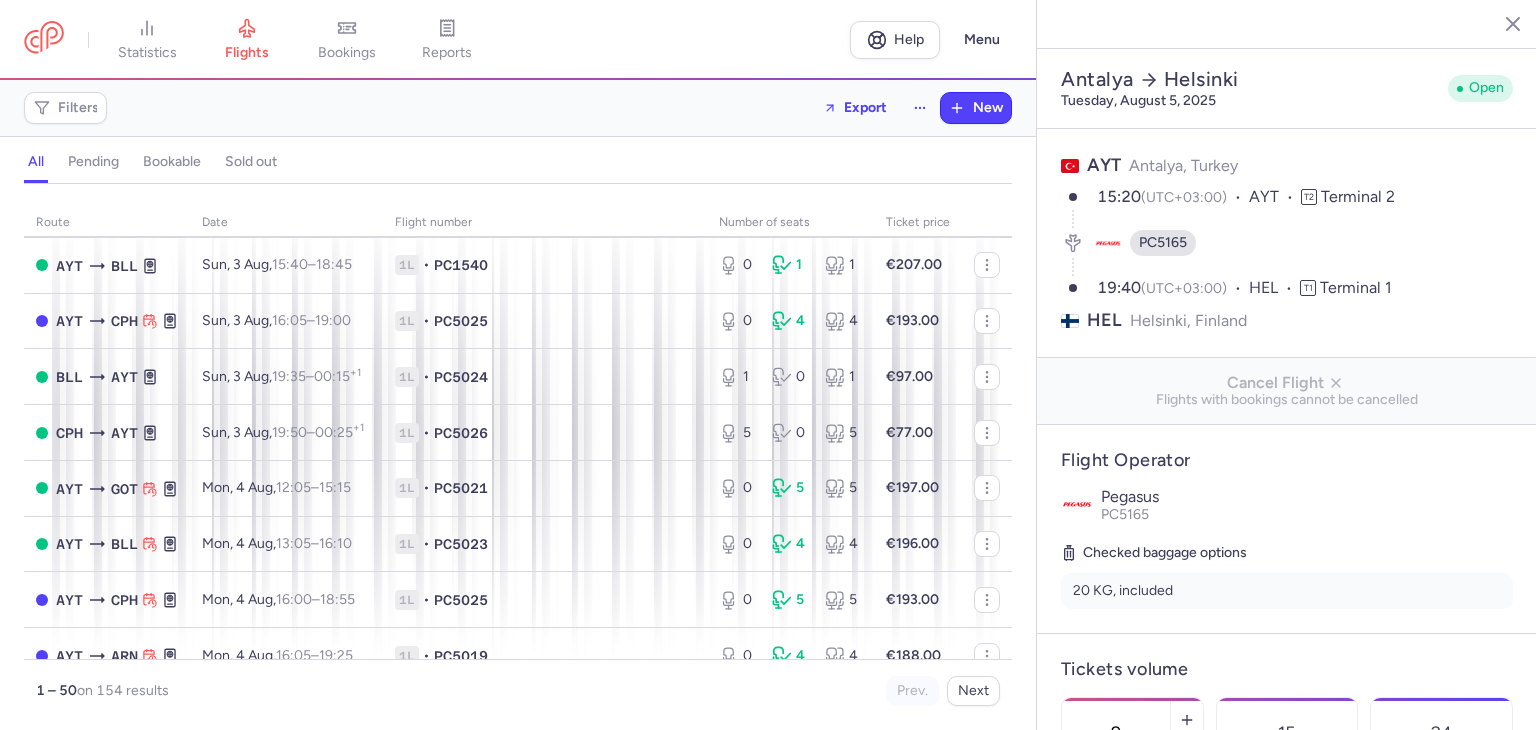 drag, startPoint x: 1014, startPoint y: 287, endPoint x: 1018, endPoint y: 305, distance: 18.439089 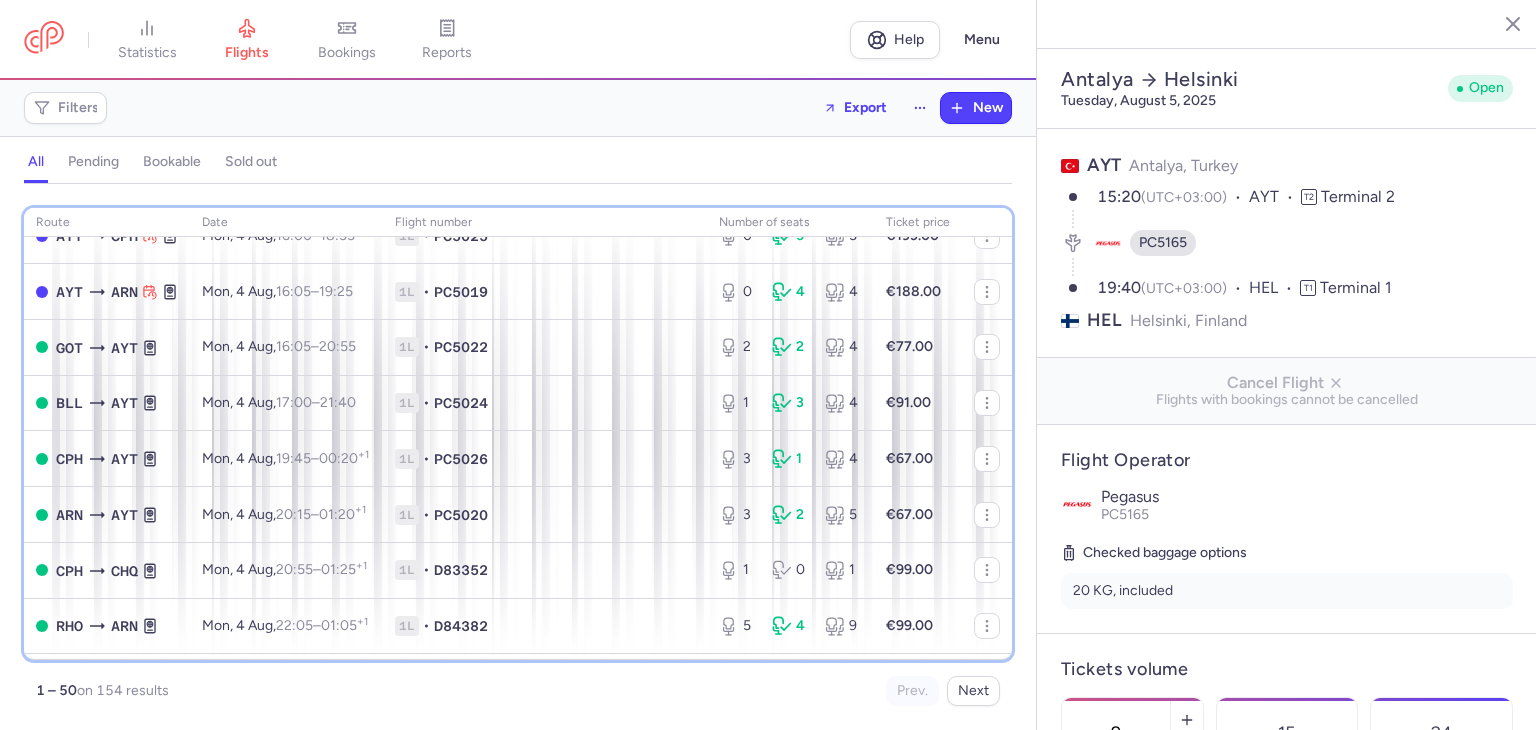 scroll, scrollTop: 484, scrollLeft: 0, axis: vertical 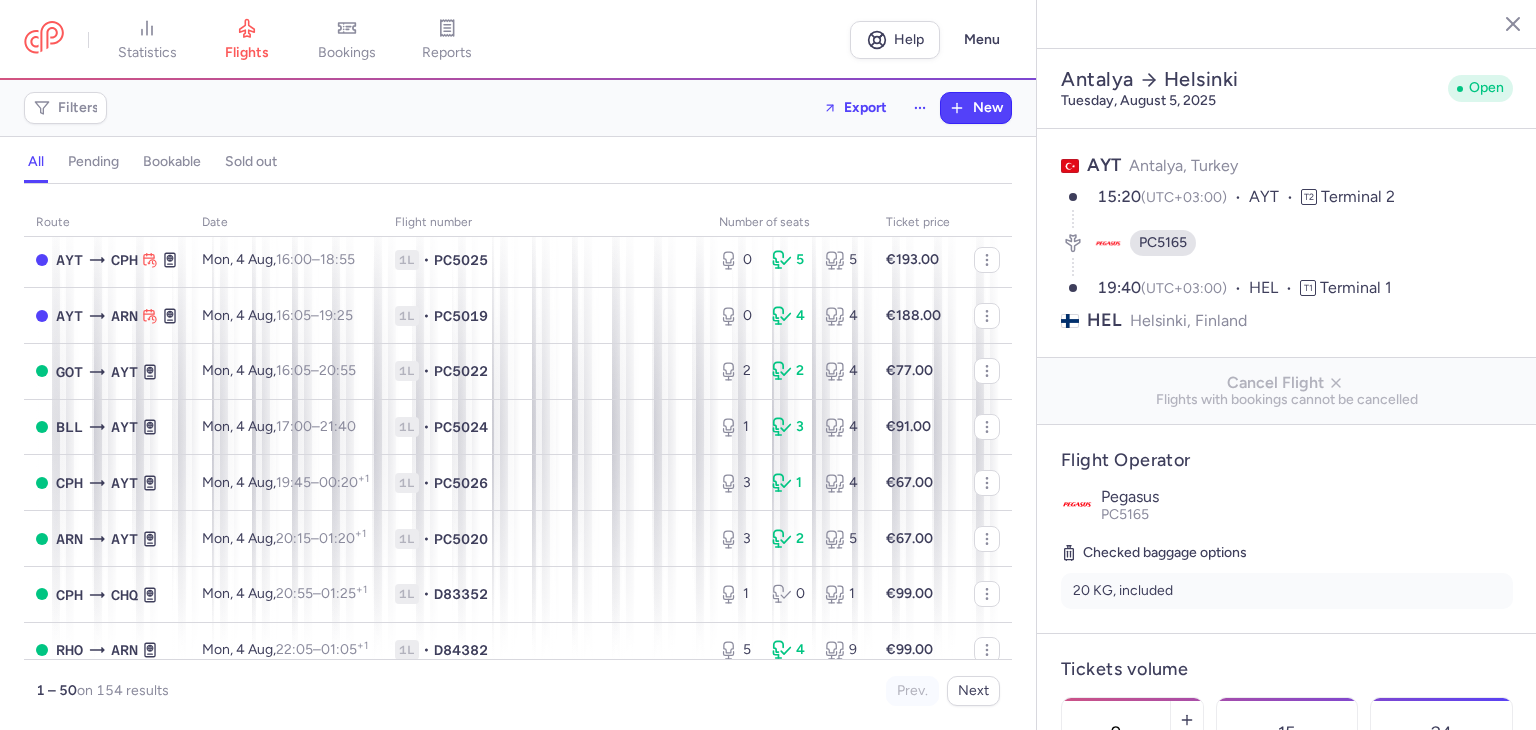 drag, startPoint x: 1012, startPoint y: 257, endPoint x: 1016, endPoint y: 247, distance: 10.770329 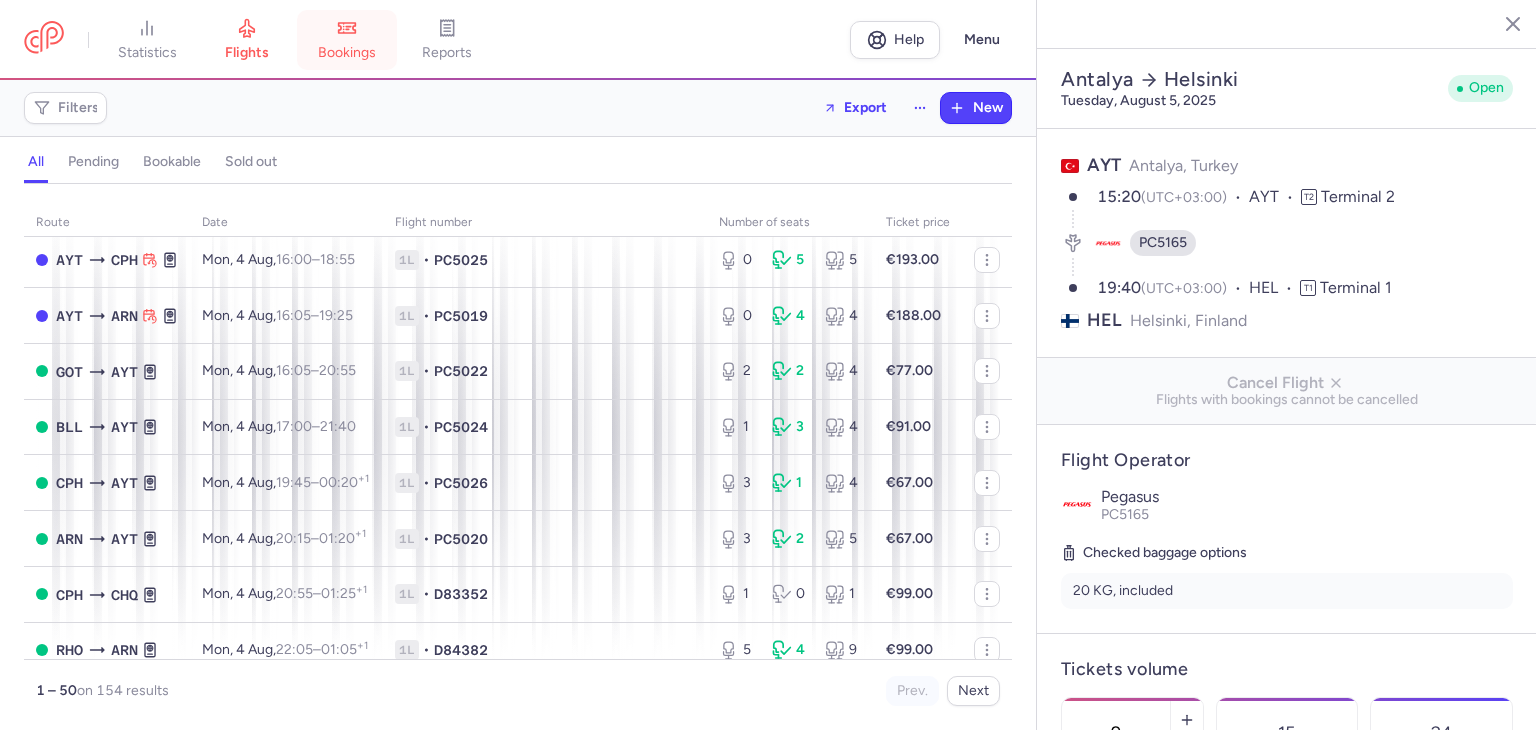 click on "bookings" at bounding box center [347, 40] 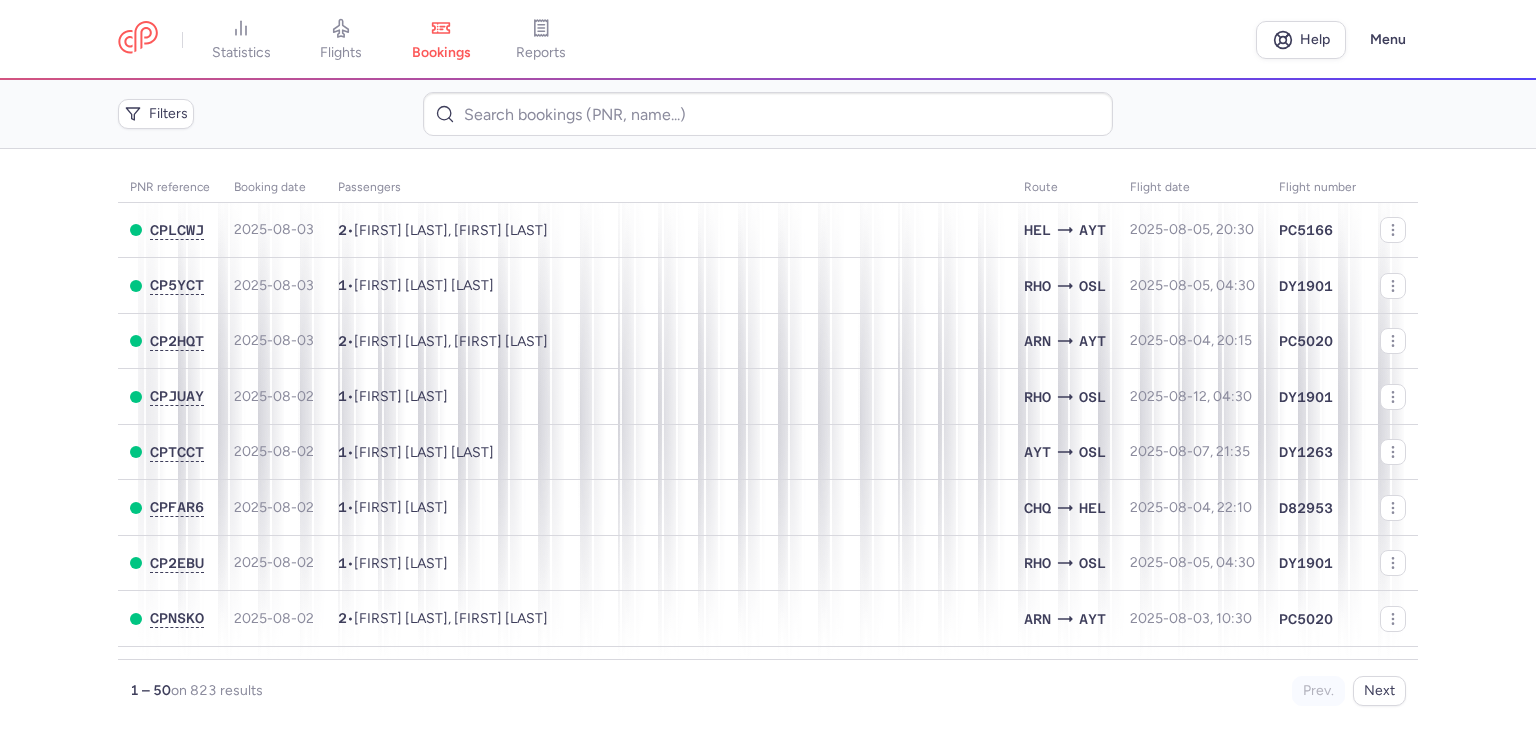 click on "statistics" at bounding box center [241, 40] 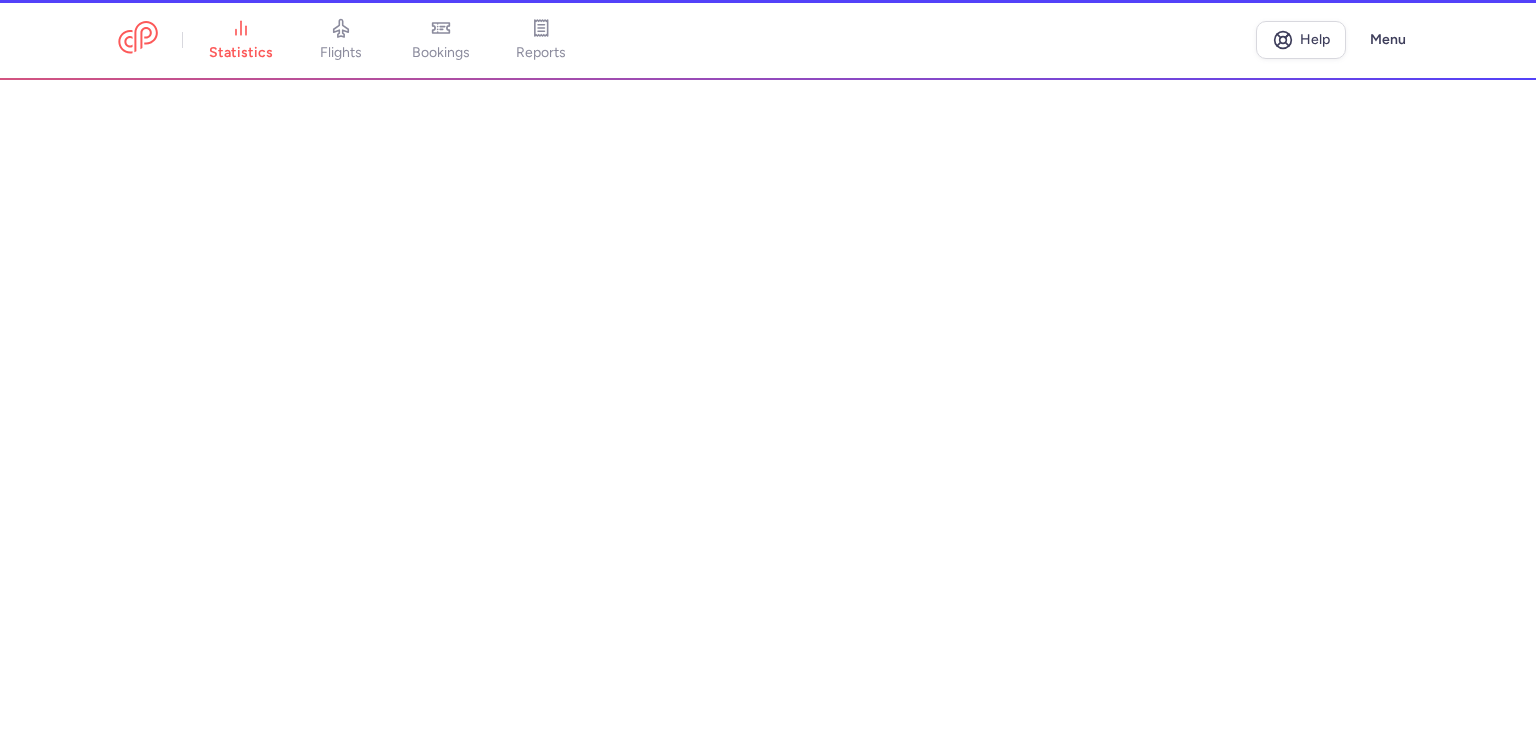 click on "flights" at bounding box center (341, 40) 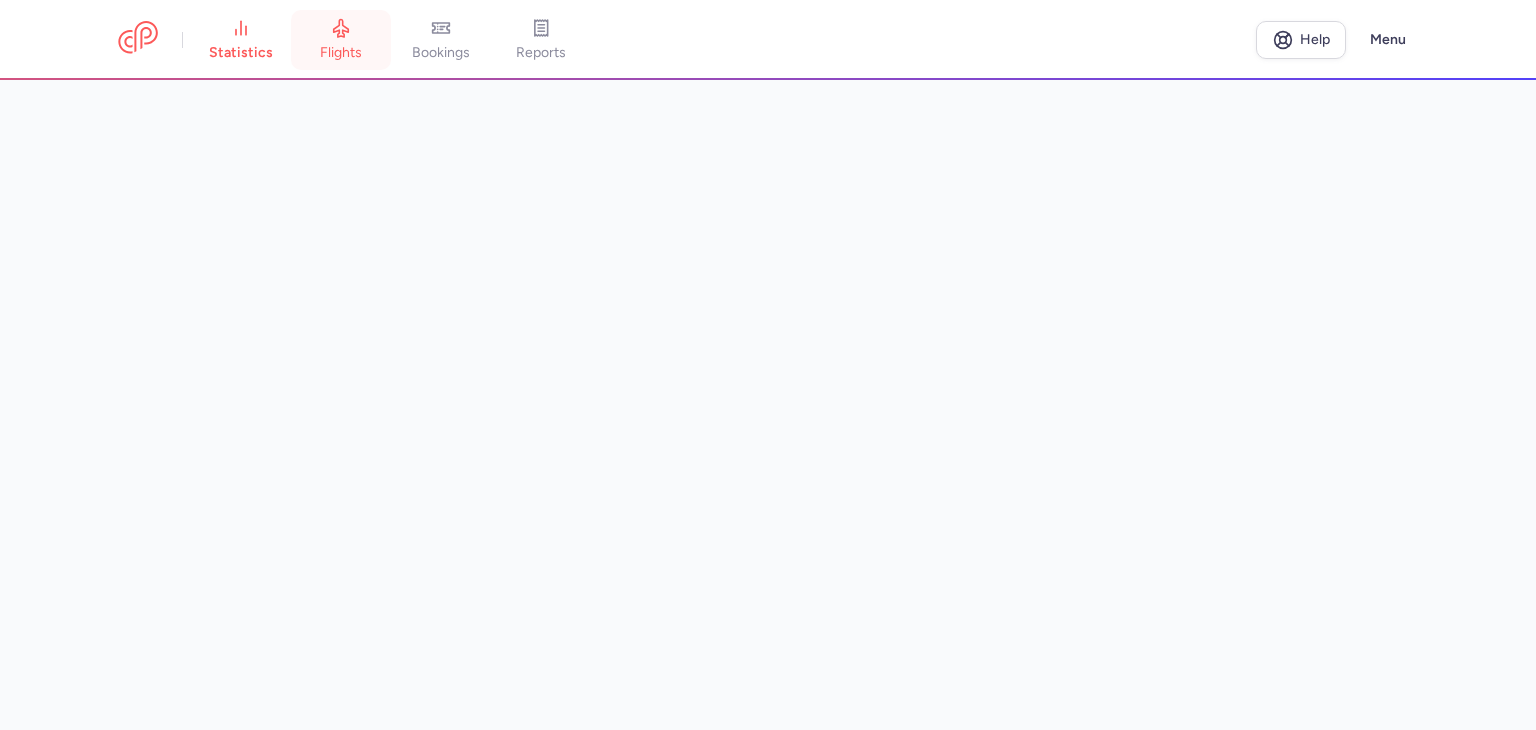 click on "flights" at bounding box center (341, 53) 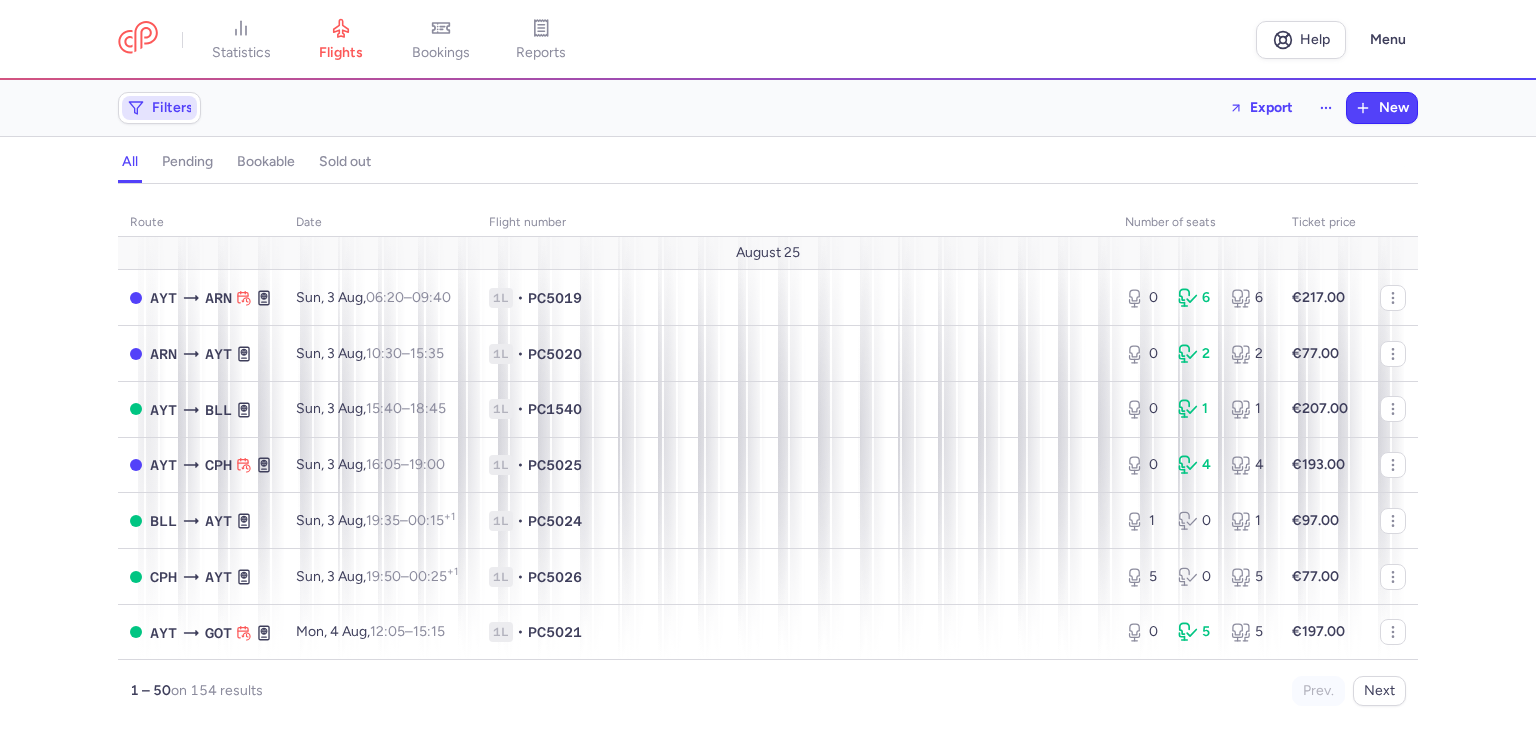 click 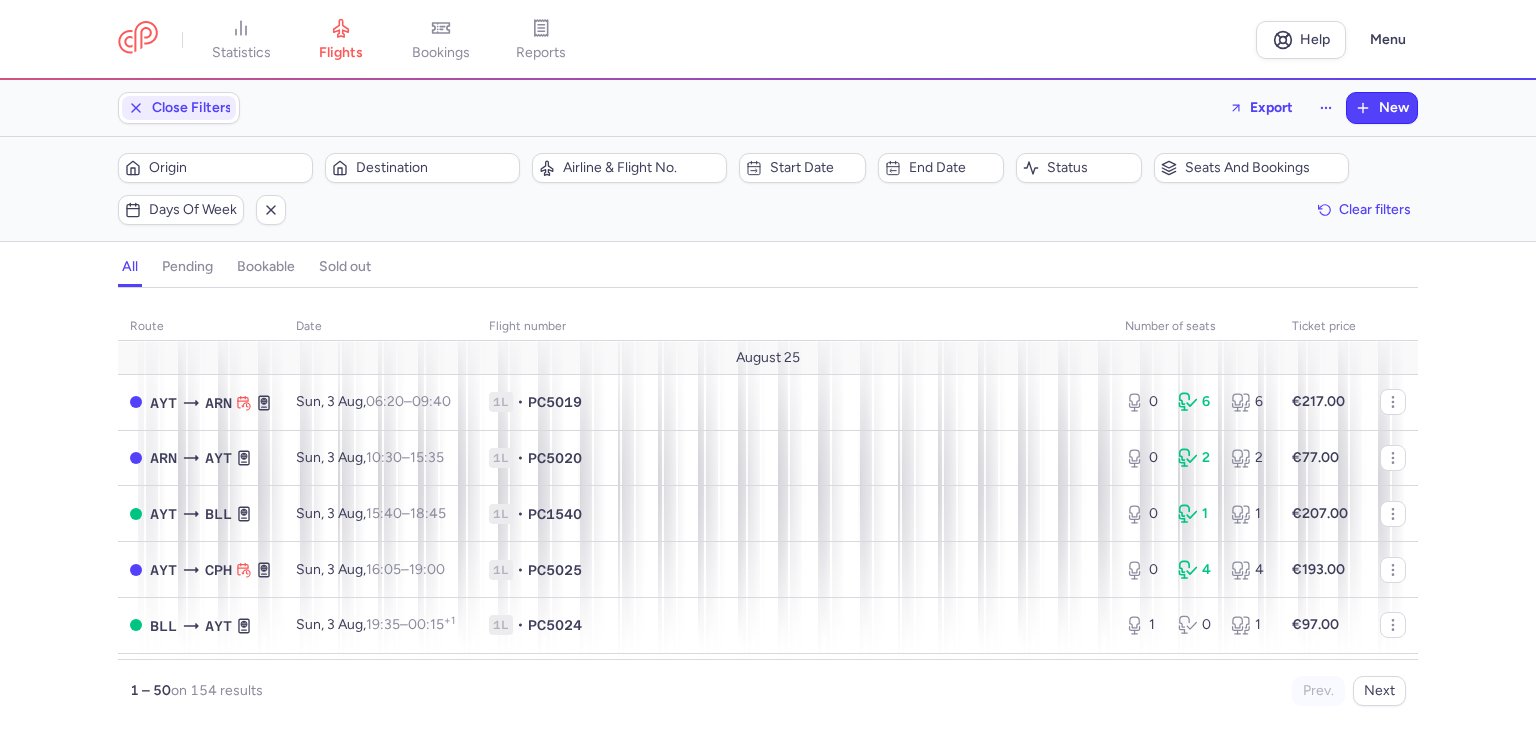 scroll, scrollTop: 0, scrollLeft: 0, axis: both 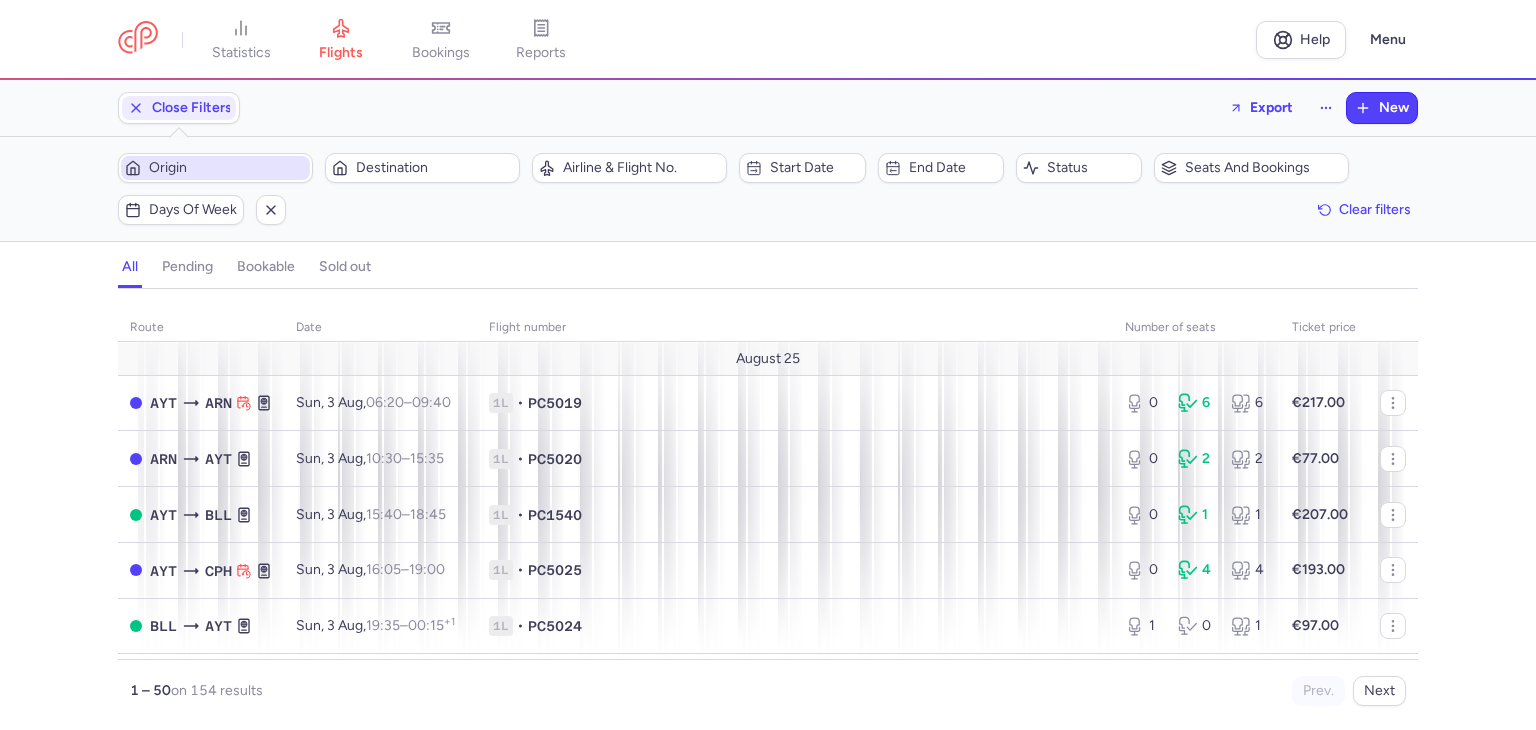 click on "Origin" at bounding box center [227, 168] 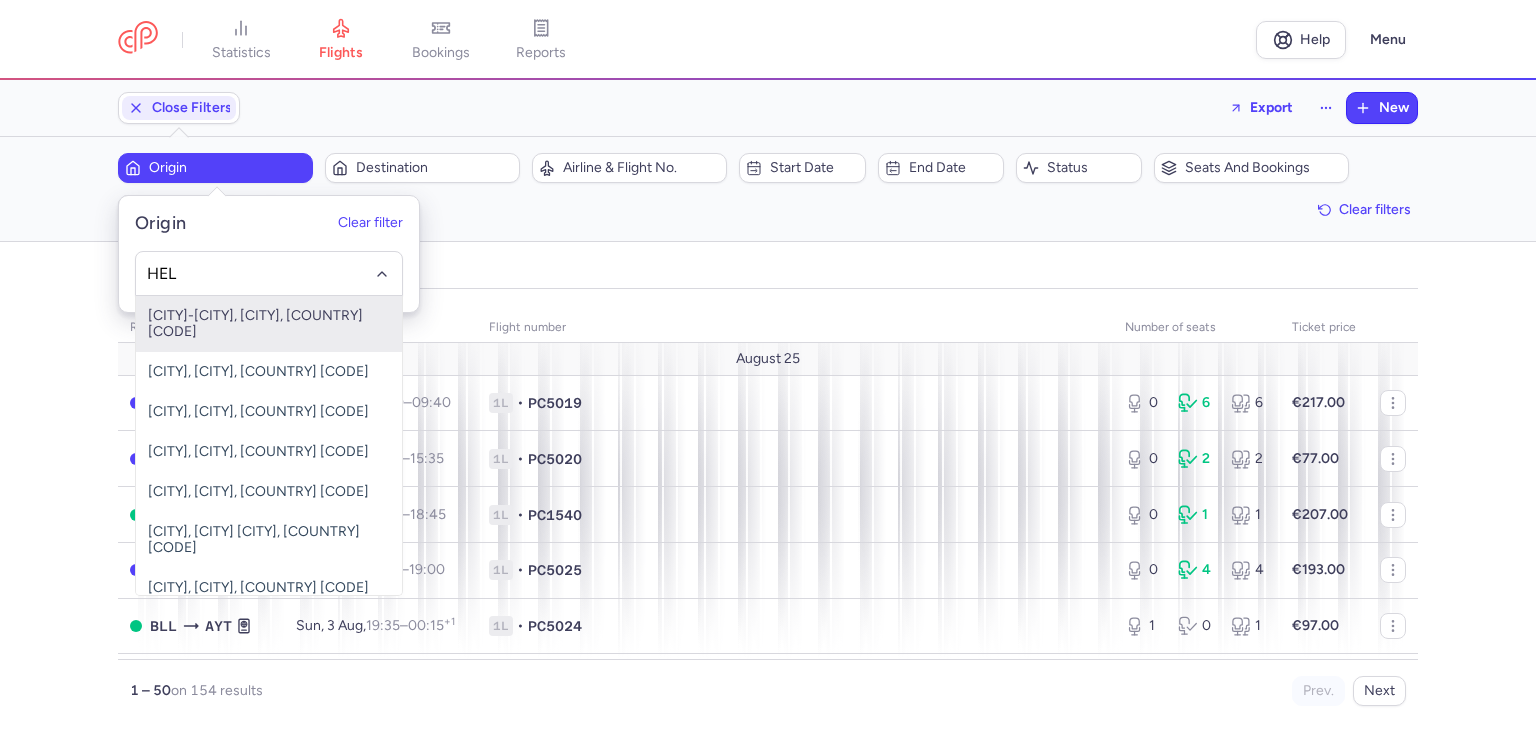 type on "HEL" 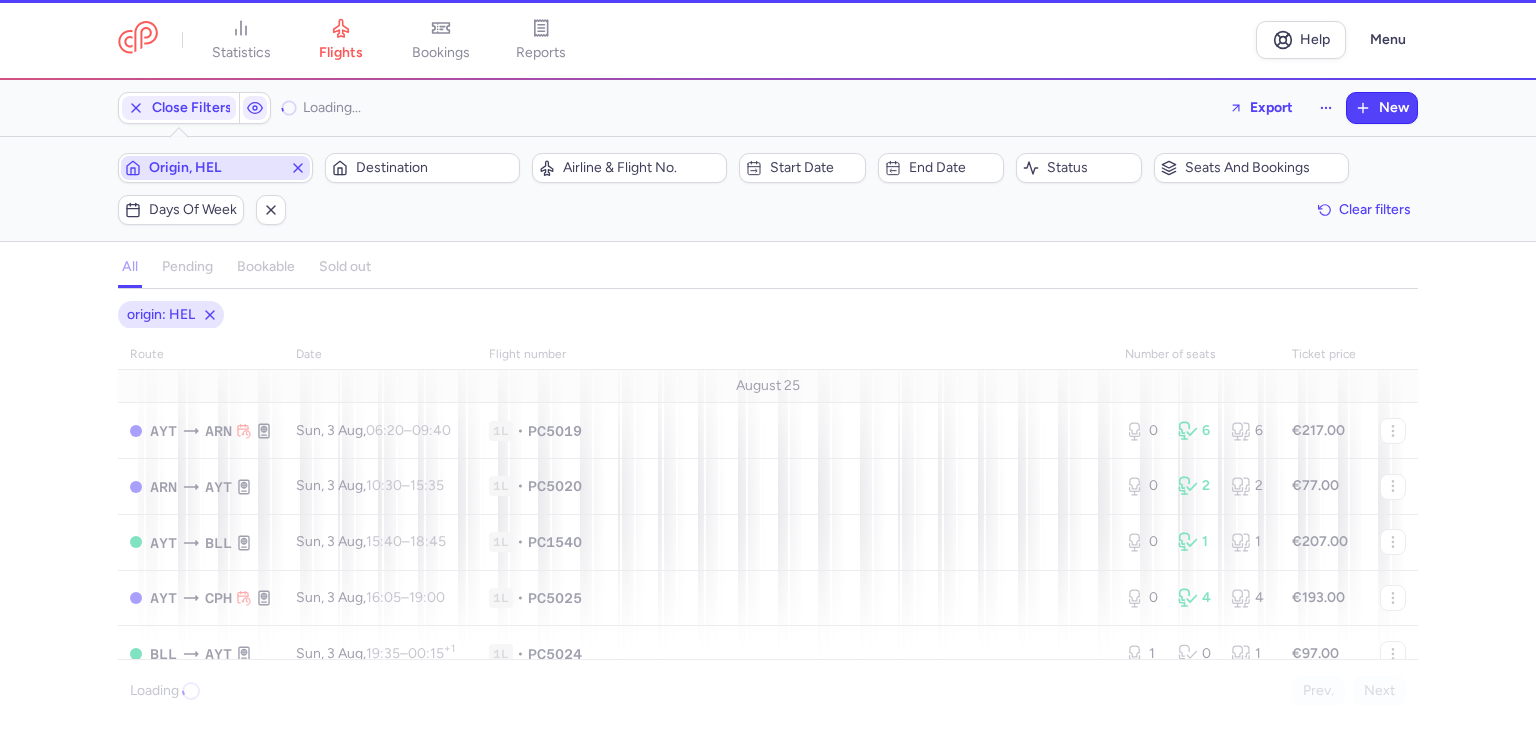 type 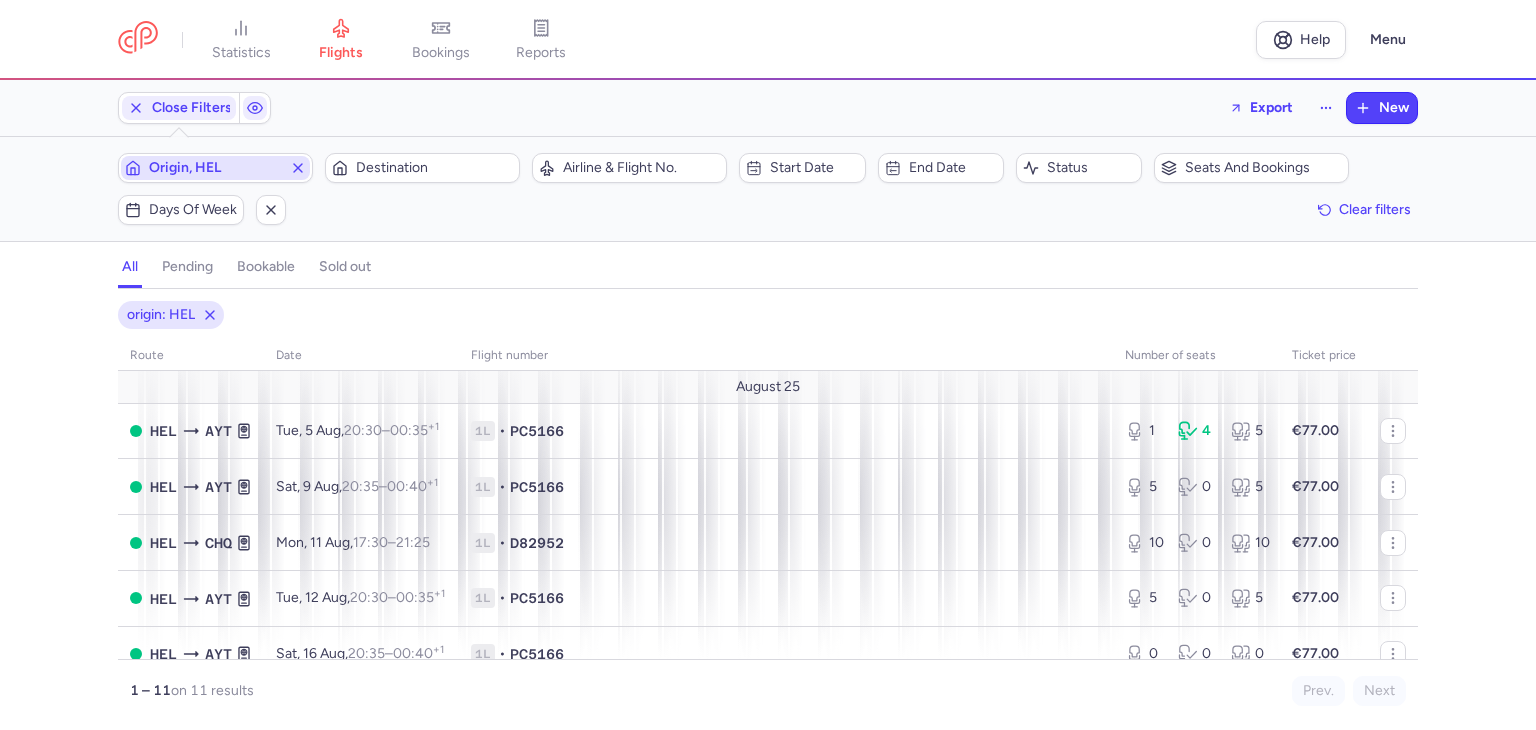 type 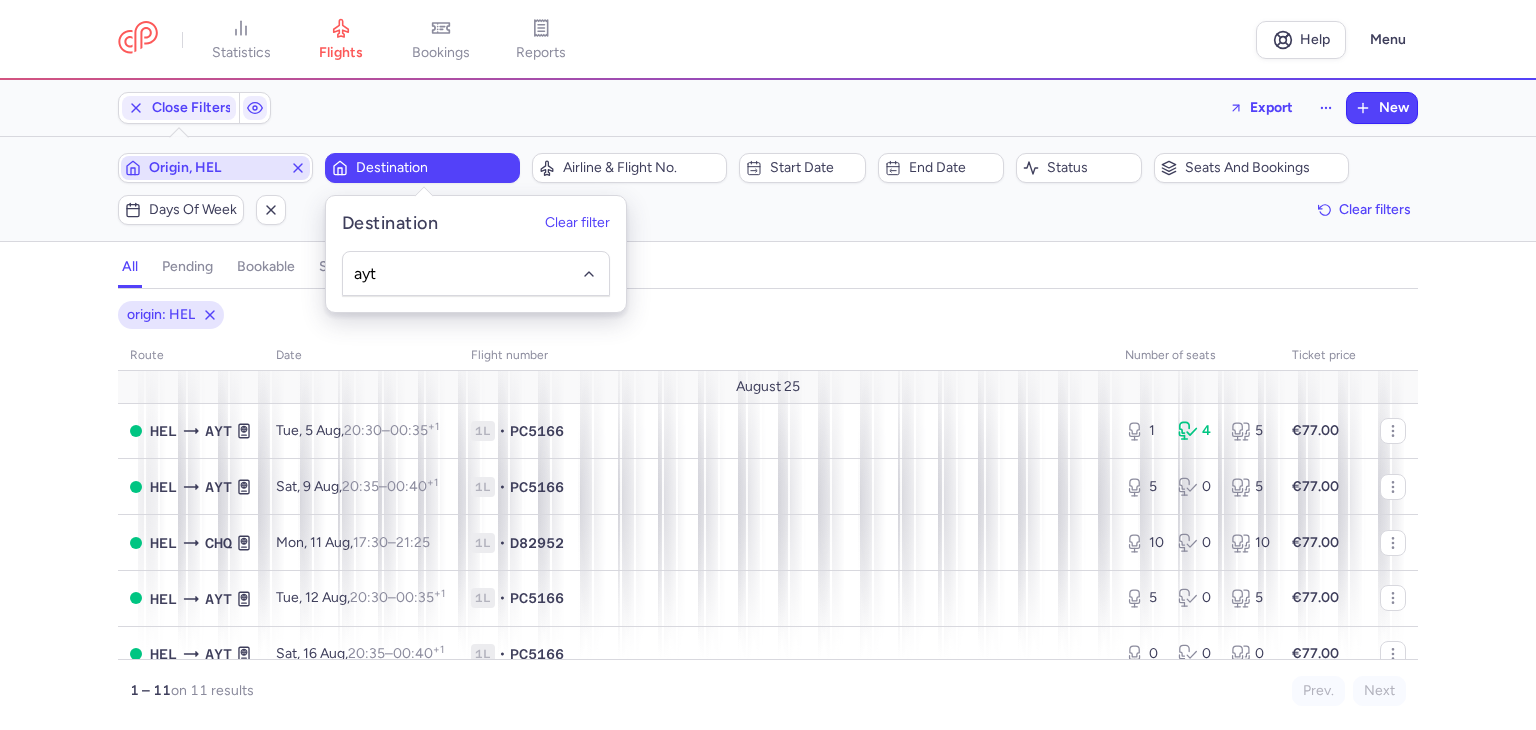 type on "ayt" 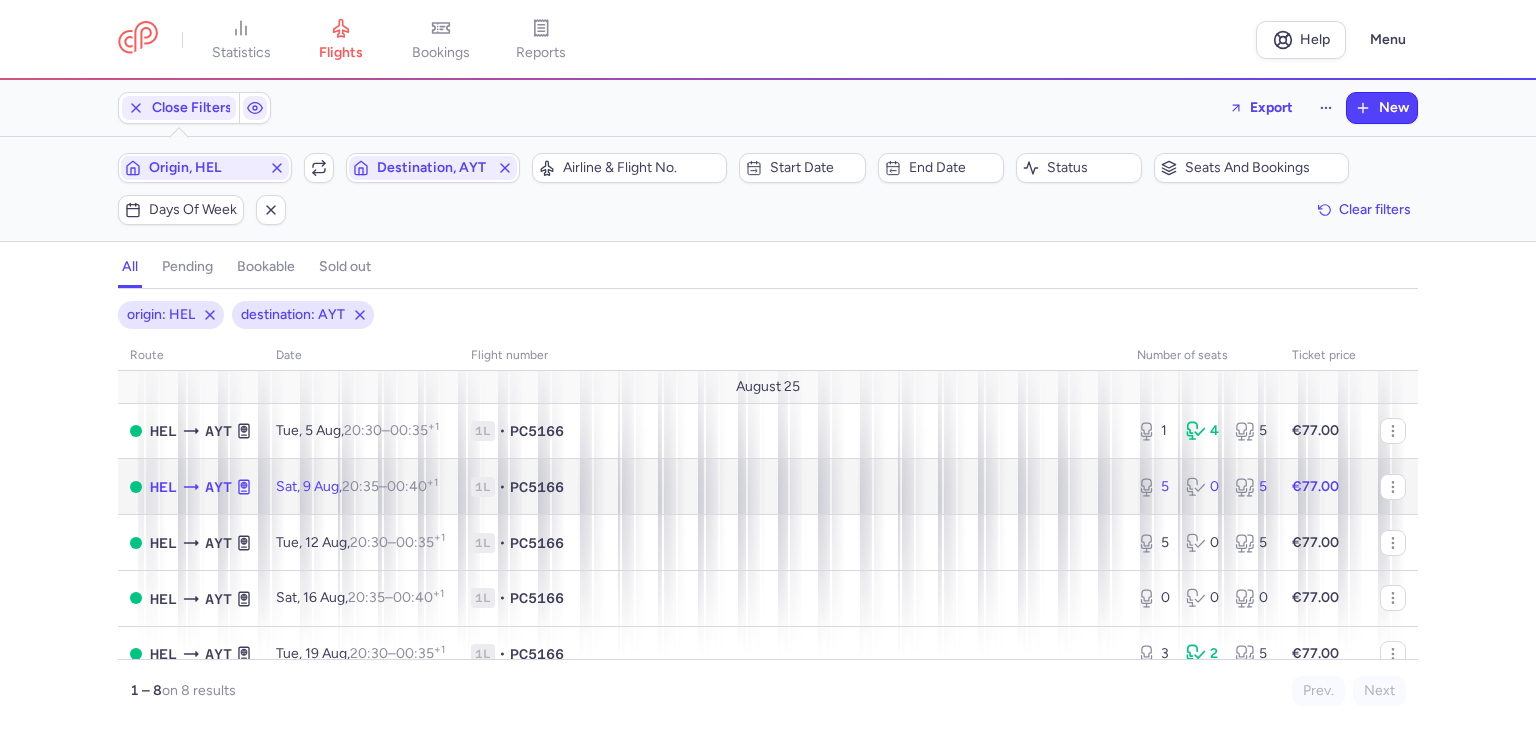 click on "1L • PC5166" 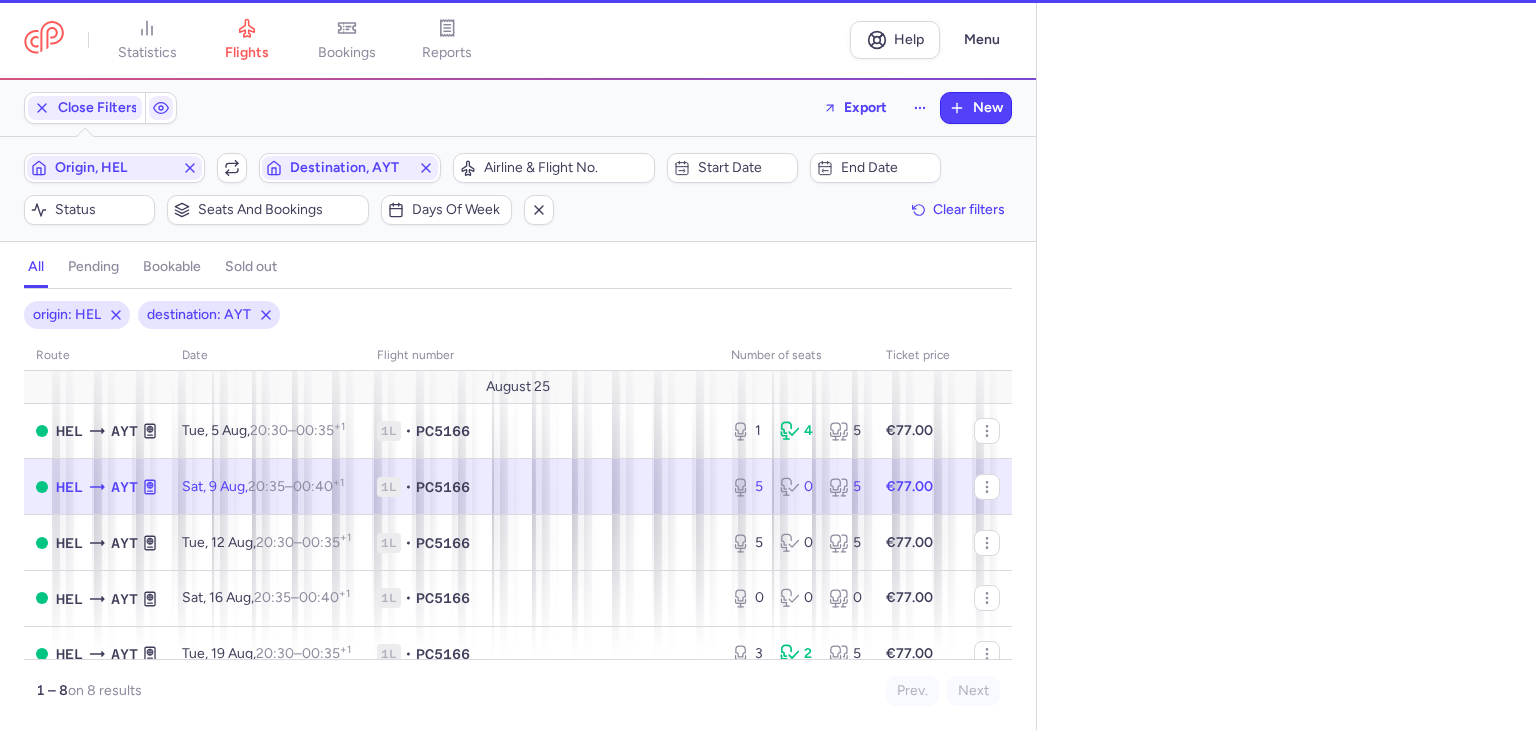 select on "days" 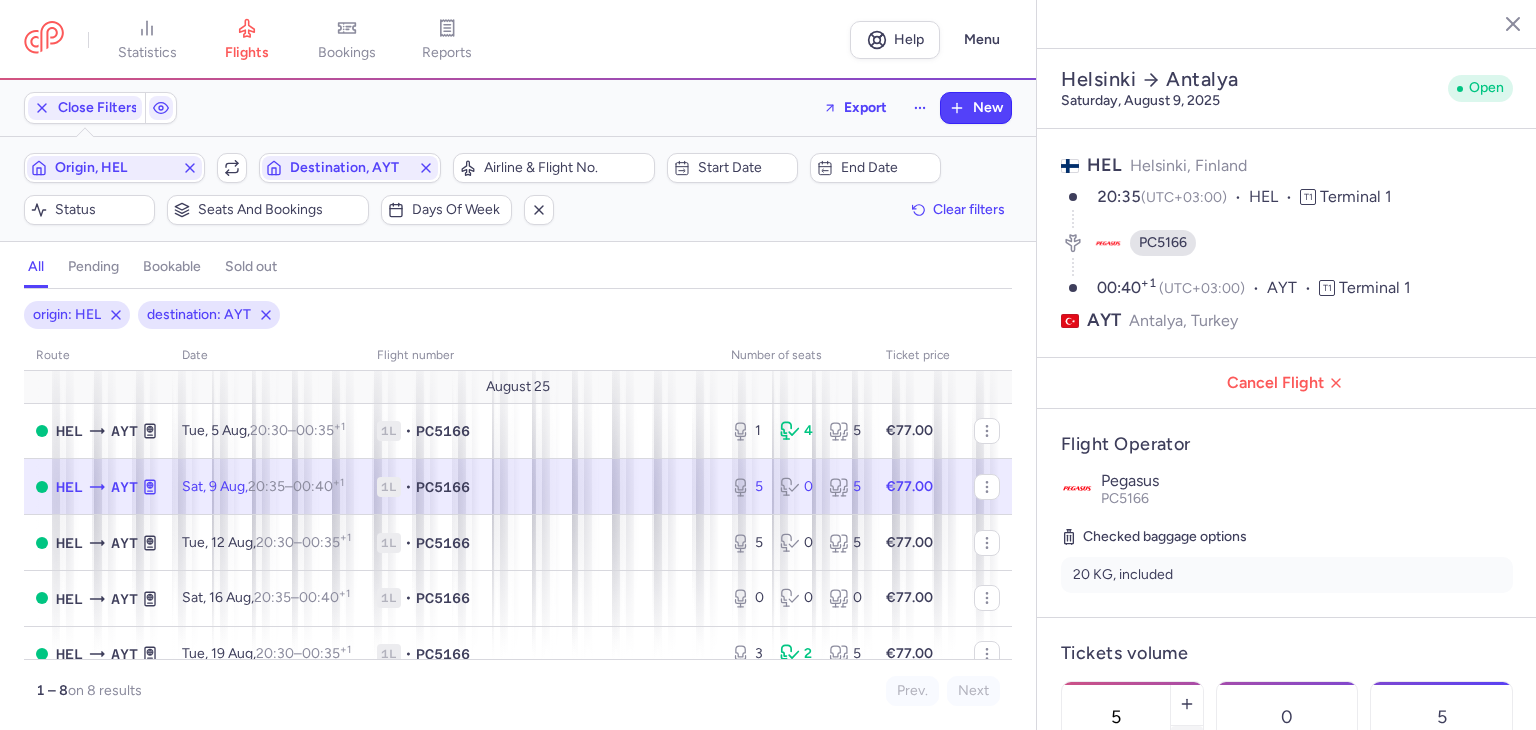 click 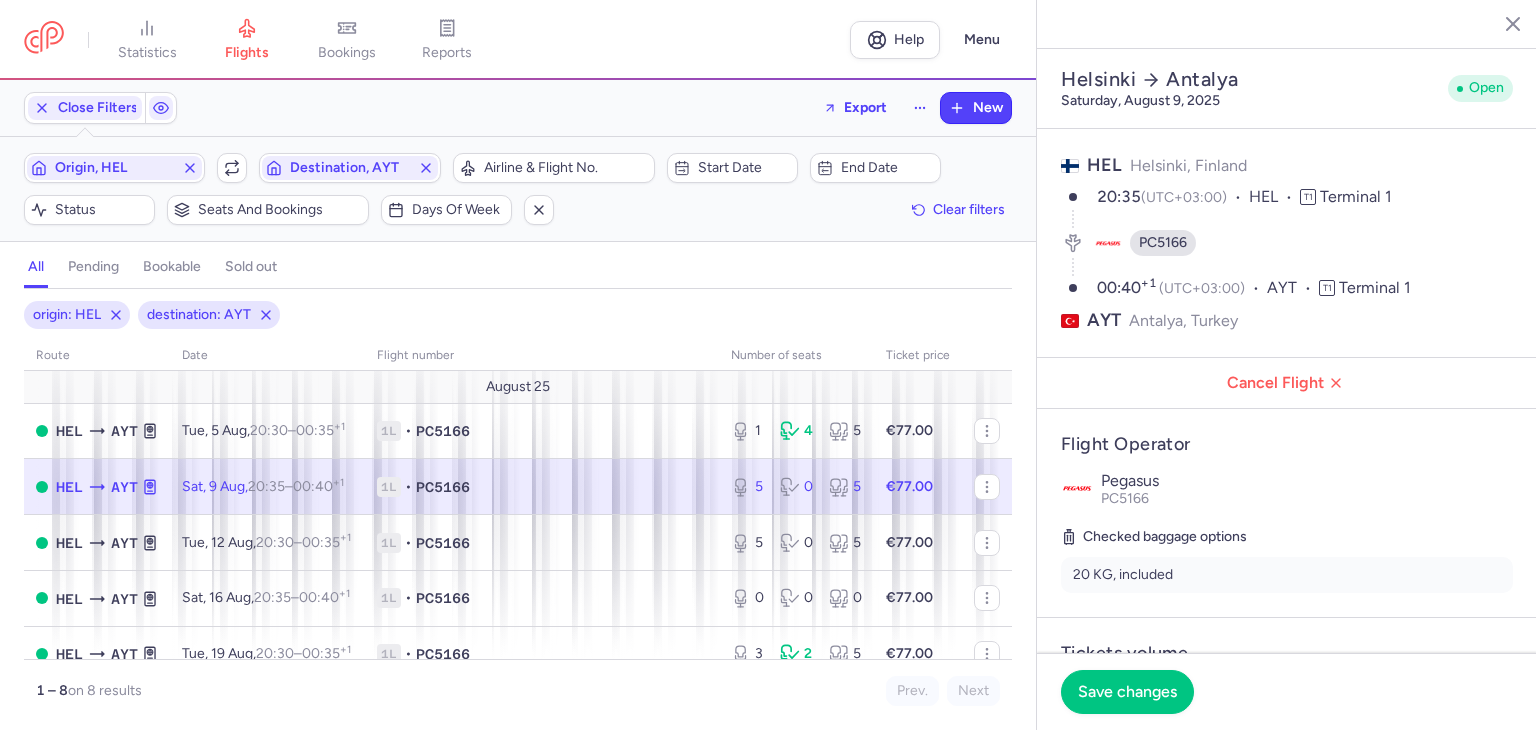 click on "Save changes" 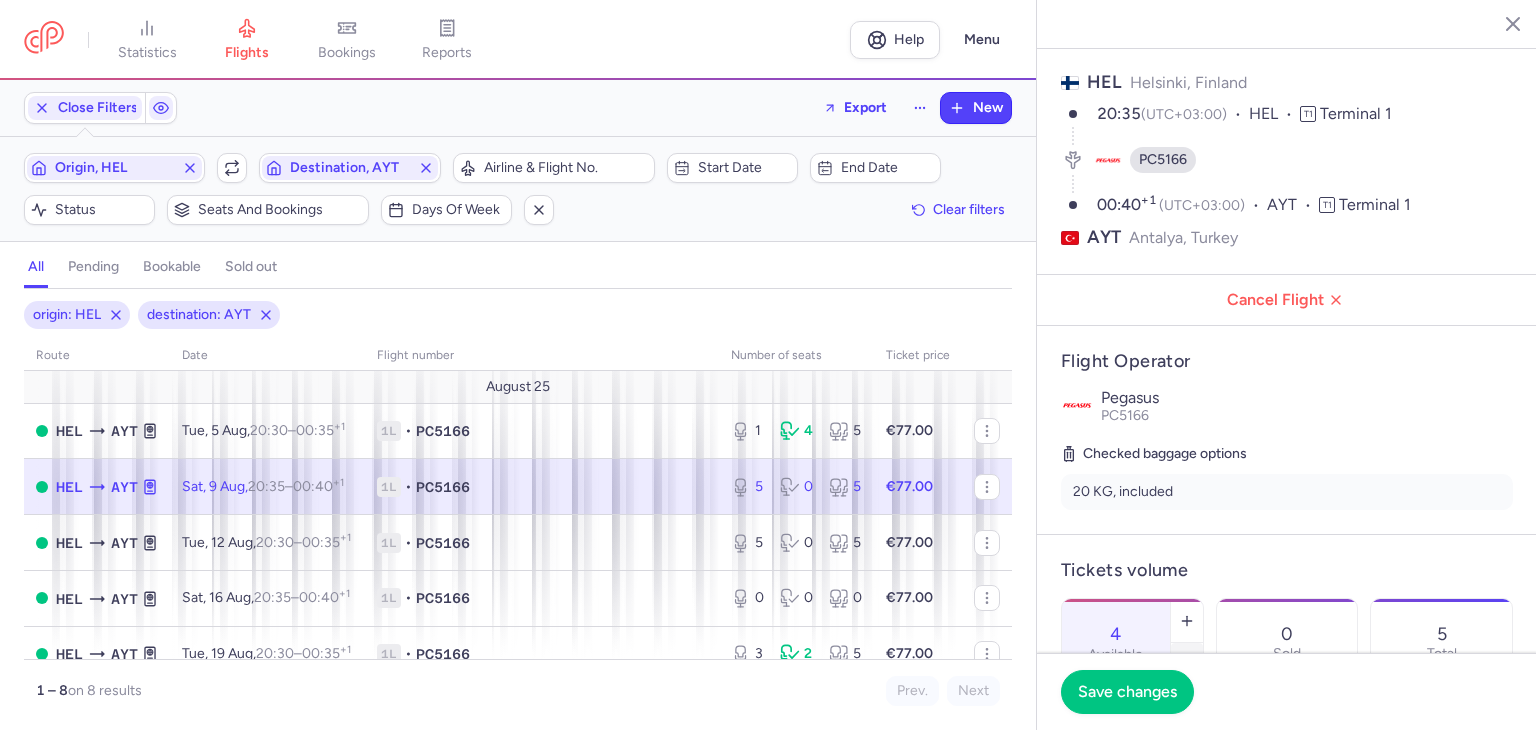 click 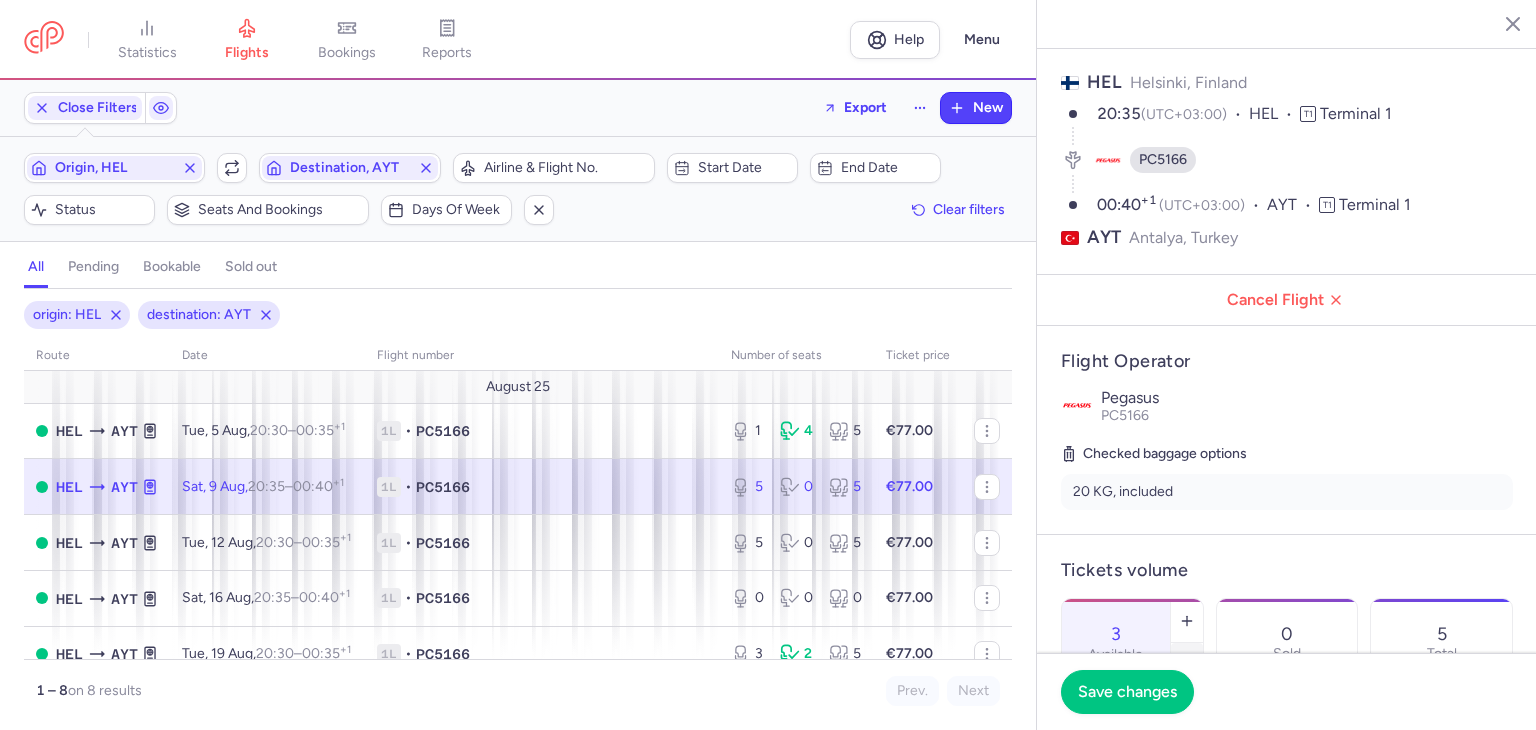 click 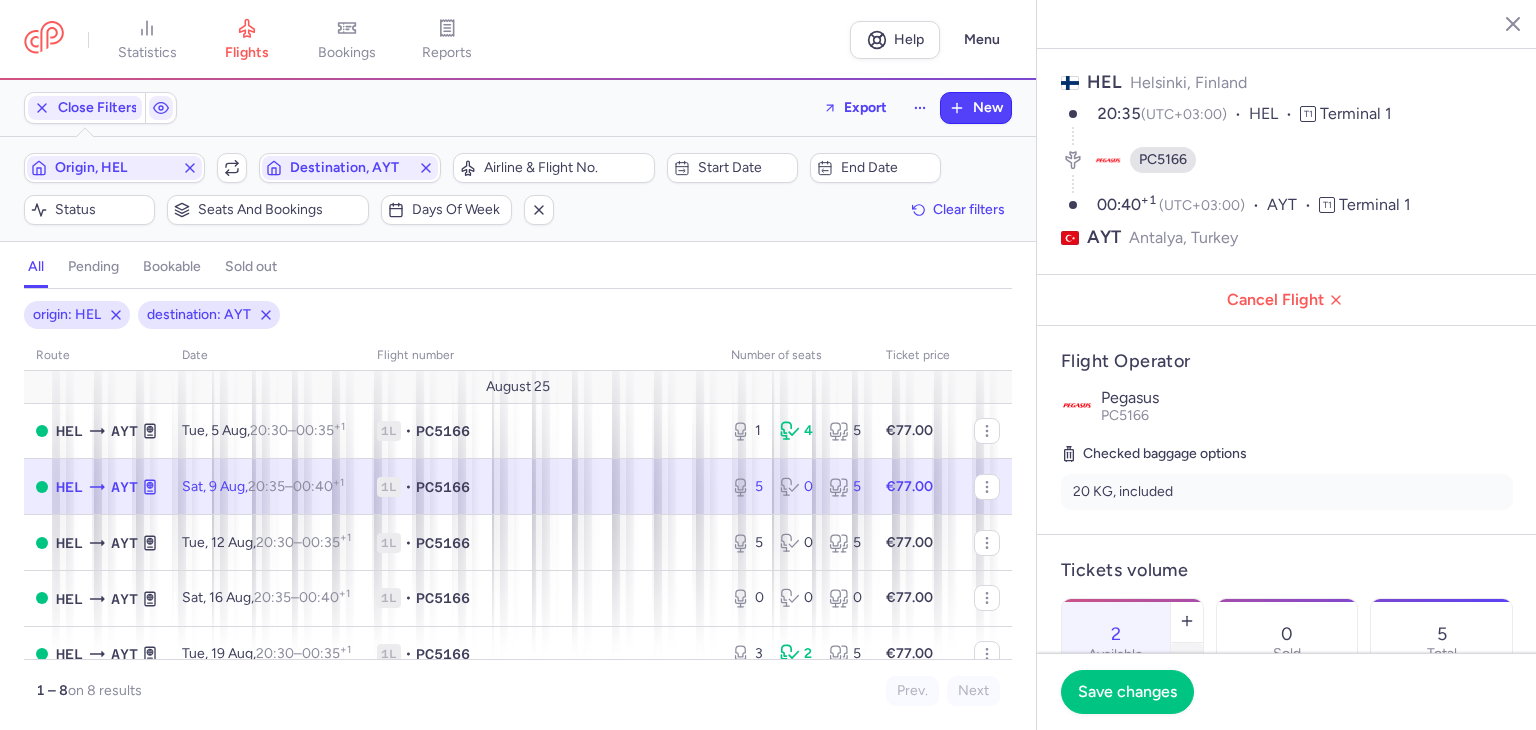 click 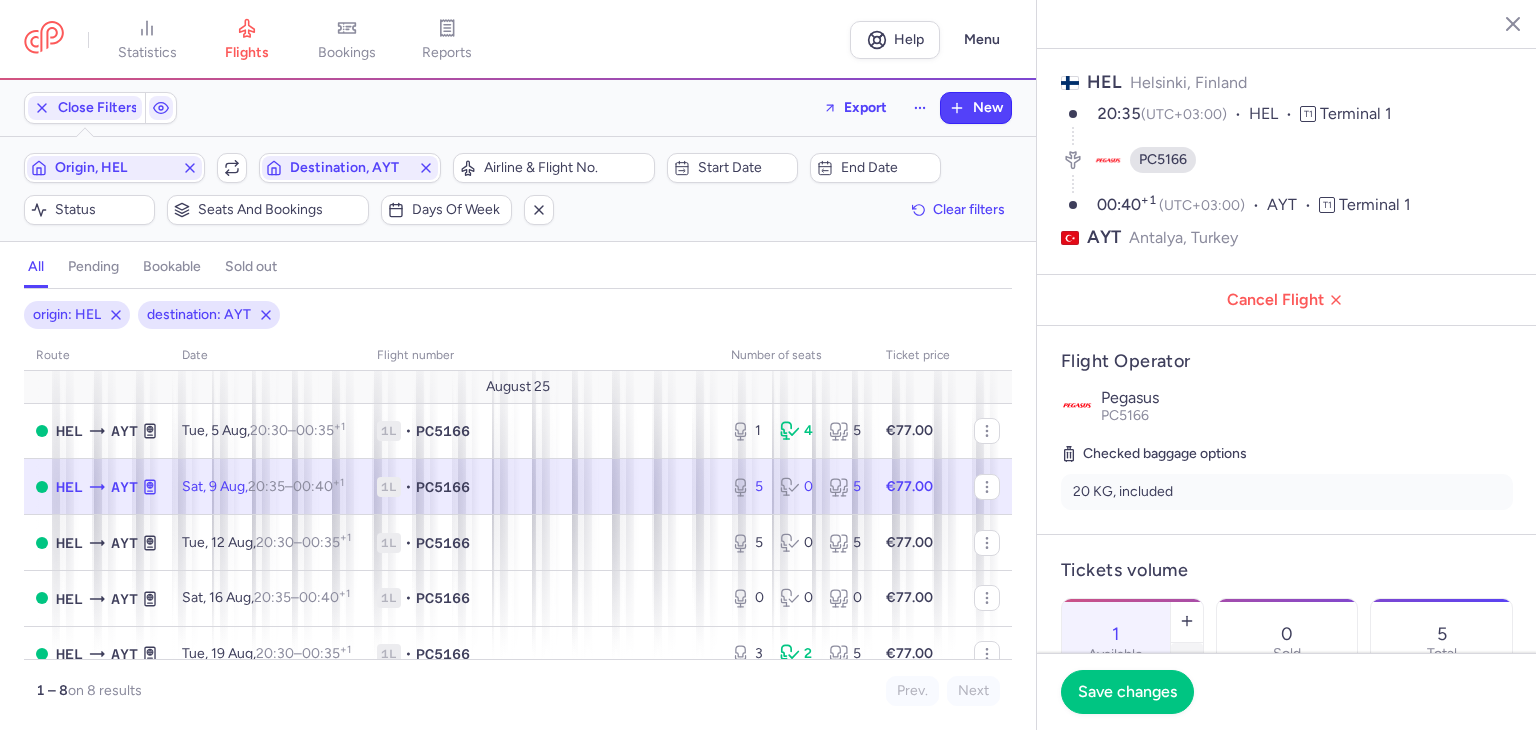 click 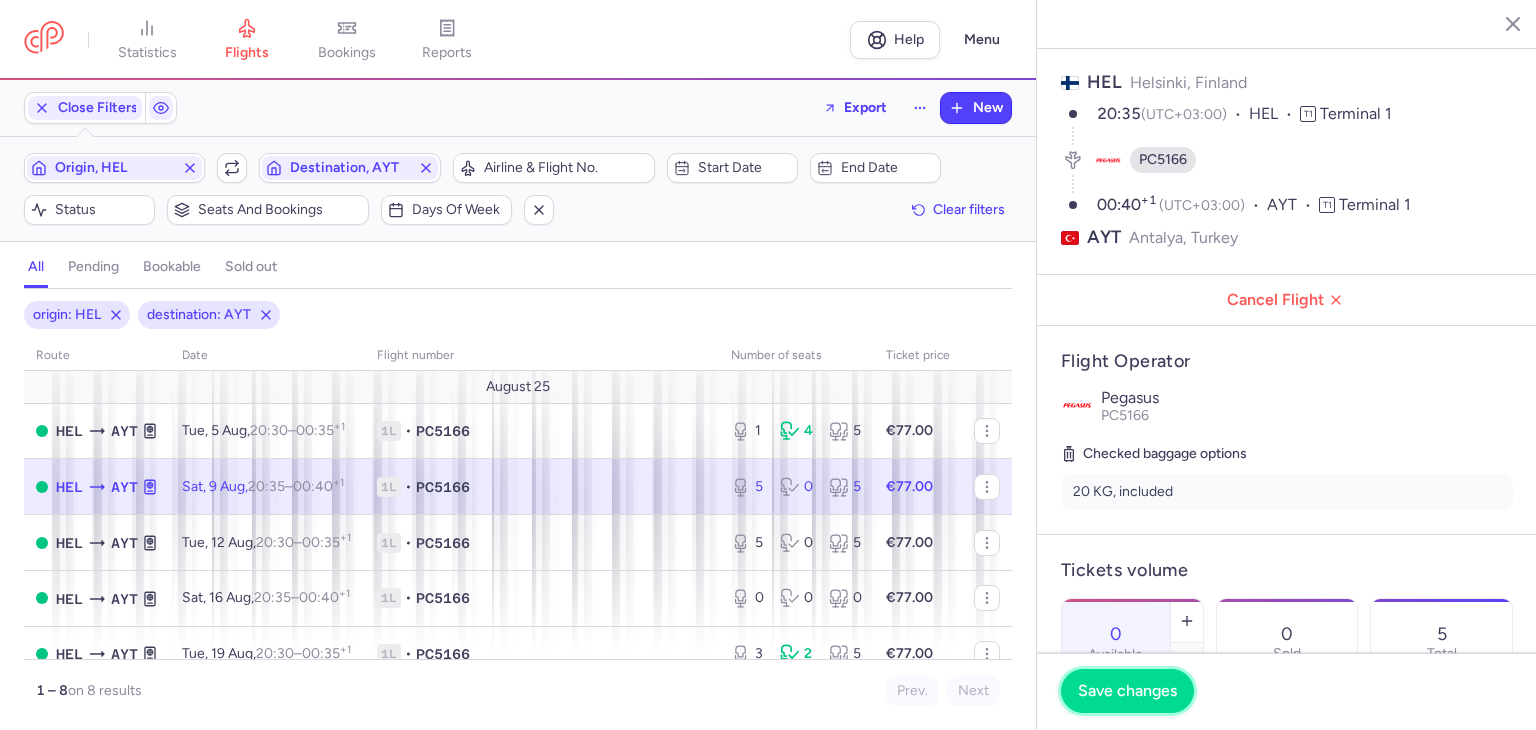 click on "Save changes" at bounding box center [1127, 691] 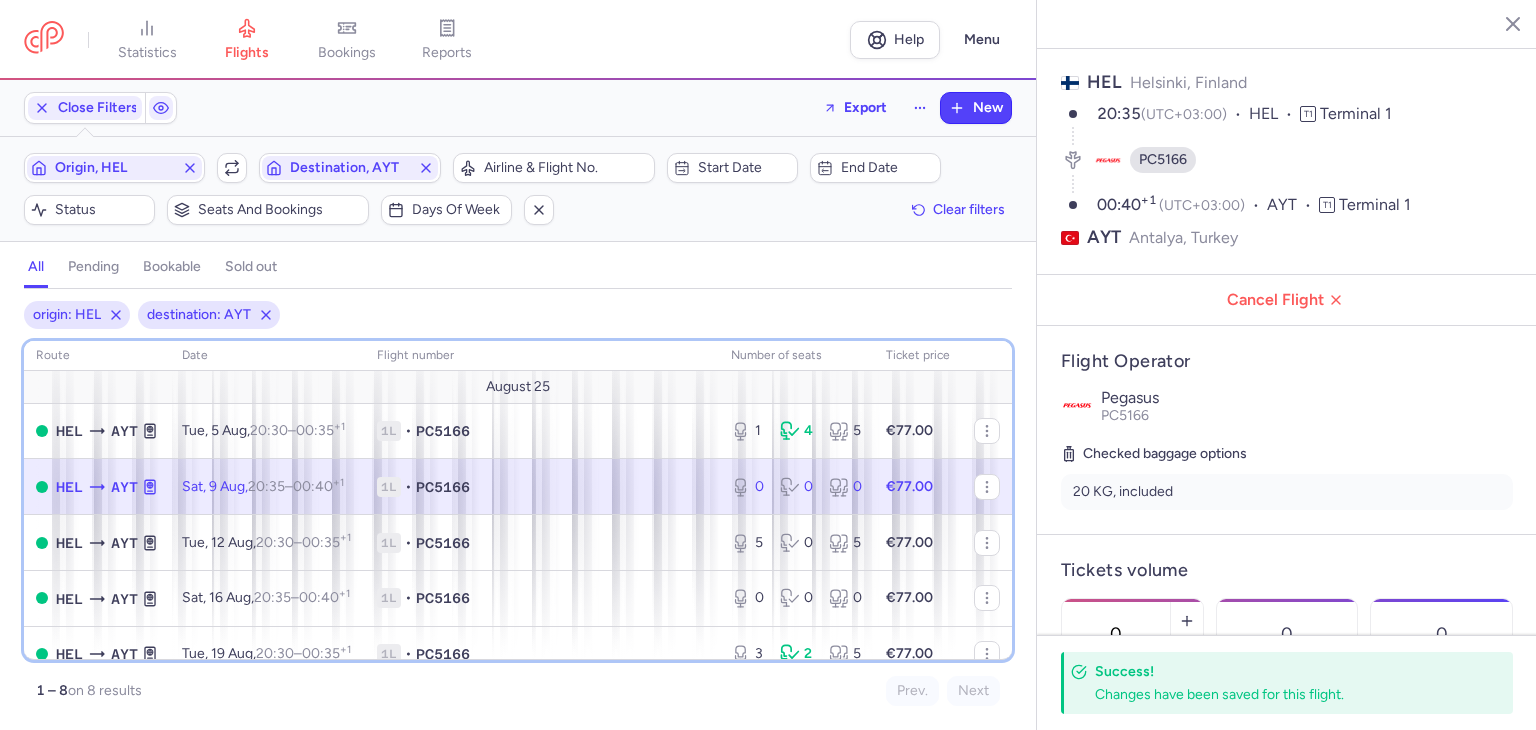 scroll, scrollTop: 18, scrollLeft: 0, axis: vertical 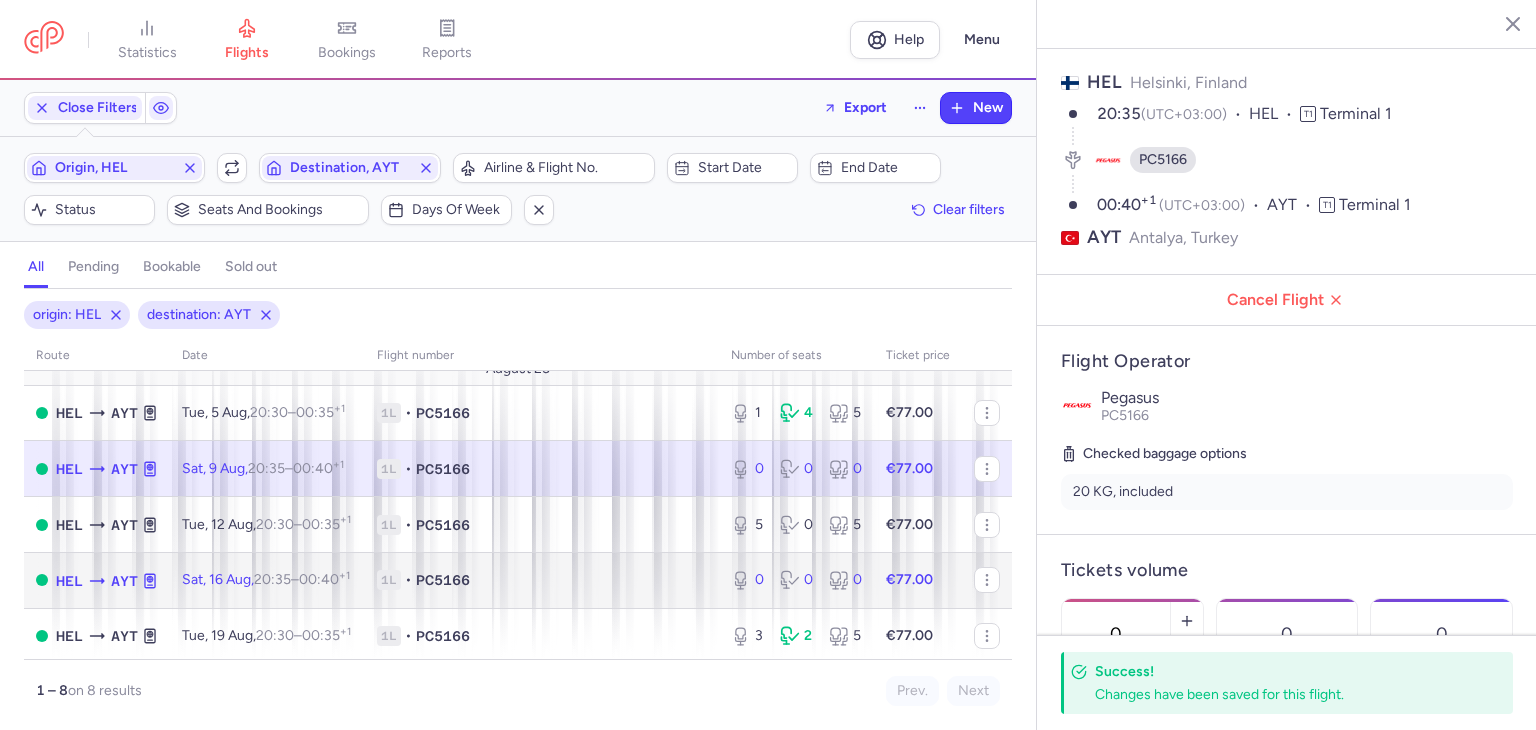 click on "€77.00" 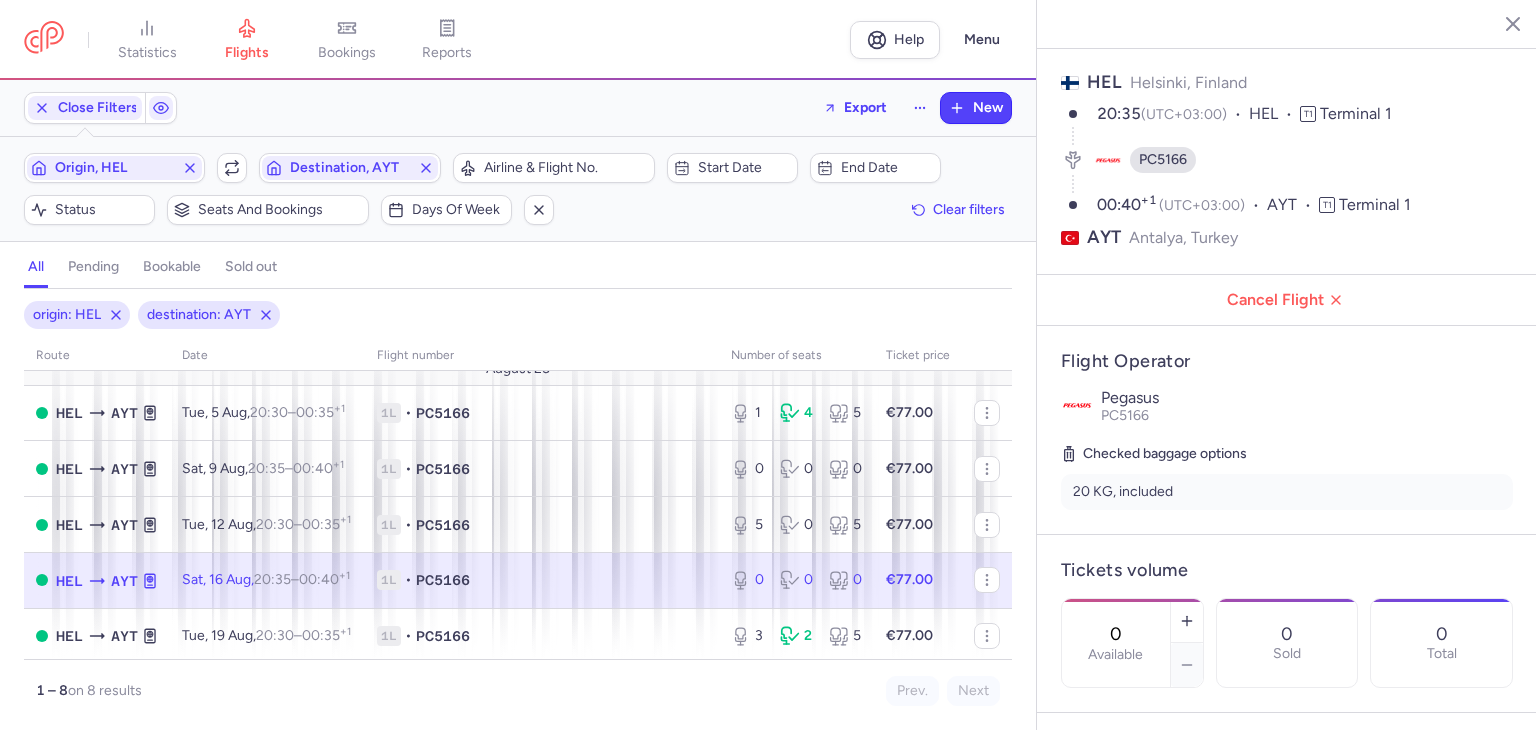 click 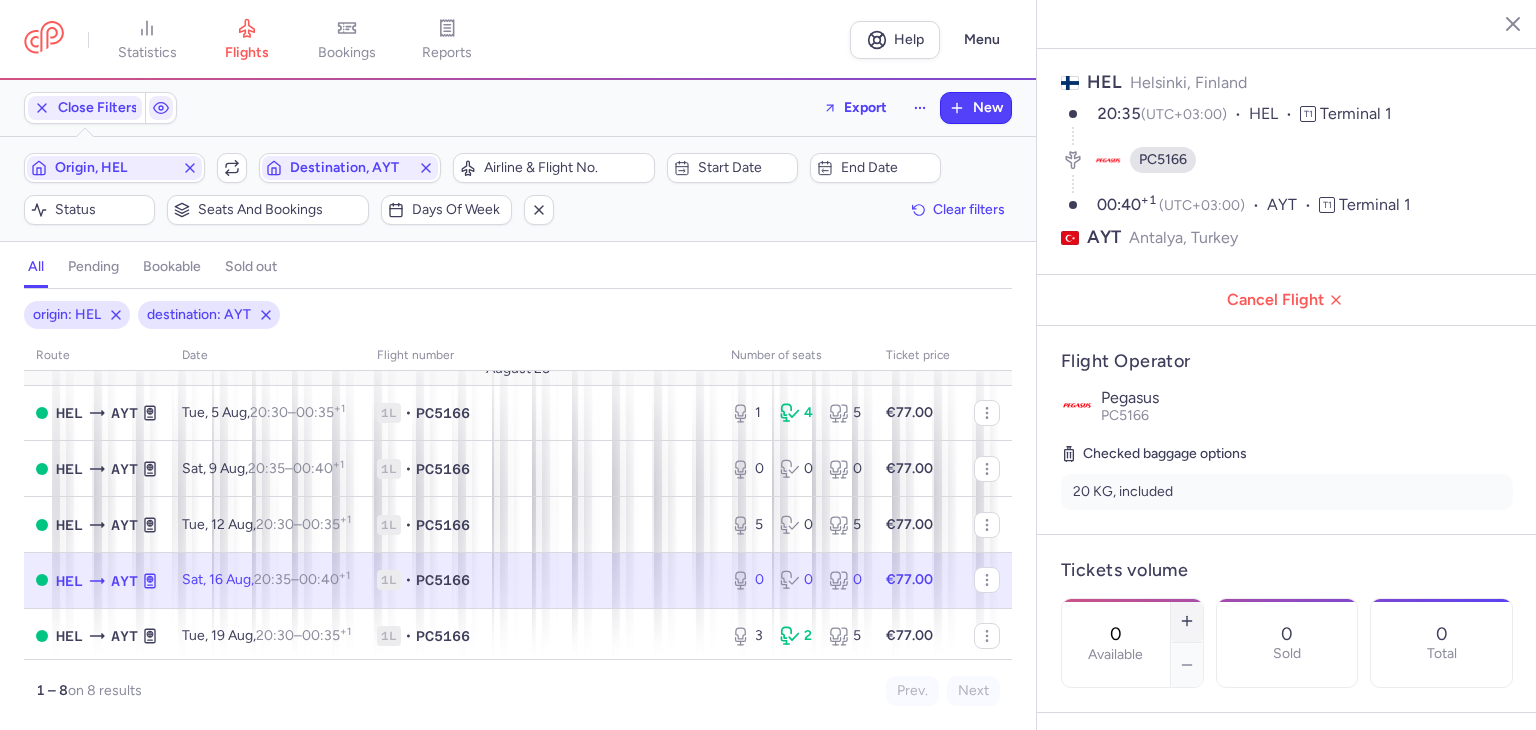 click at bounding box center (1187, 621) 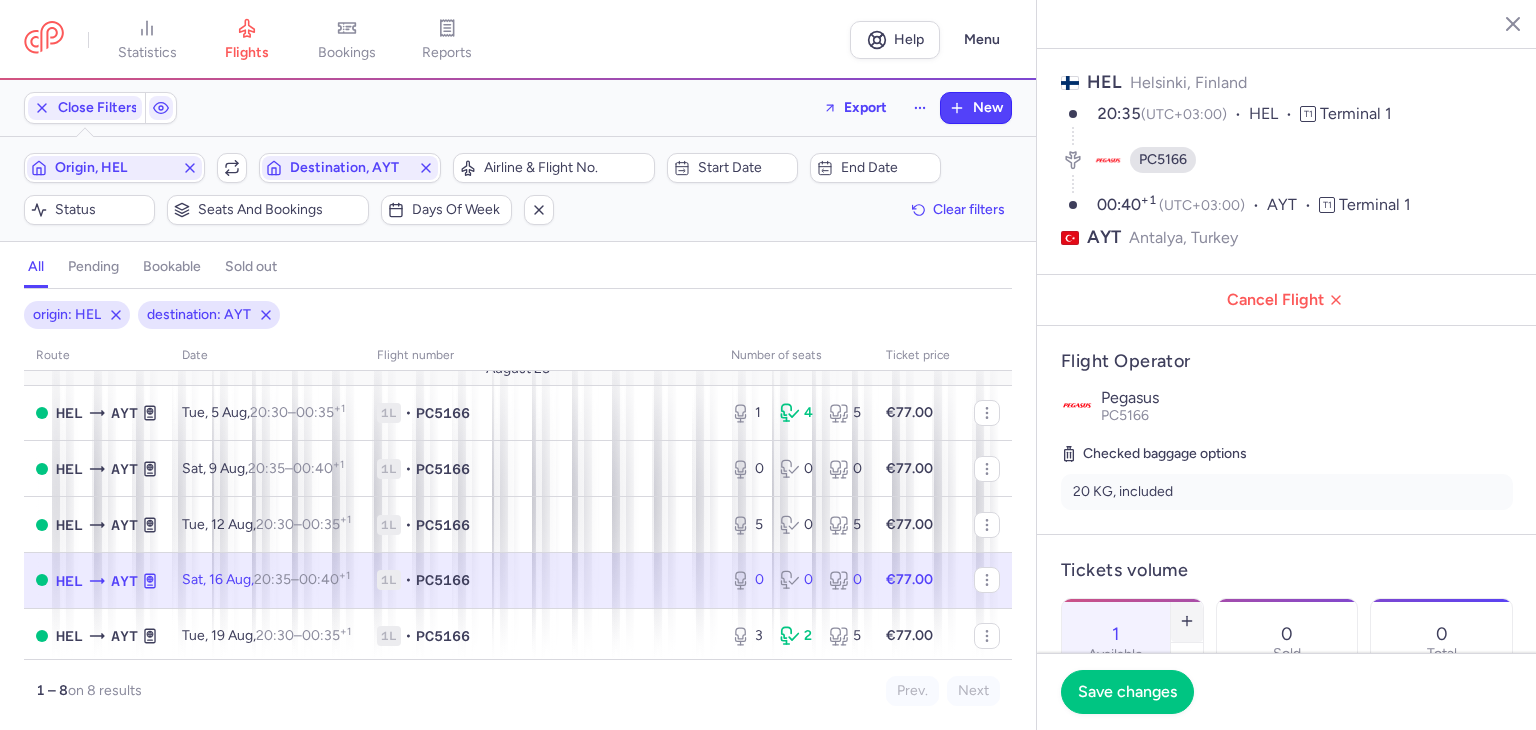 click 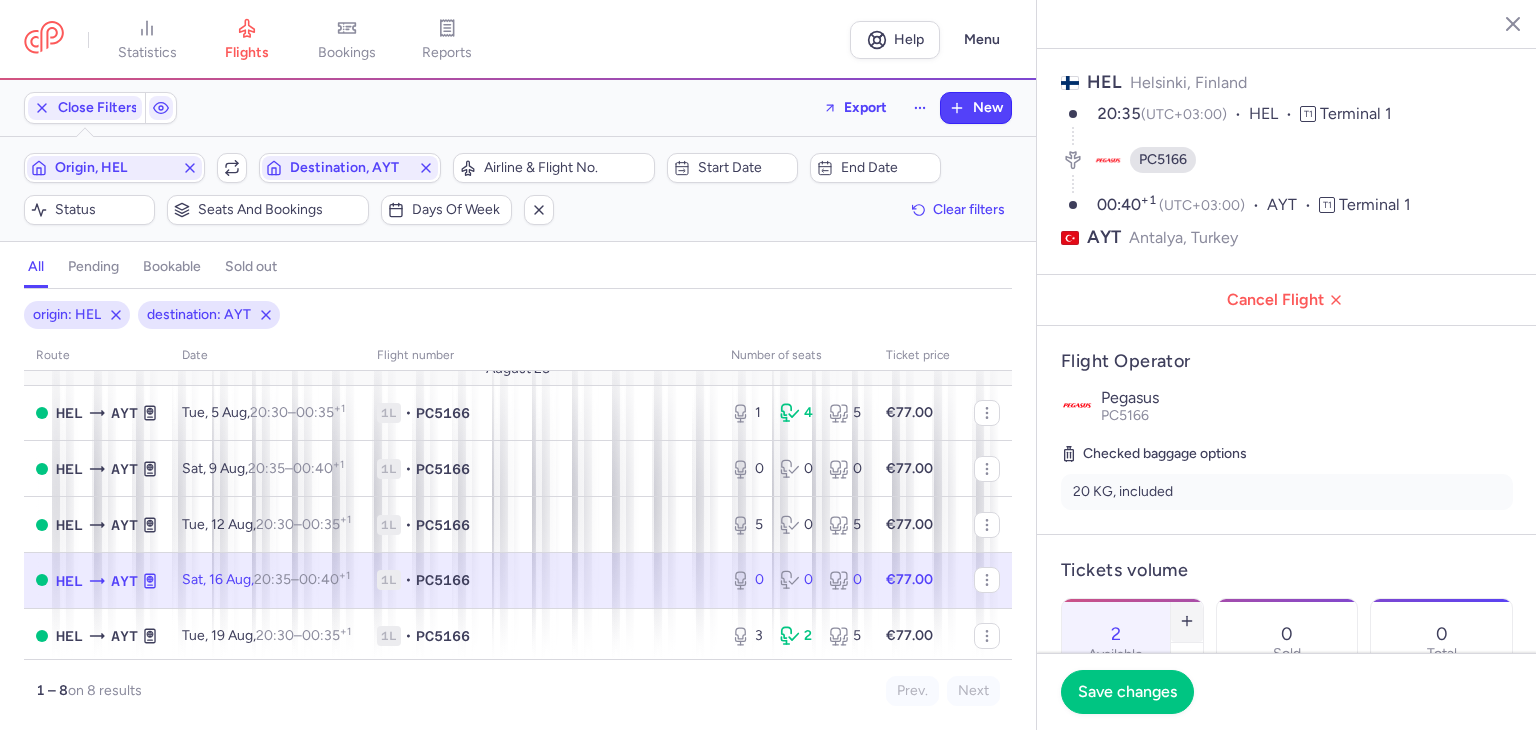 click 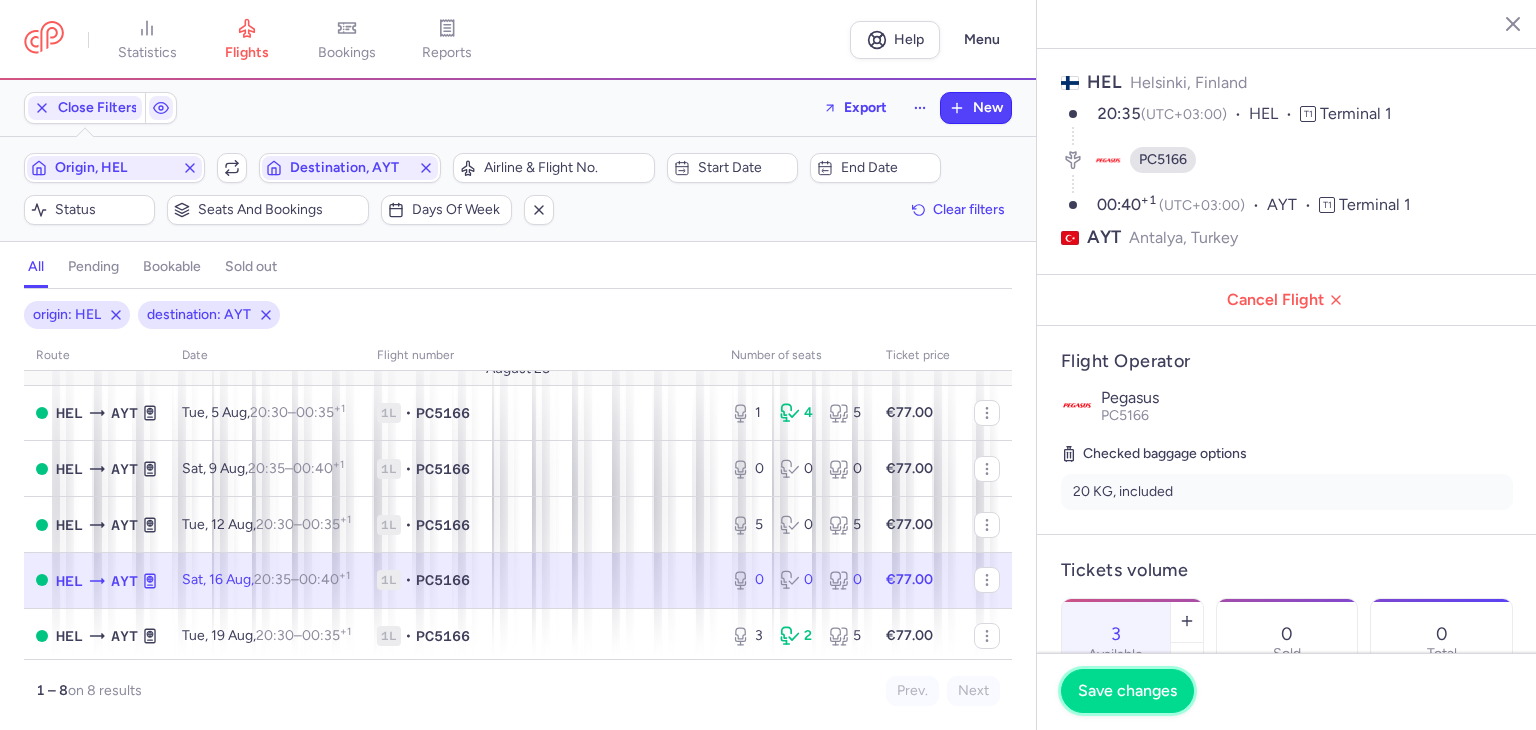 click on "Save changes" at bounding box center [1127, 691] 